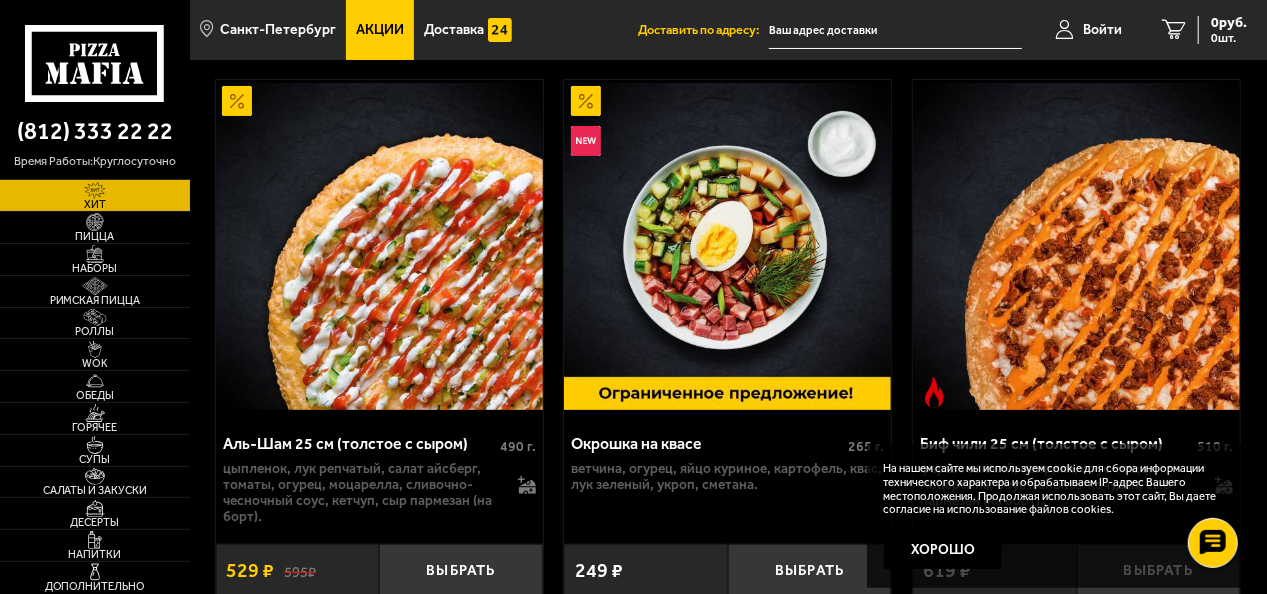 scroll, scrollTop: 200, scrollLeft: 0, axis: vertical 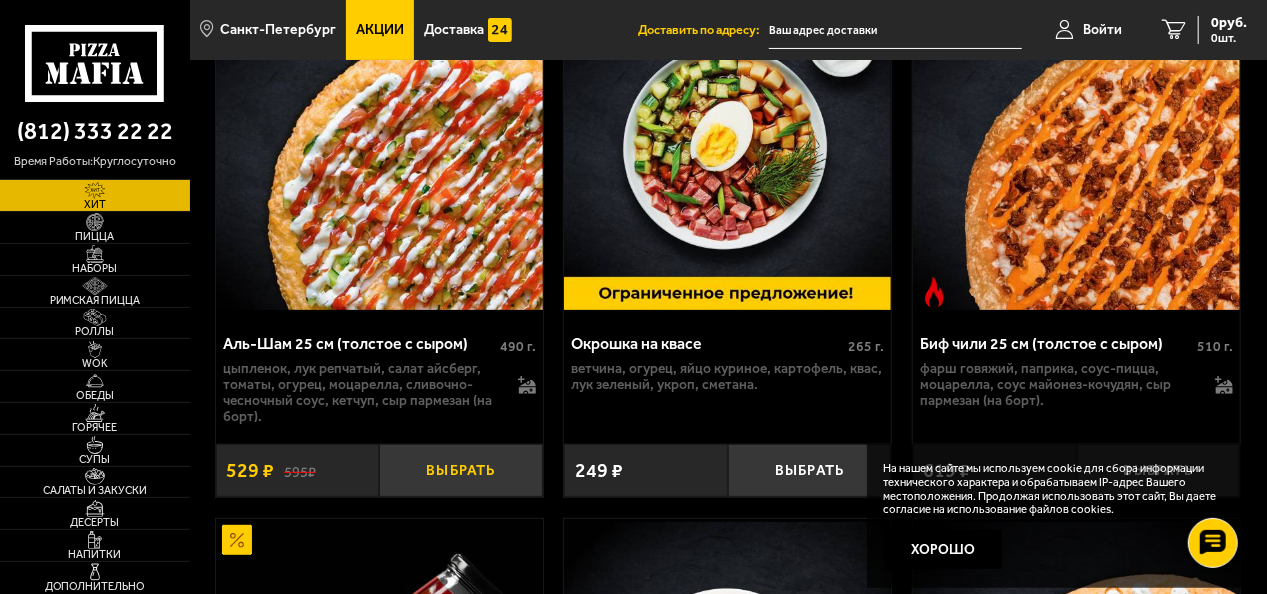 click on "Выбрать" at bounding box center (460, 470) 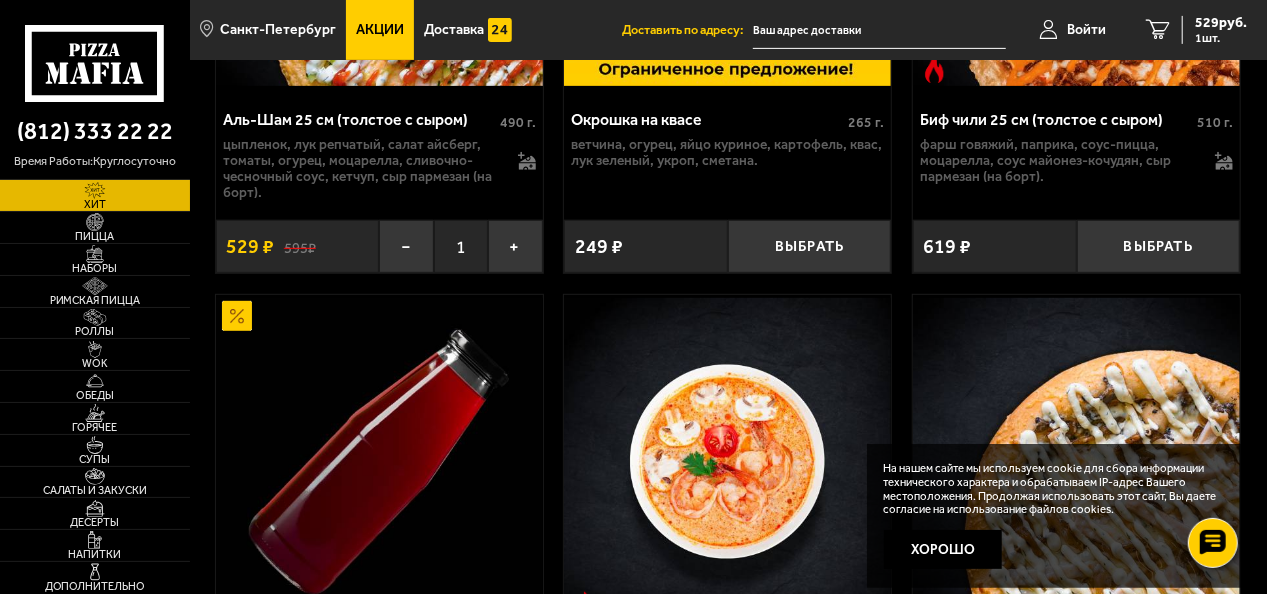 scroll, scrollTop: 300, scrollLeft: 0, axis: vertical 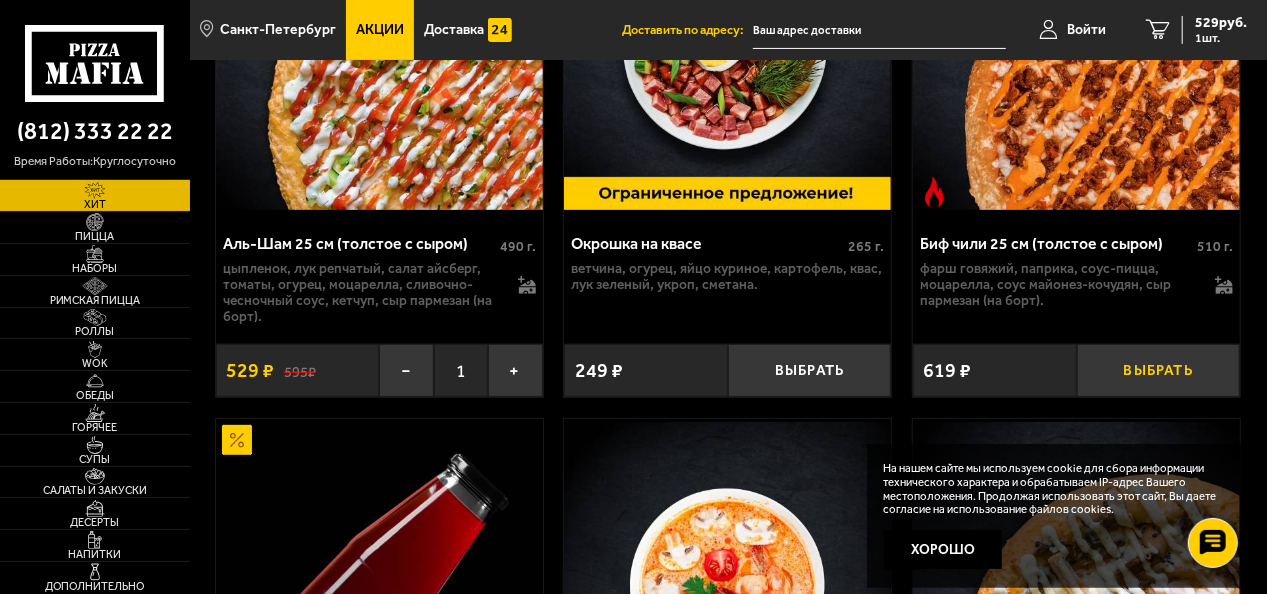click on "Выбрать" at bounding box center (1158, 370) 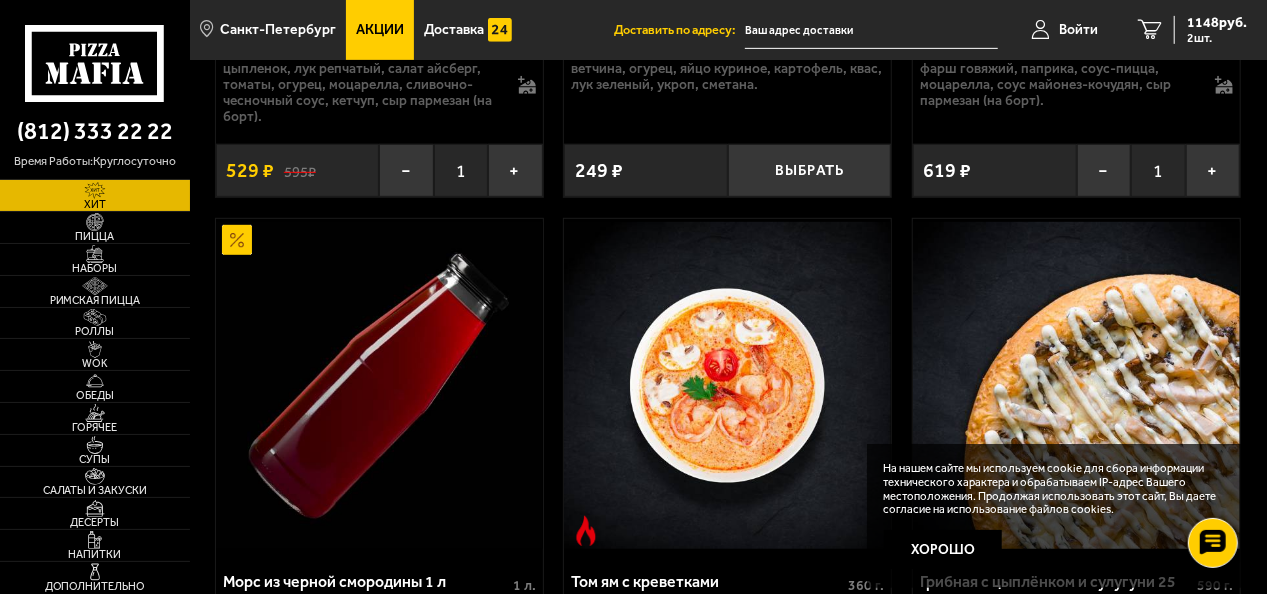 scroll, scrollTop: 800, scrollLeft: 0, axis: vertical 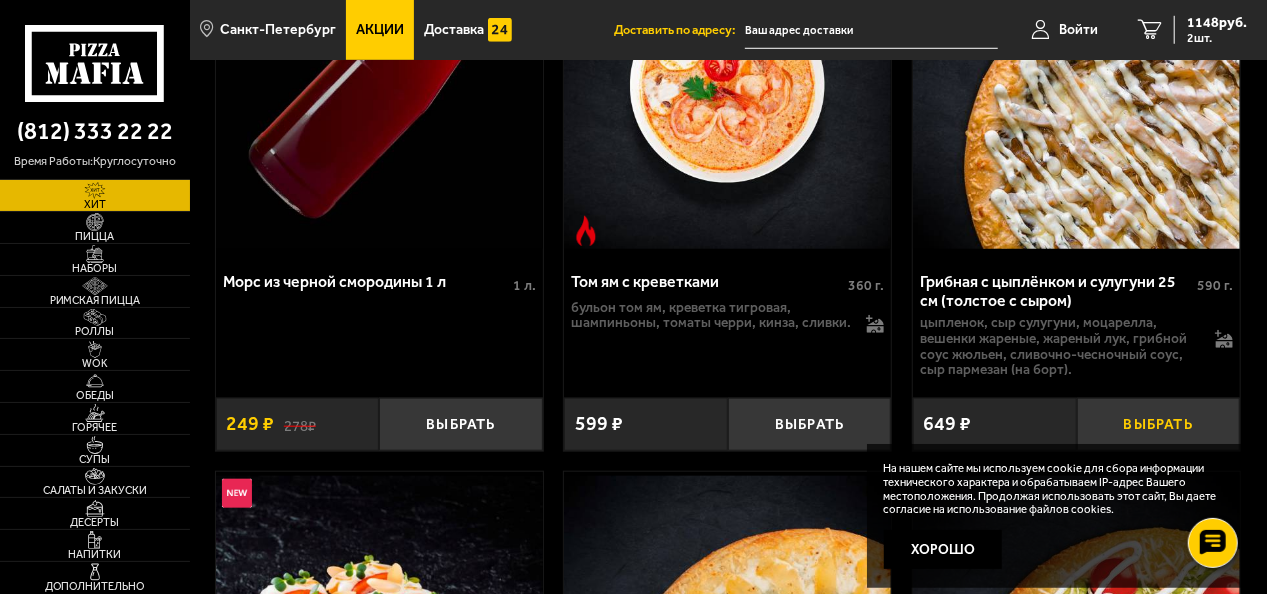 click on "Выбрать" at bounding box center [1158, 424] 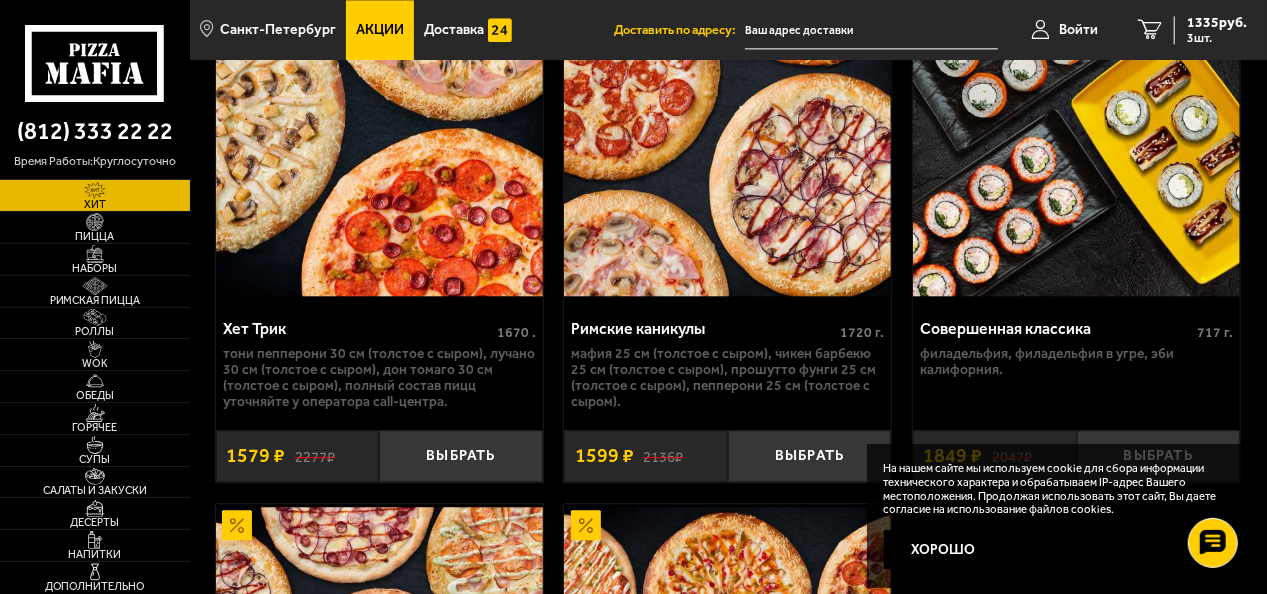 scroll, scrollTop: 2400, scrollLeft: 0, axis: vertical 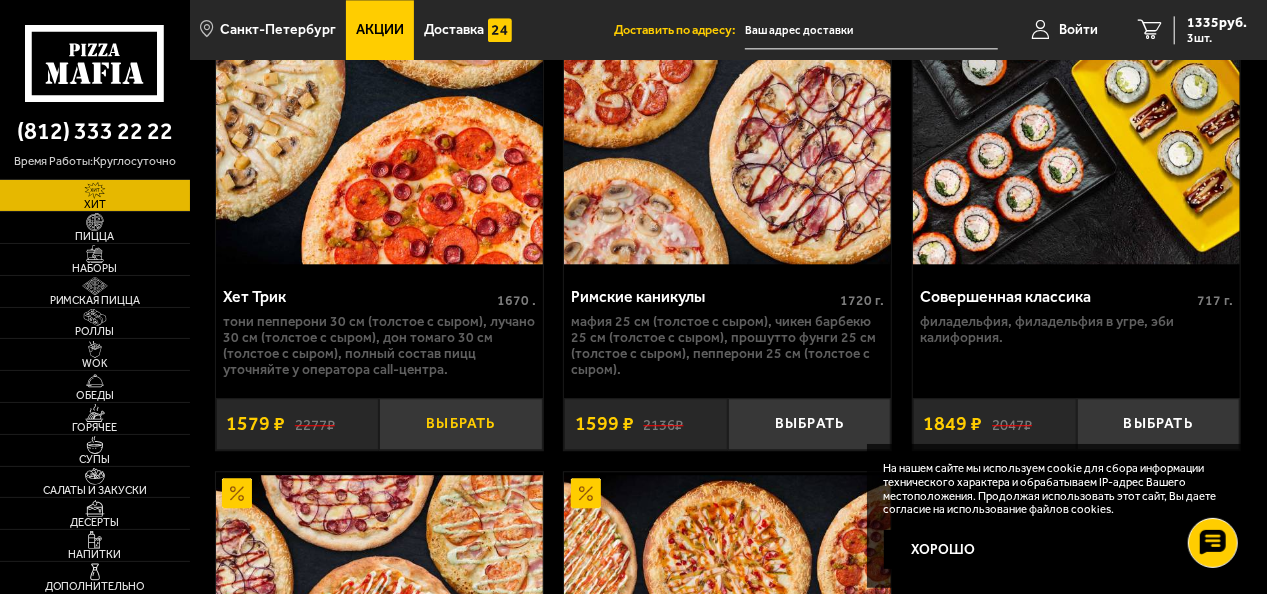 click on "Выбрать" at bounding box center (460, 424) 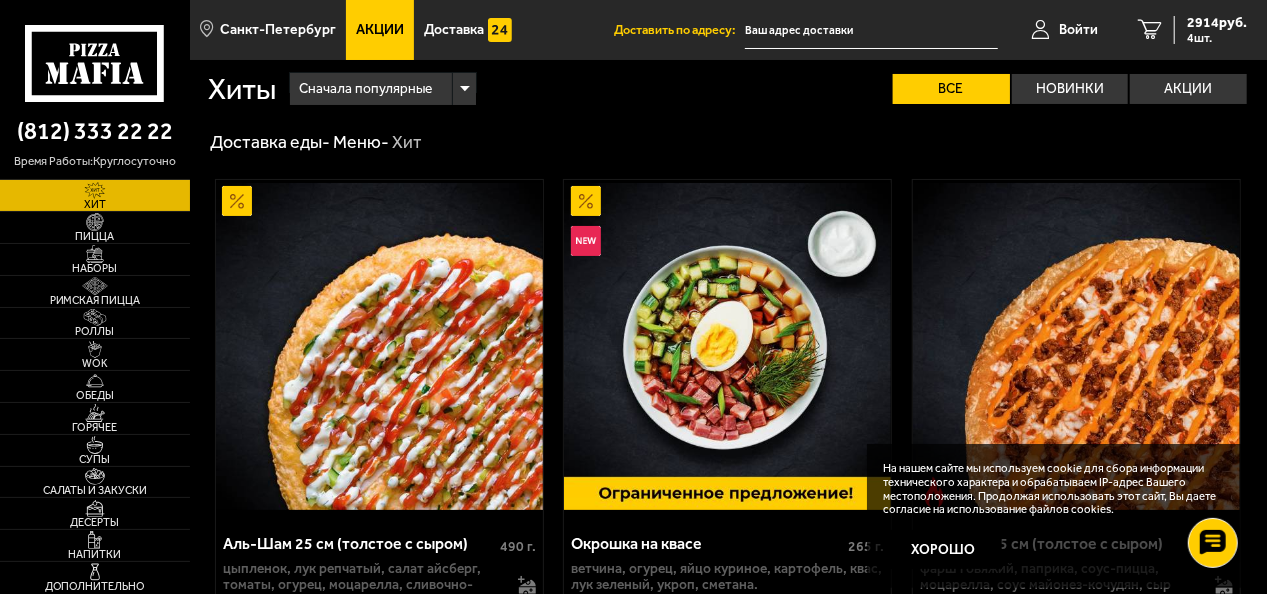 scroll, scrollTop: 200, scrollLeft: 0, axis: vertical 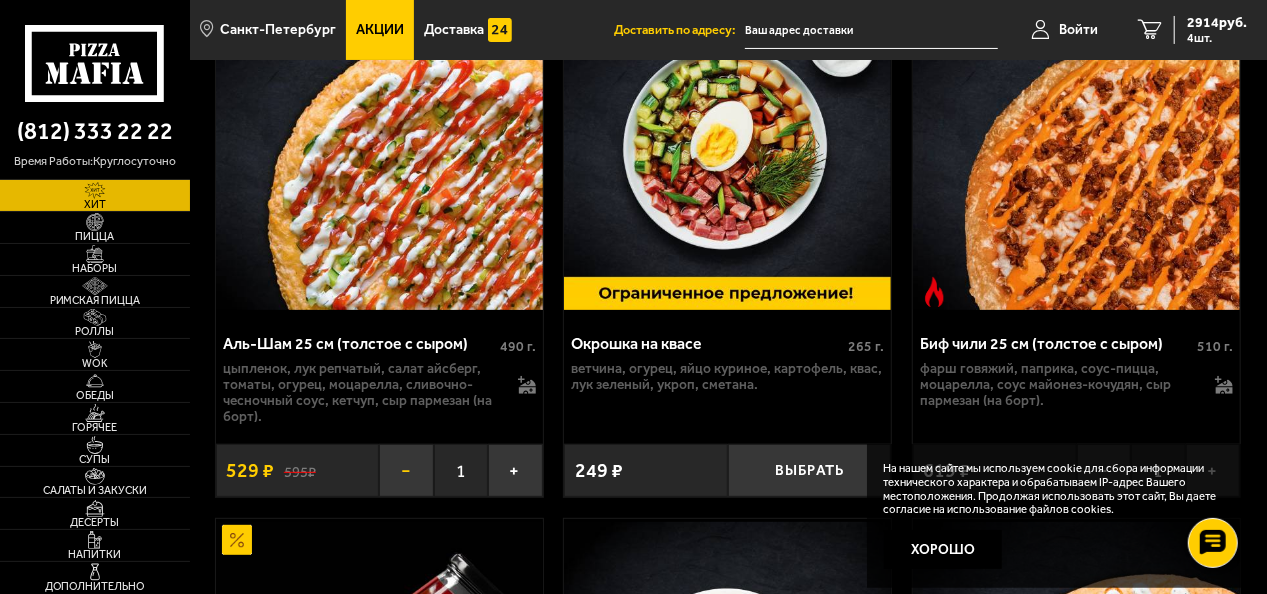 click on "−" at bounding box center (406, 470) 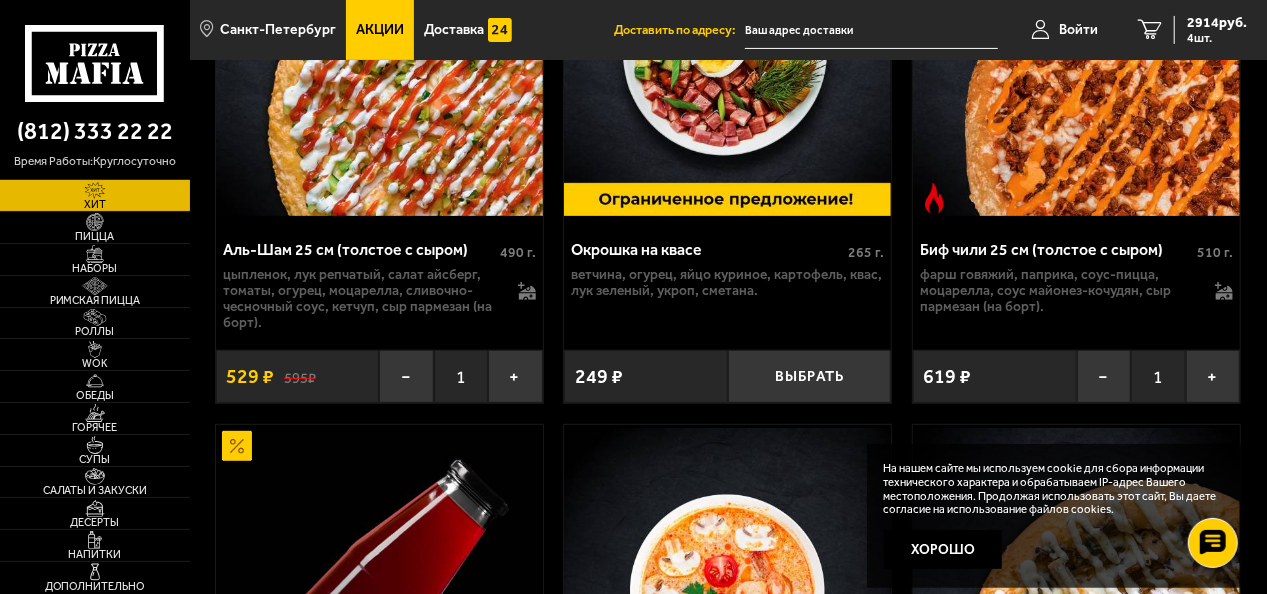 scroll, scrollTop: 400, scrollLeft: 0, axis: vertical 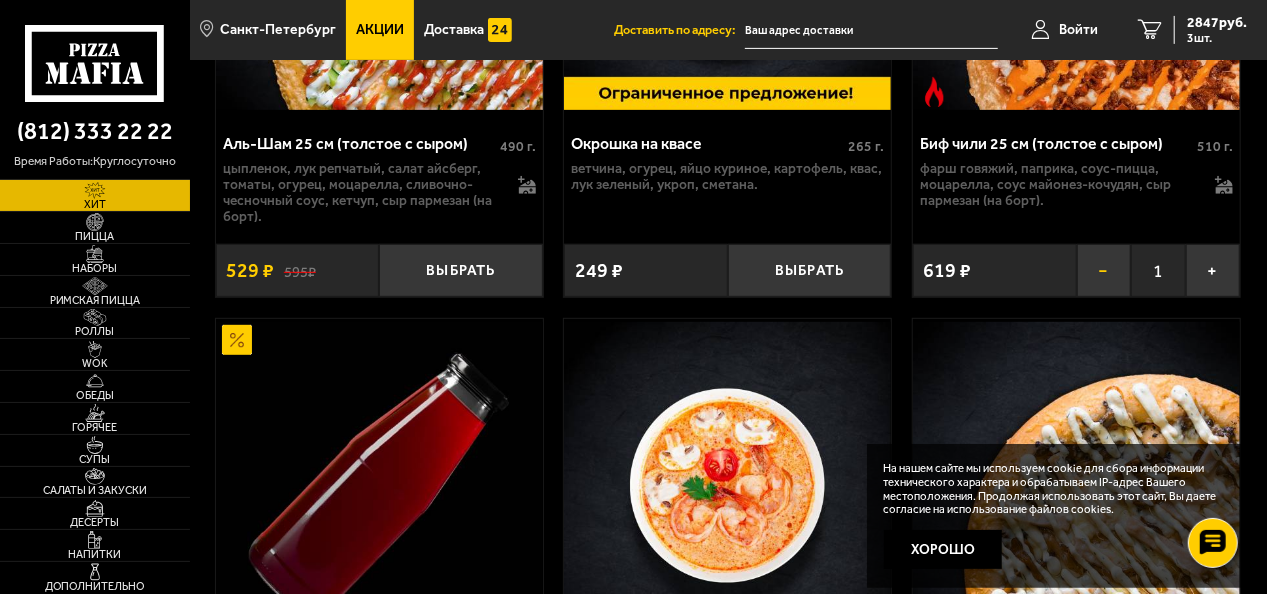 click on "−" at bounding box center [1104, 270] 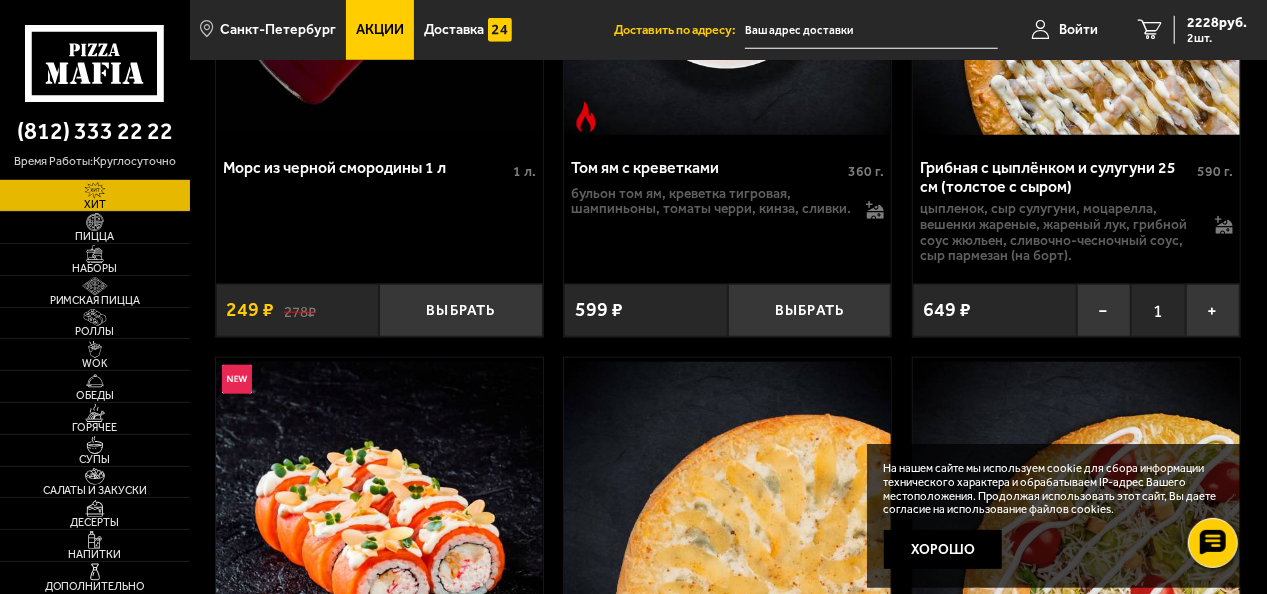 scroll, scrollTop: 1000, scrollLeft: 0, axis: vertical 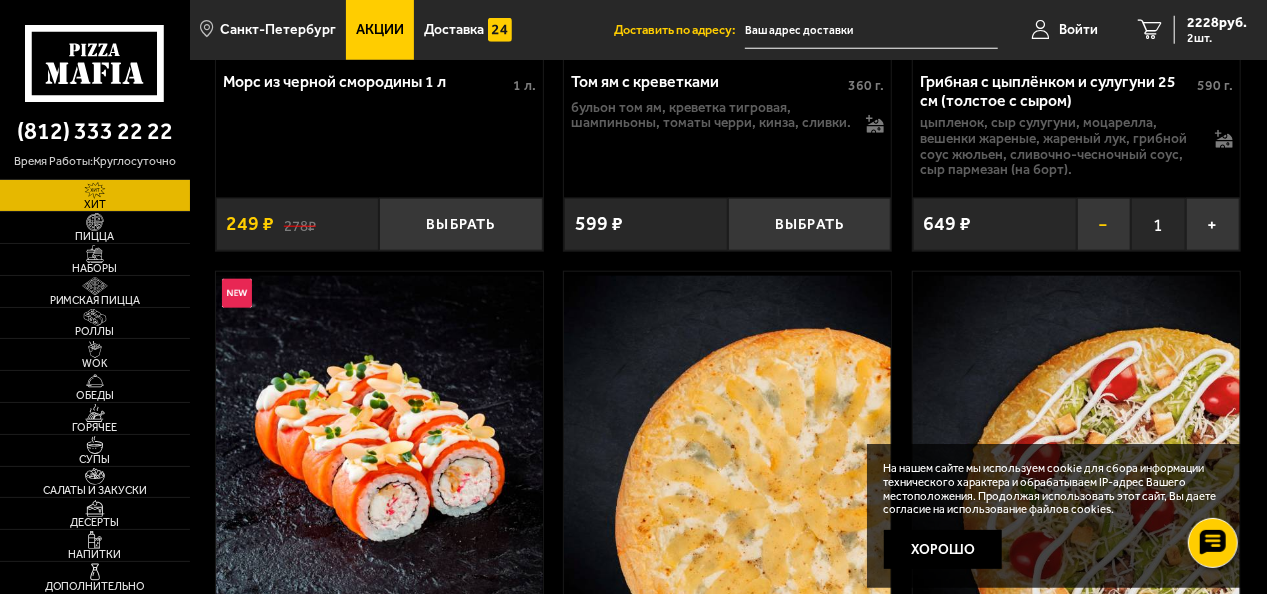 click on "−" at bounding box center (1104, 224) 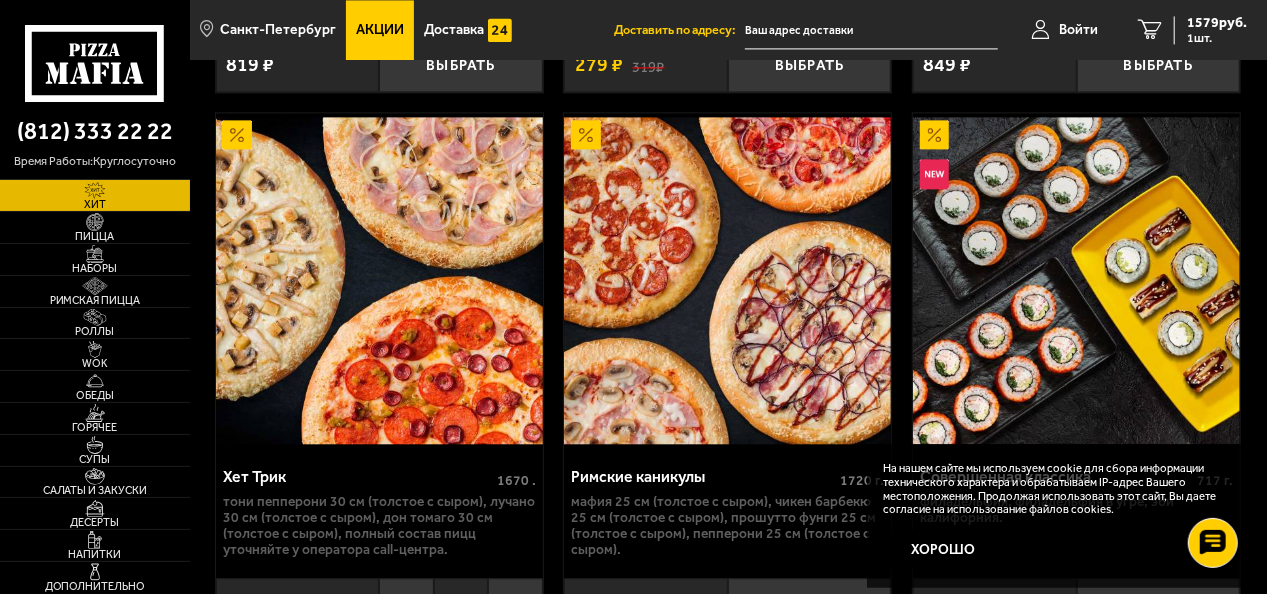 scroll, scrollTop: 2400, scrollLeft: 0, axis: vertical 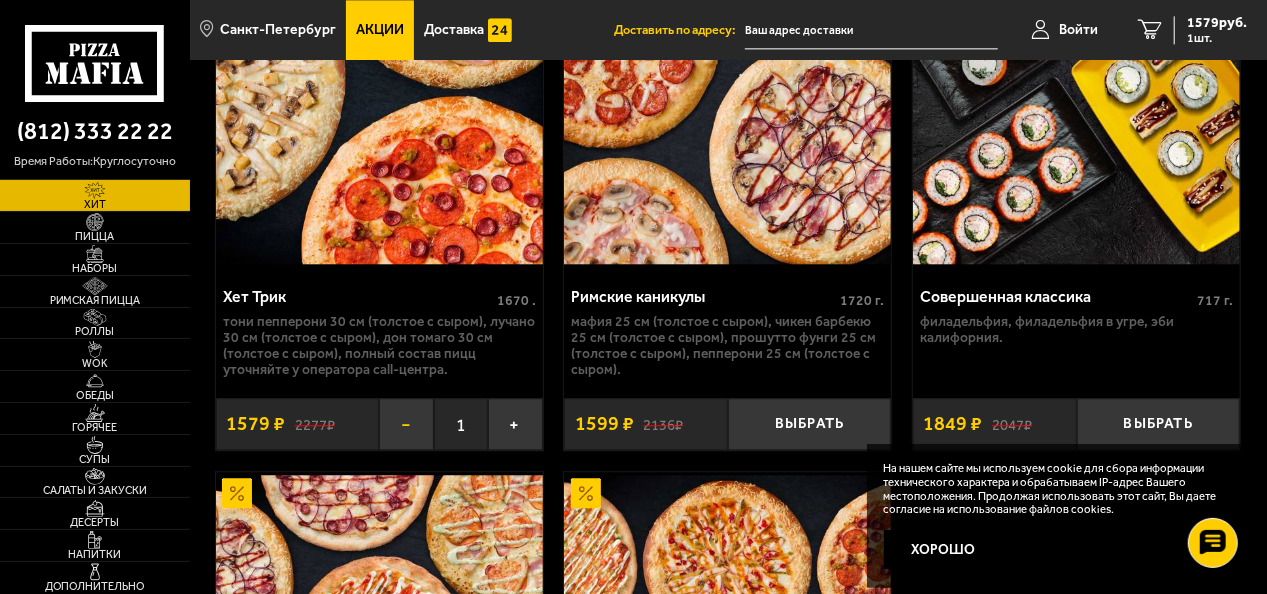 click on "−" at bounding box center (406, 424) 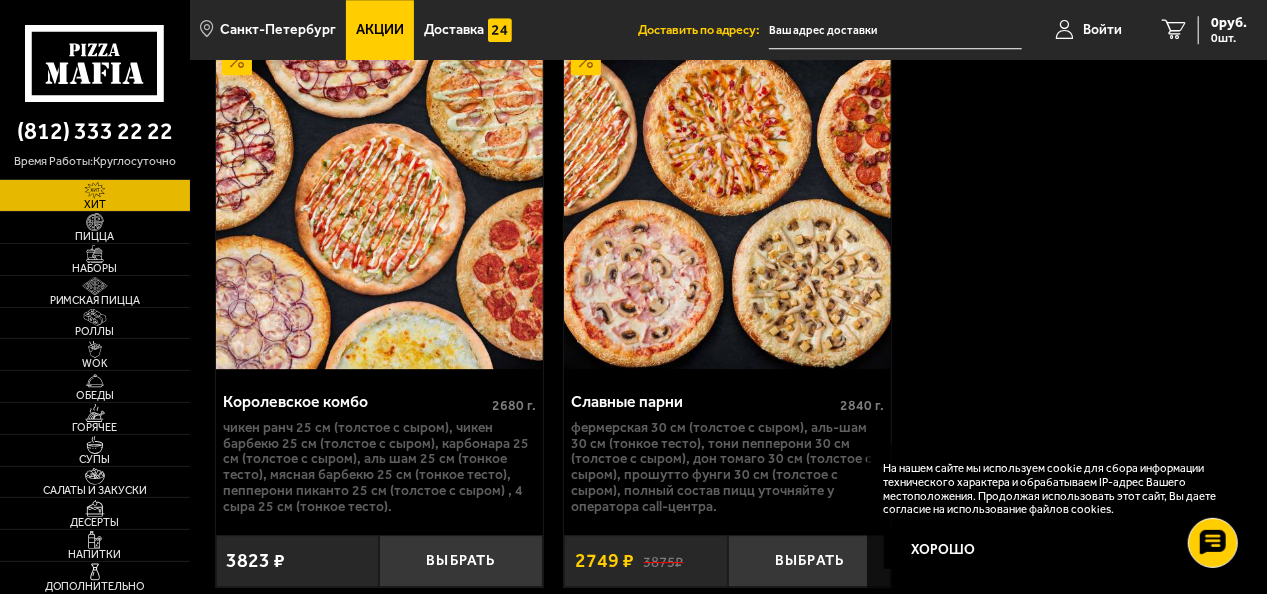 scroll, scrollTop: 2933, scrollLeft: 0, axis: vertical 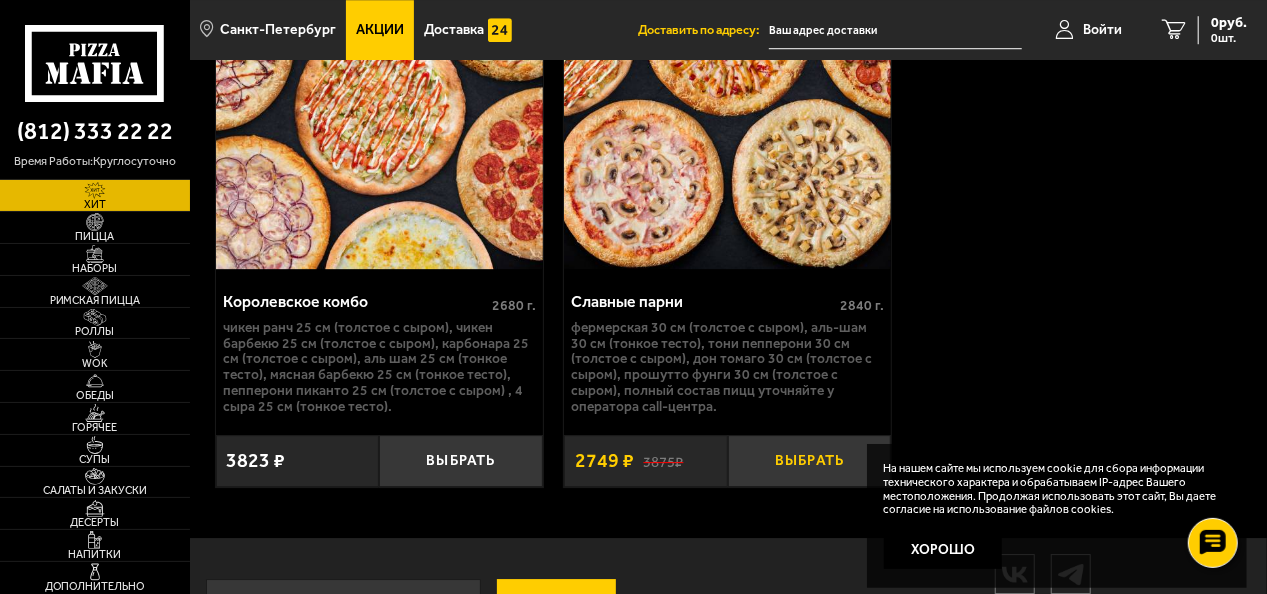 click on "Выбрать" at bounding box center [809, 461] 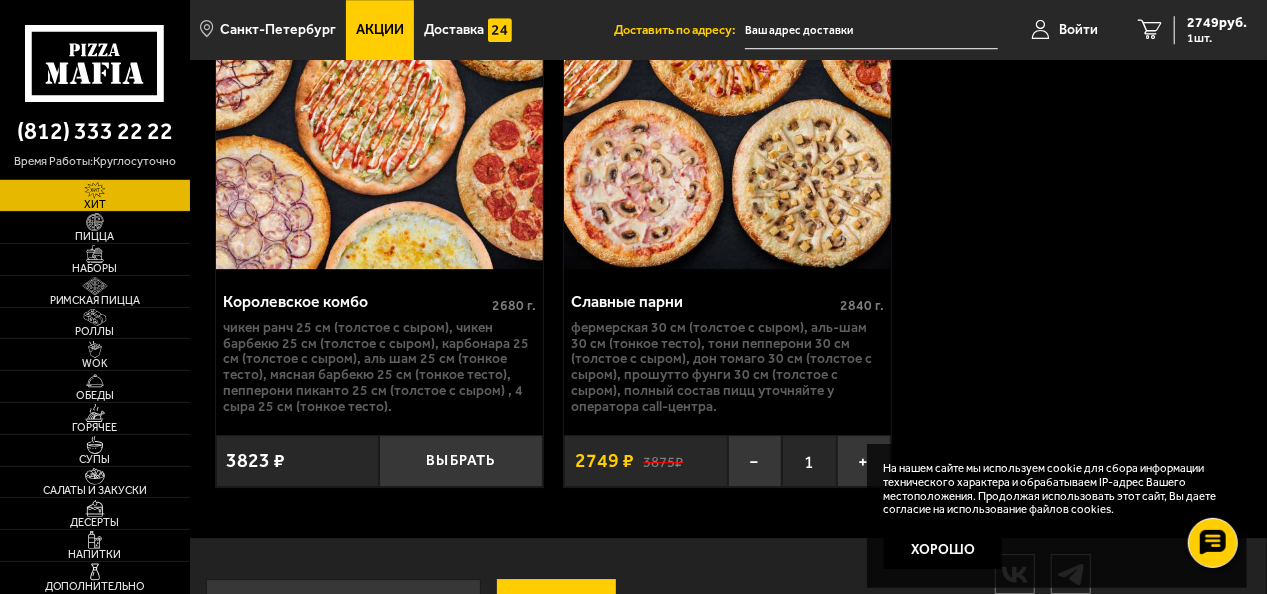 scroll, scrollTop: 3033, scrollLeft: 0, axis: vertical 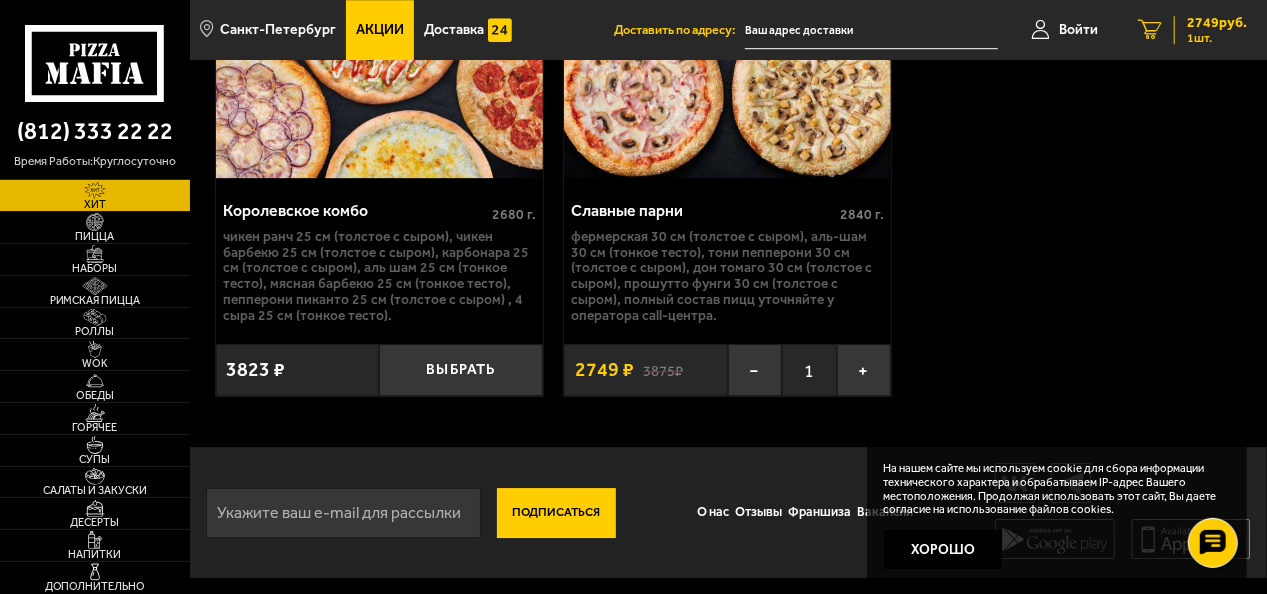 click on "1  шт." at bounding box center (1217, 38) 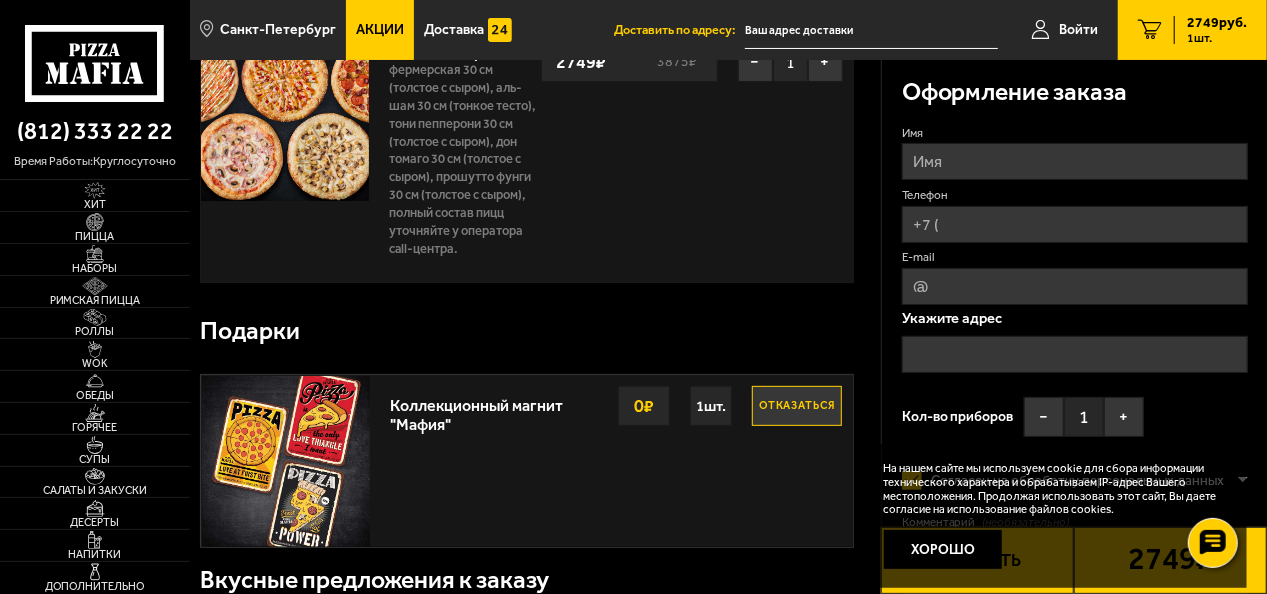 scroll, scrollTop: 0, scrollLeft: 0, axis: both 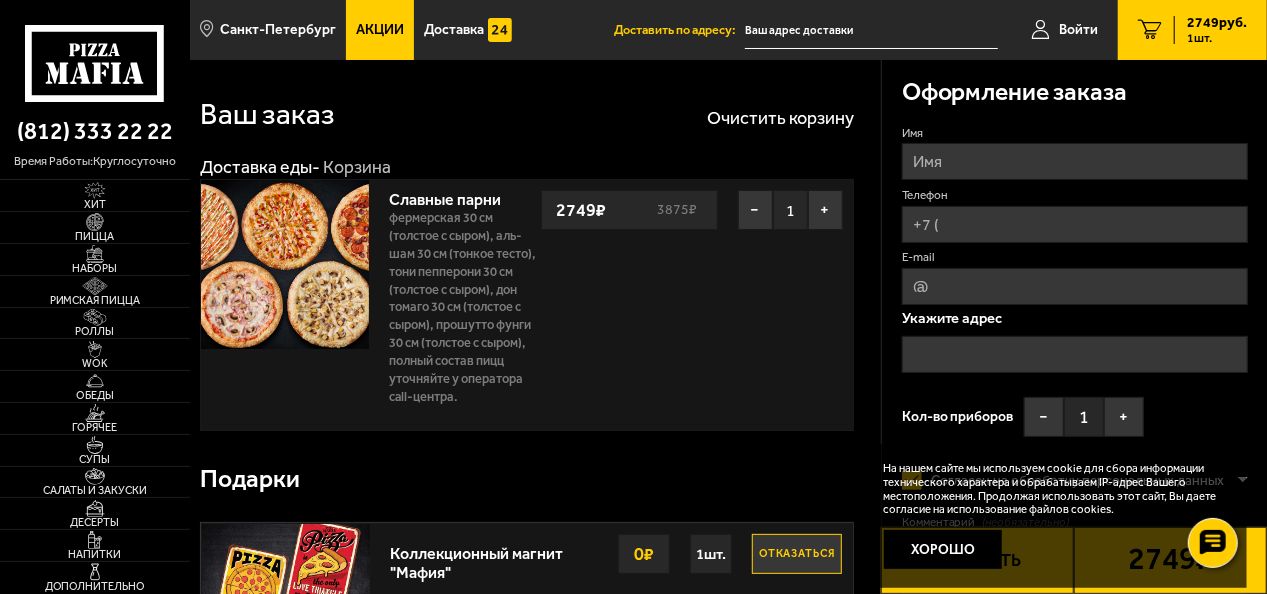 click on "Имя" at bounding box center (1075, 161) 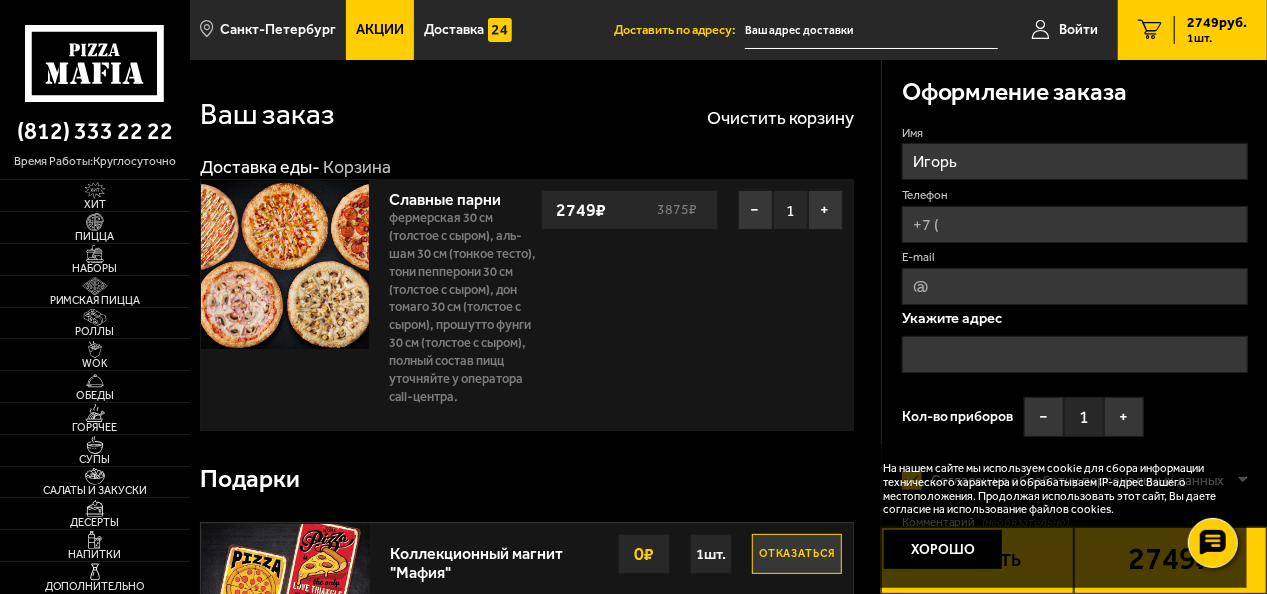 type on "[FIRST] [LAST]" 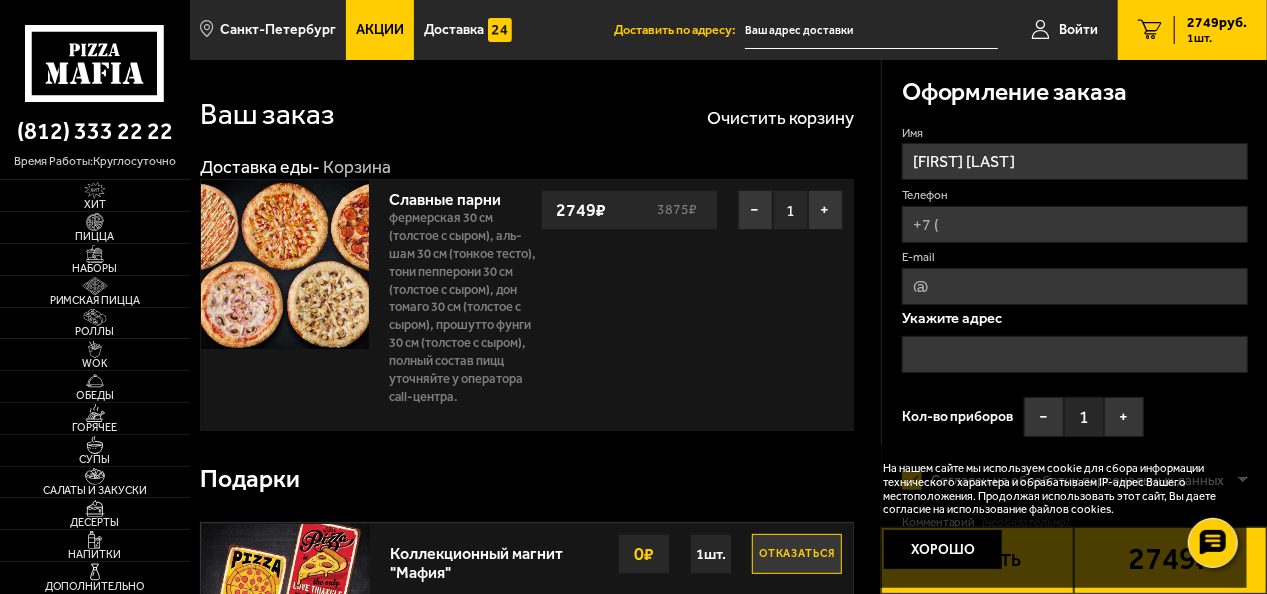 type on "[PHONE]" 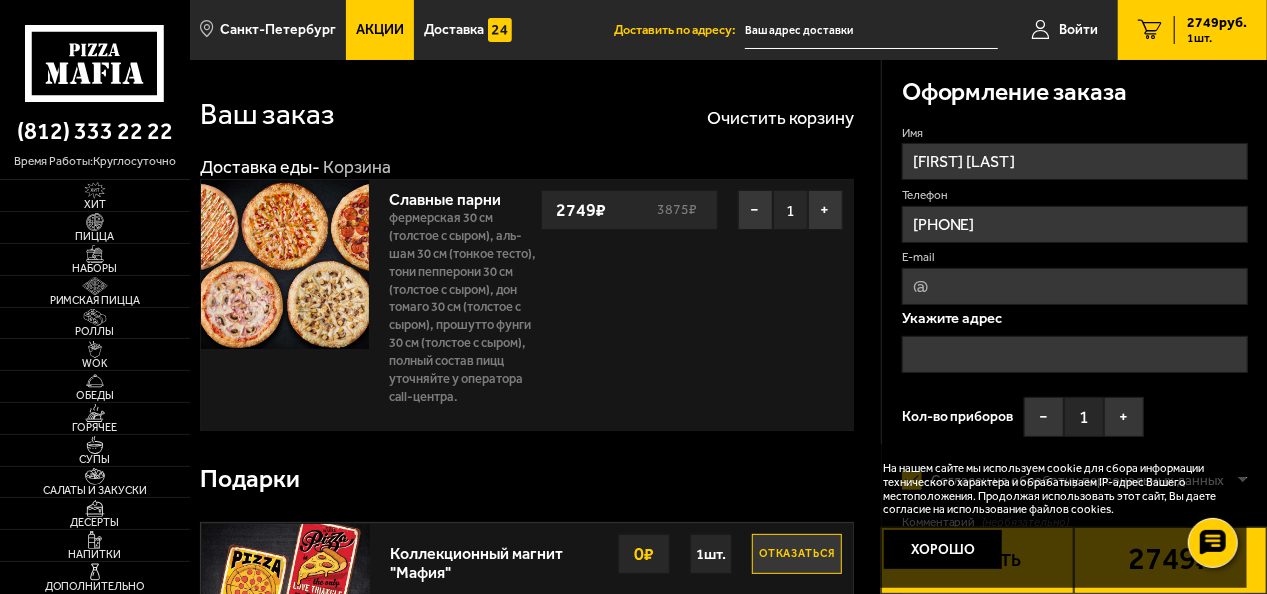 type on "[EMAIL]" 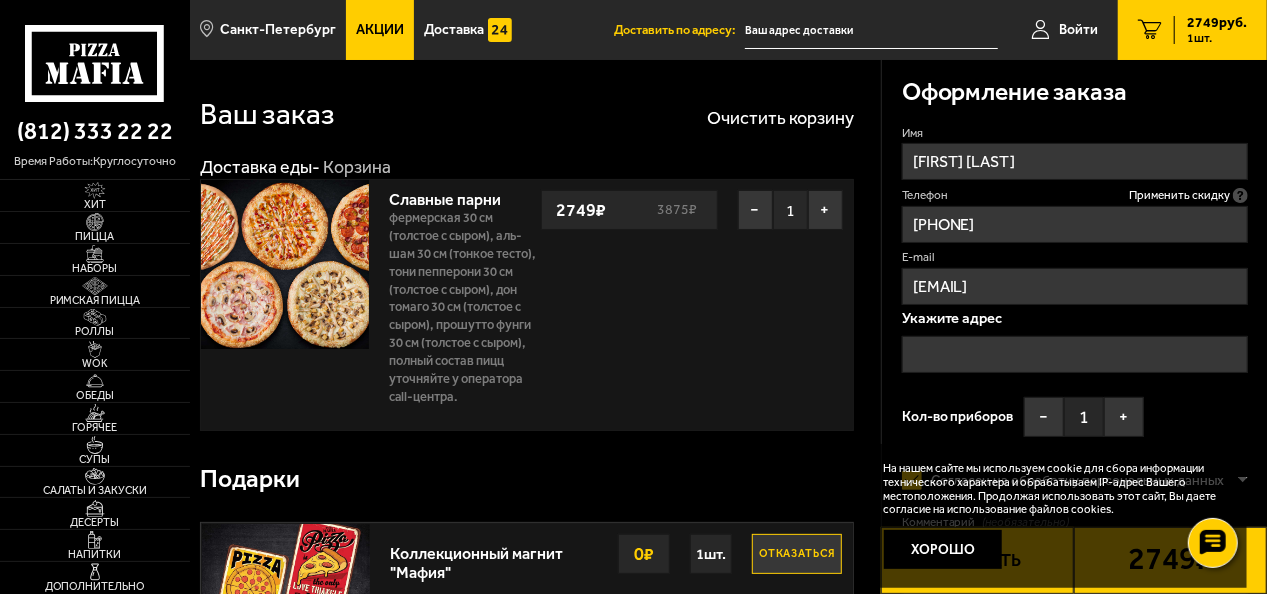 click at bounding box center (1075, 354) 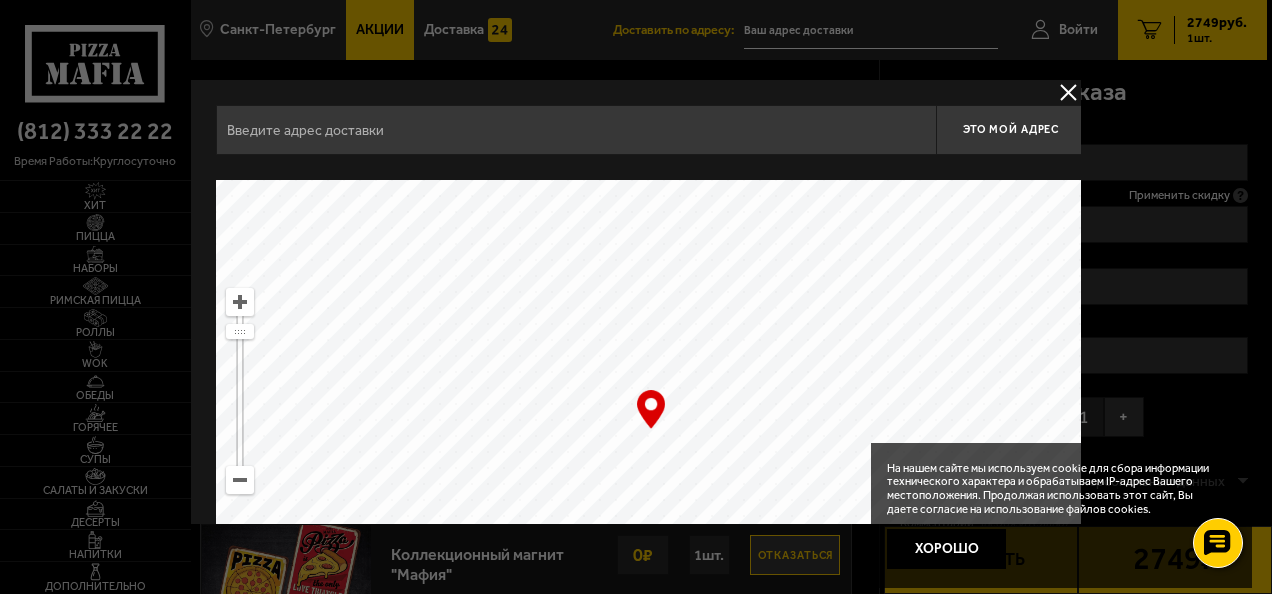click at bounding box center [576, 130] 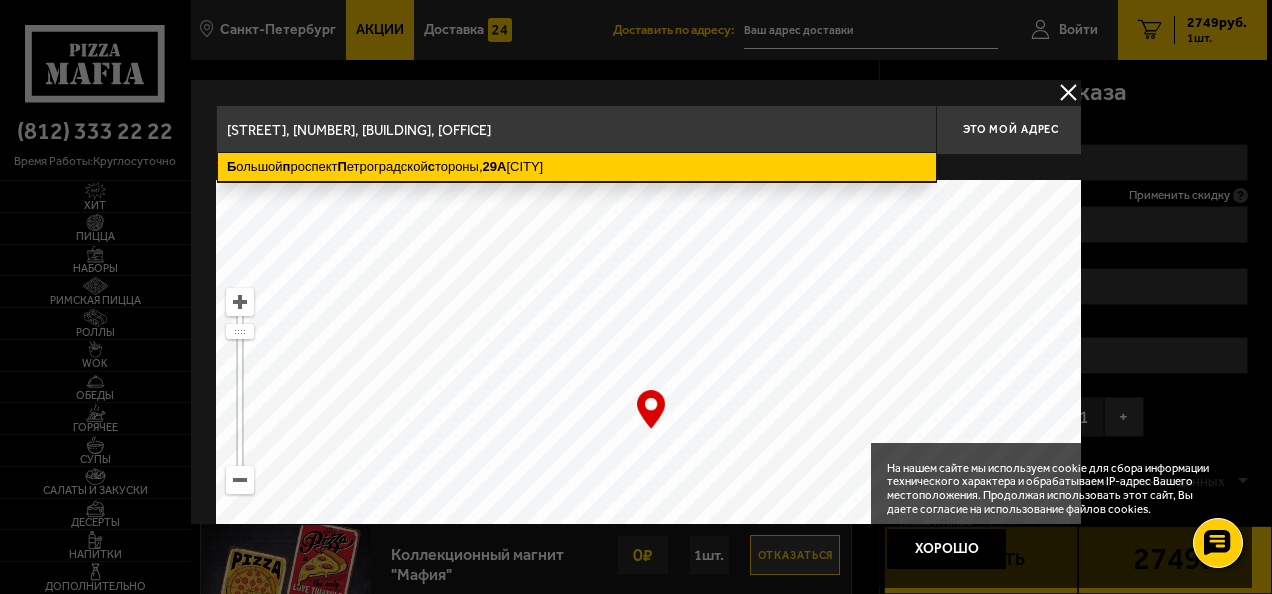 click on "[STREET], [NUMBER], [CITY]" at bounding box center [577, 167] 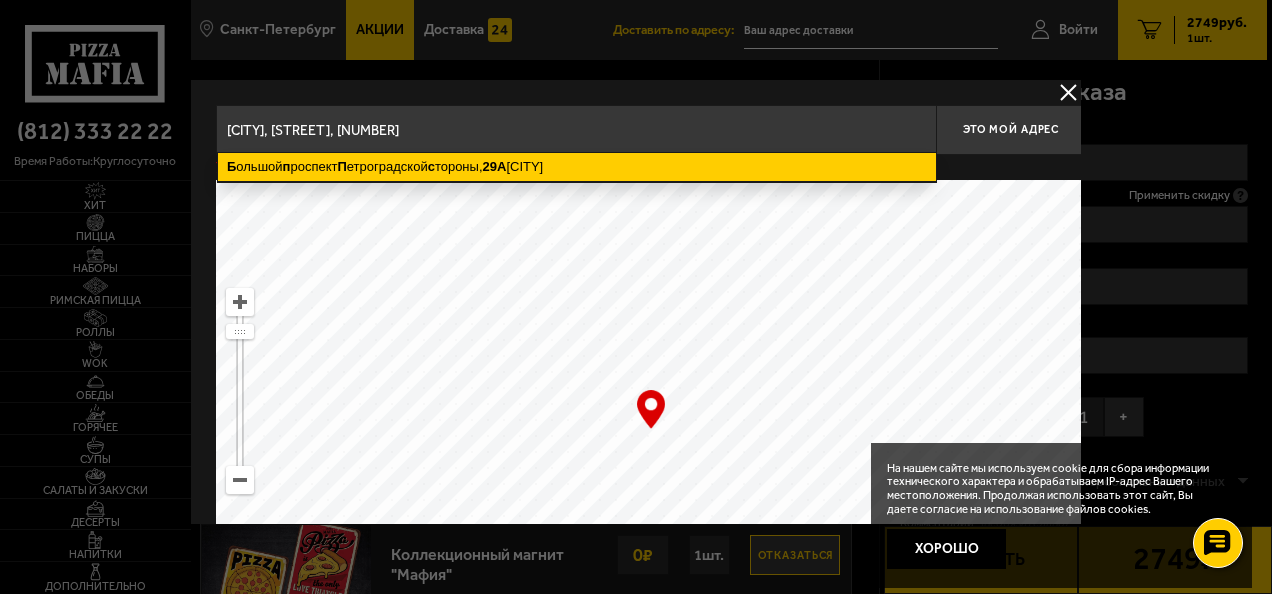 type on "[STREET], [NUMBER]" 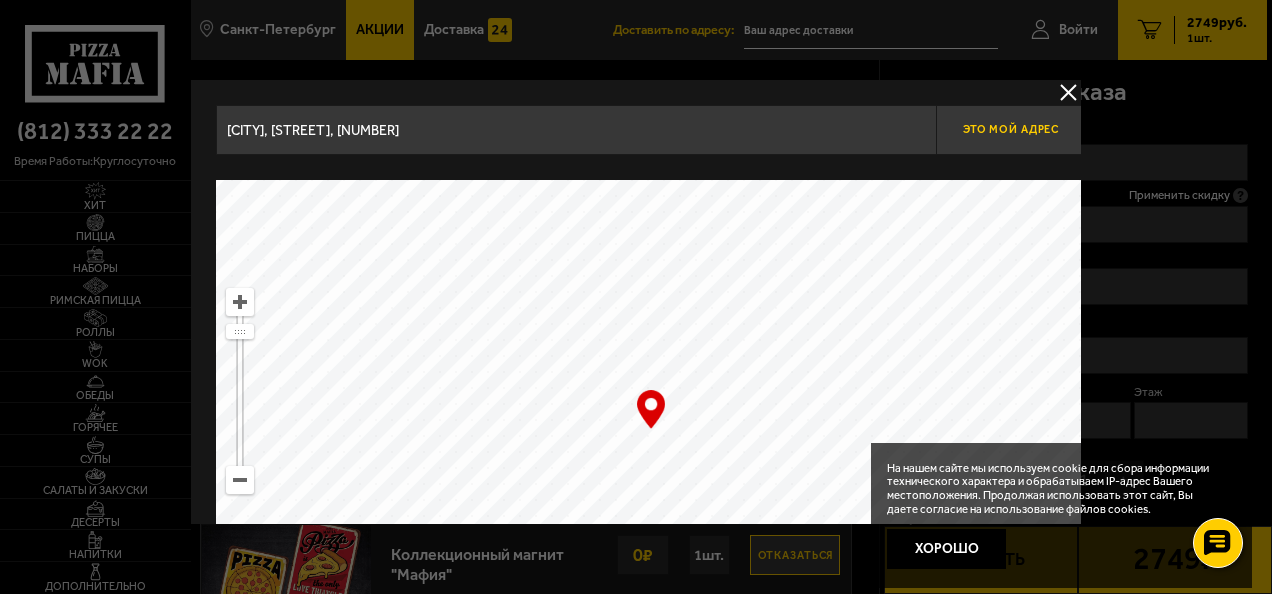 click on "Это мой адрес" at bounding box center (1011, 129) 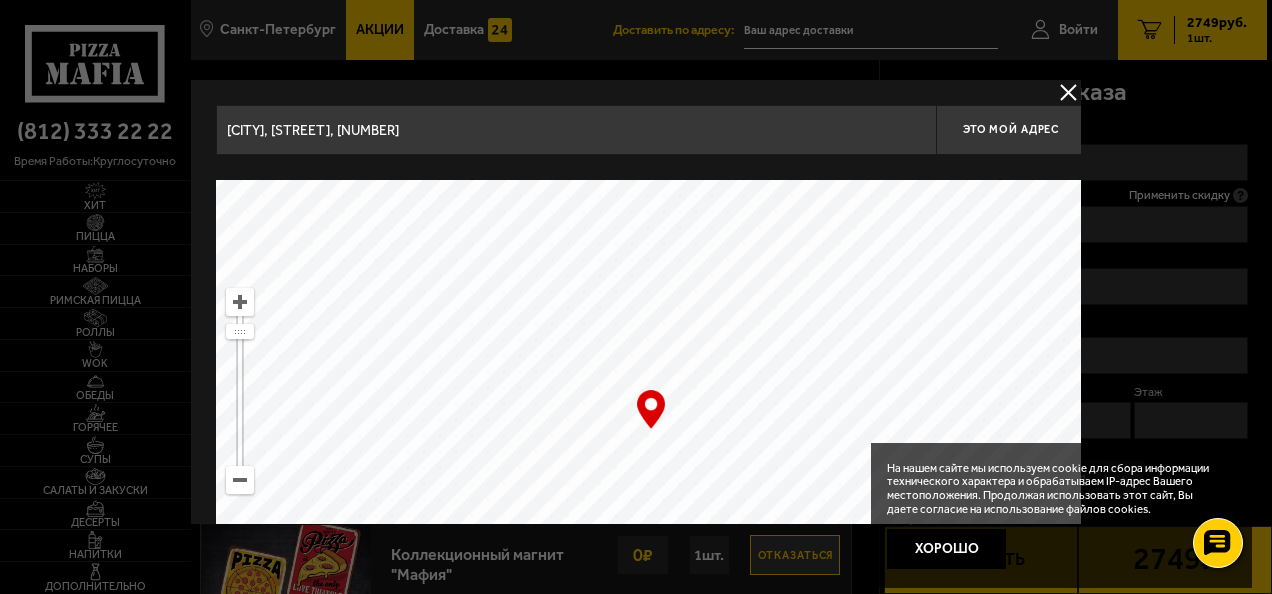 type on "[STREET], [NUMBER]" 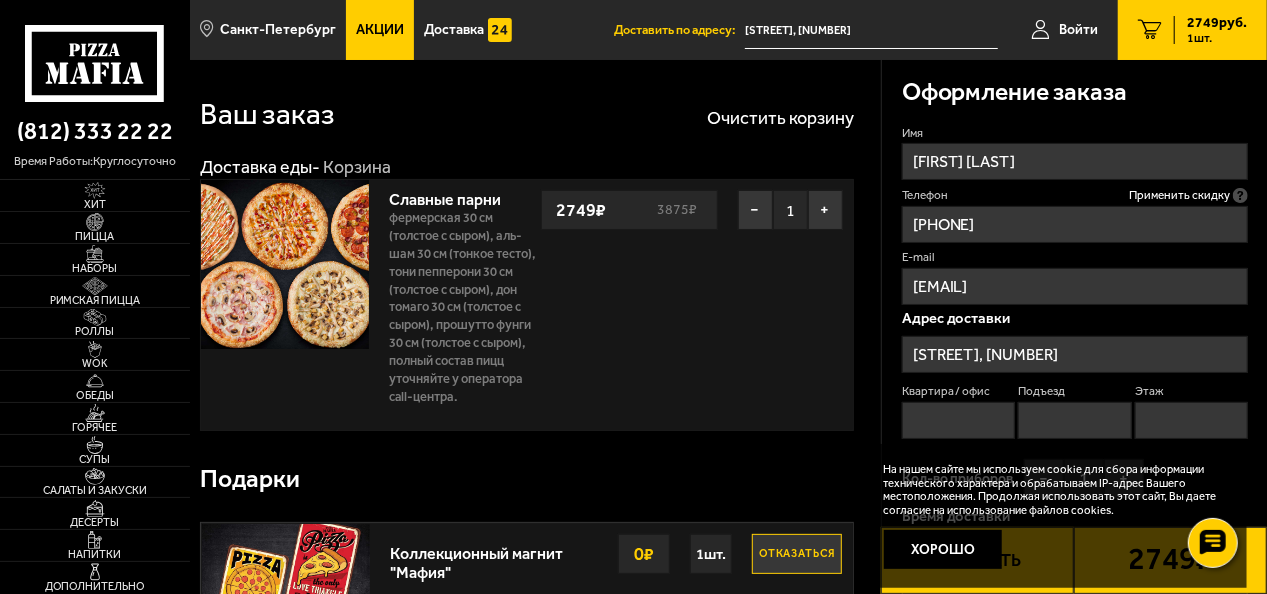 click on "Квартира / офис" at bounding box center [958, 420] 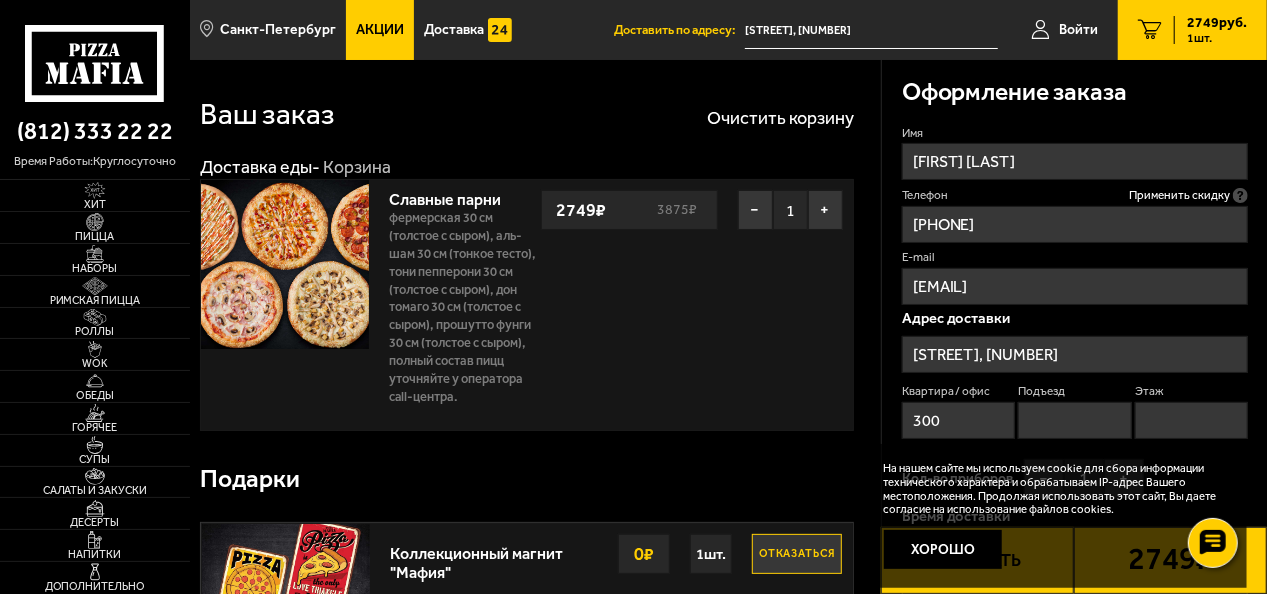 type on "300" 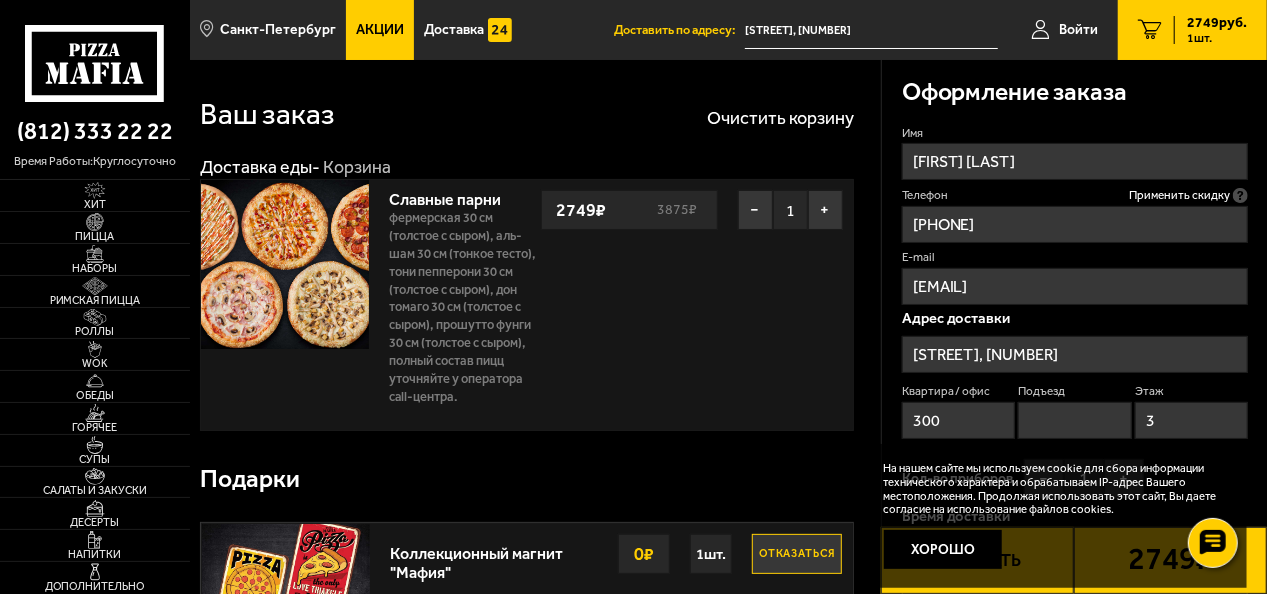 type on "3" 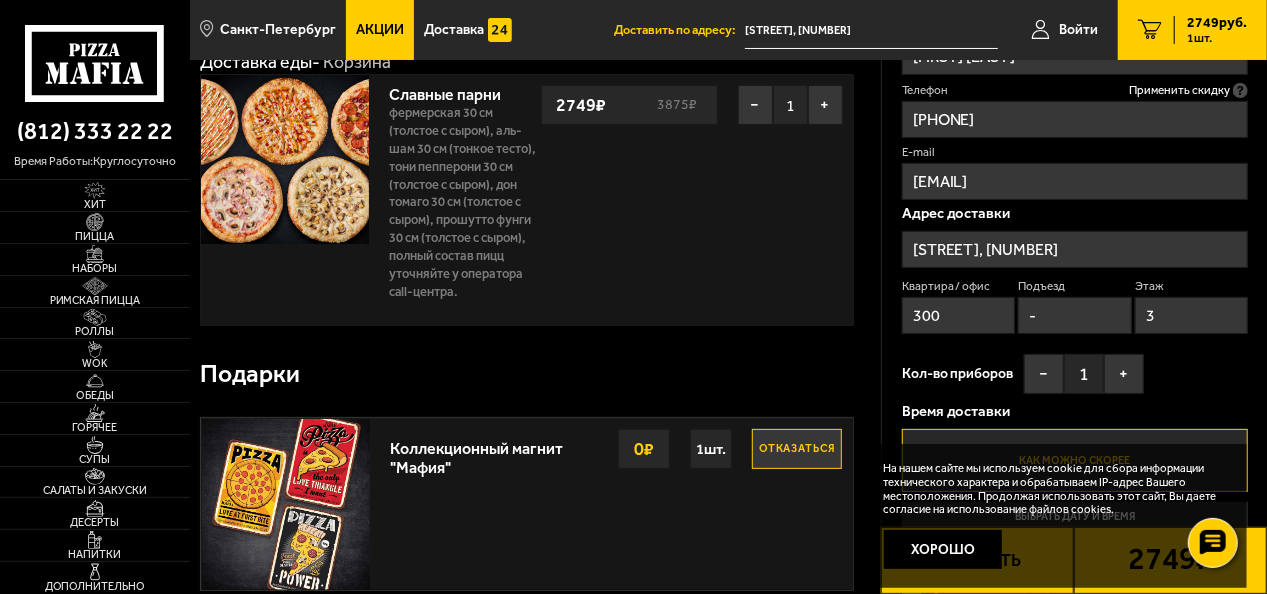 scroll, scrollTop: 200, scrollLeft: 0, axis: vertical 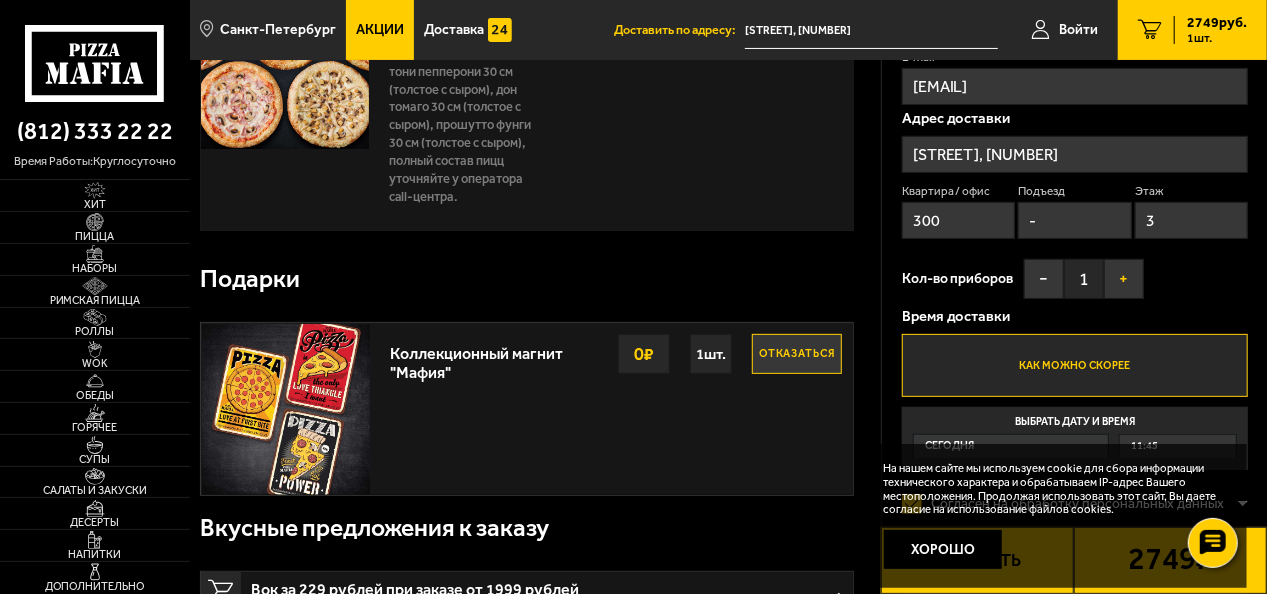 type on "-" 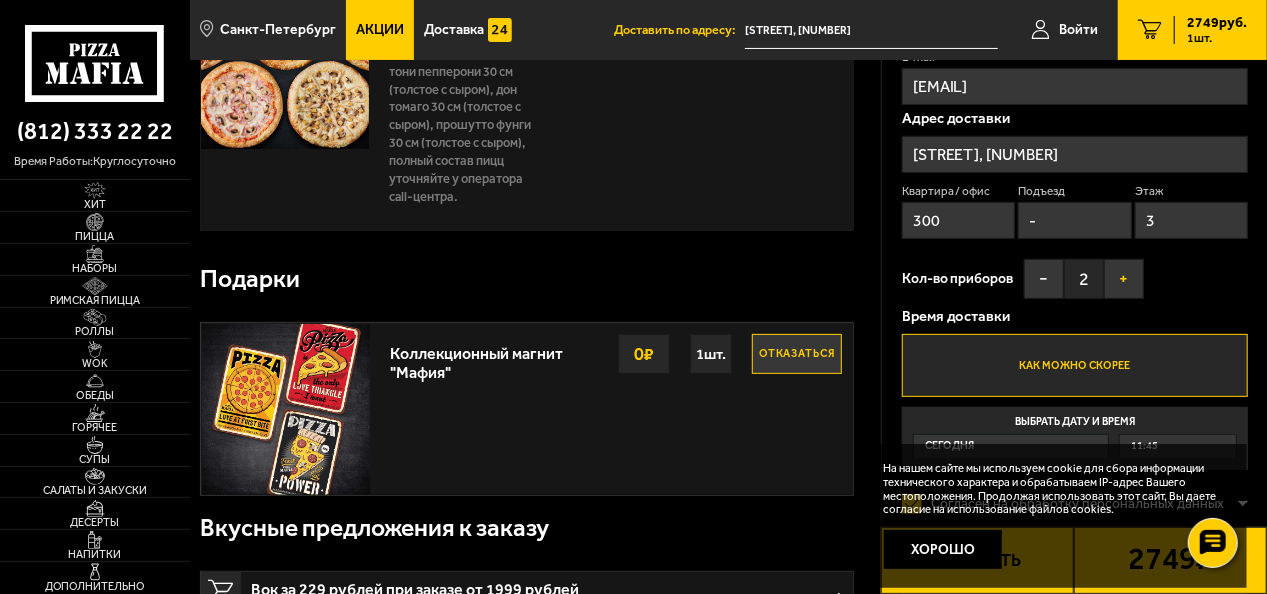 click on "+" at bounding box center (1124, 279) 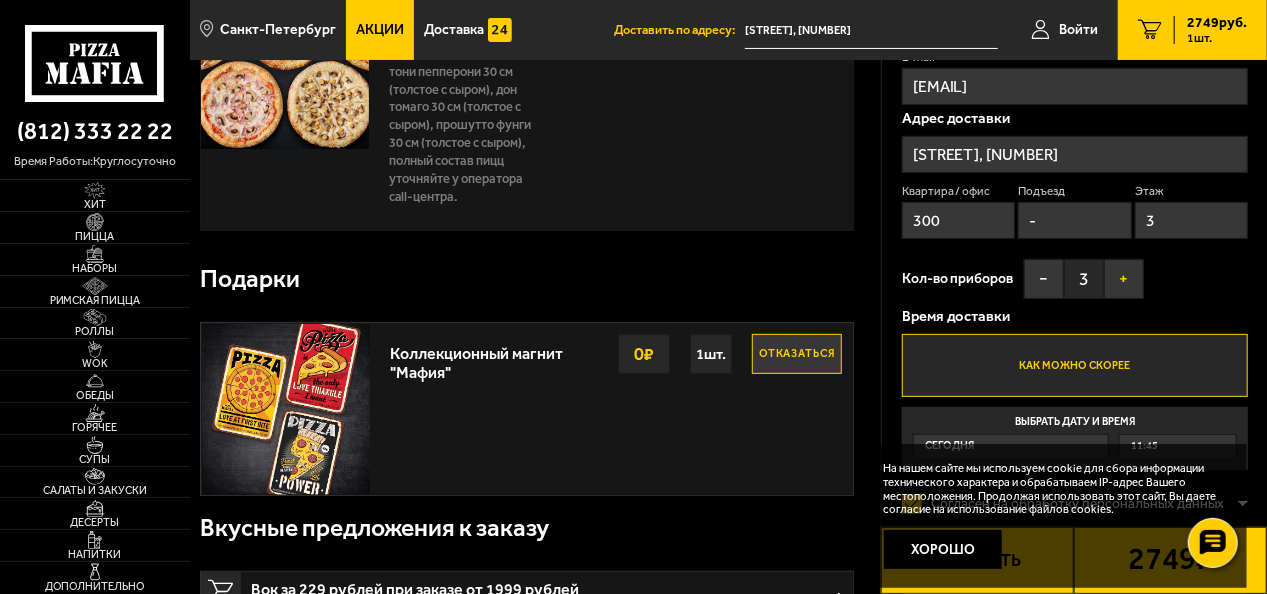 click on "+" at bounding box center (1124, 279) 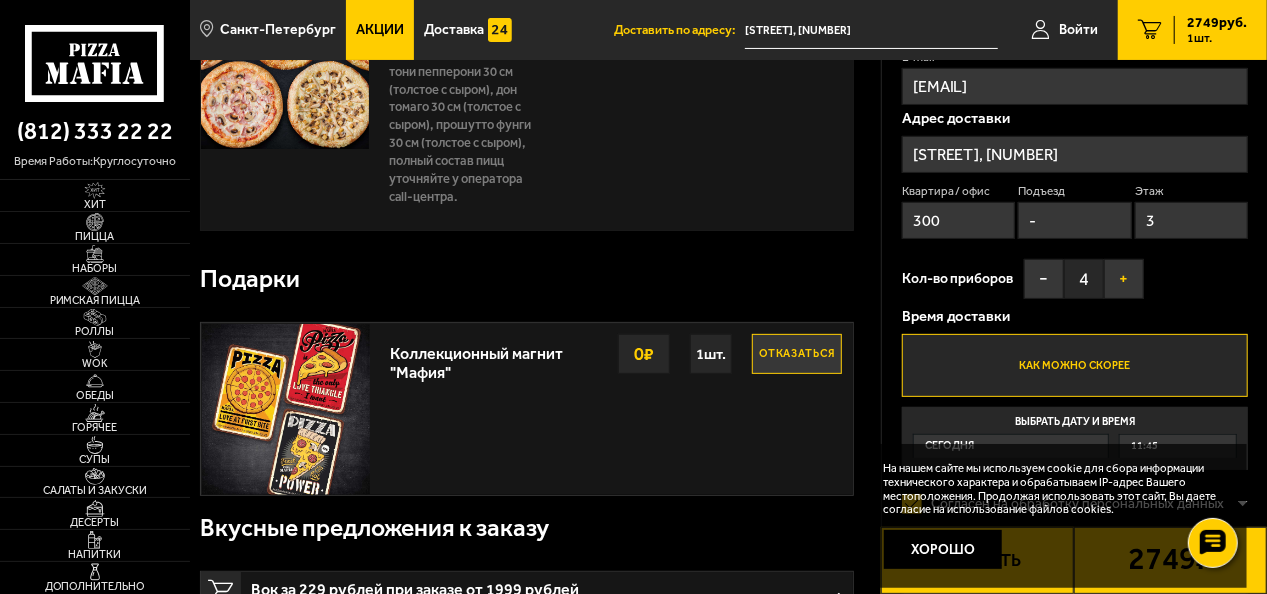 click on "+" at bounding box center (1124, 279) 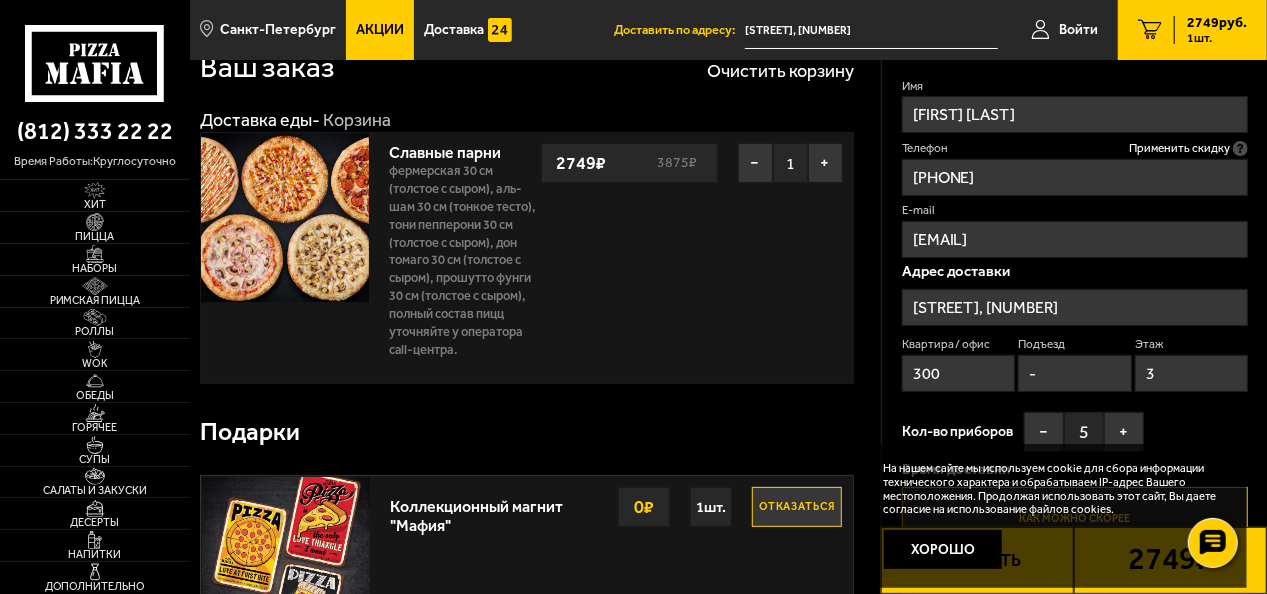 scroll, scrollTop: 0, scrollLeft: 0, axis: both 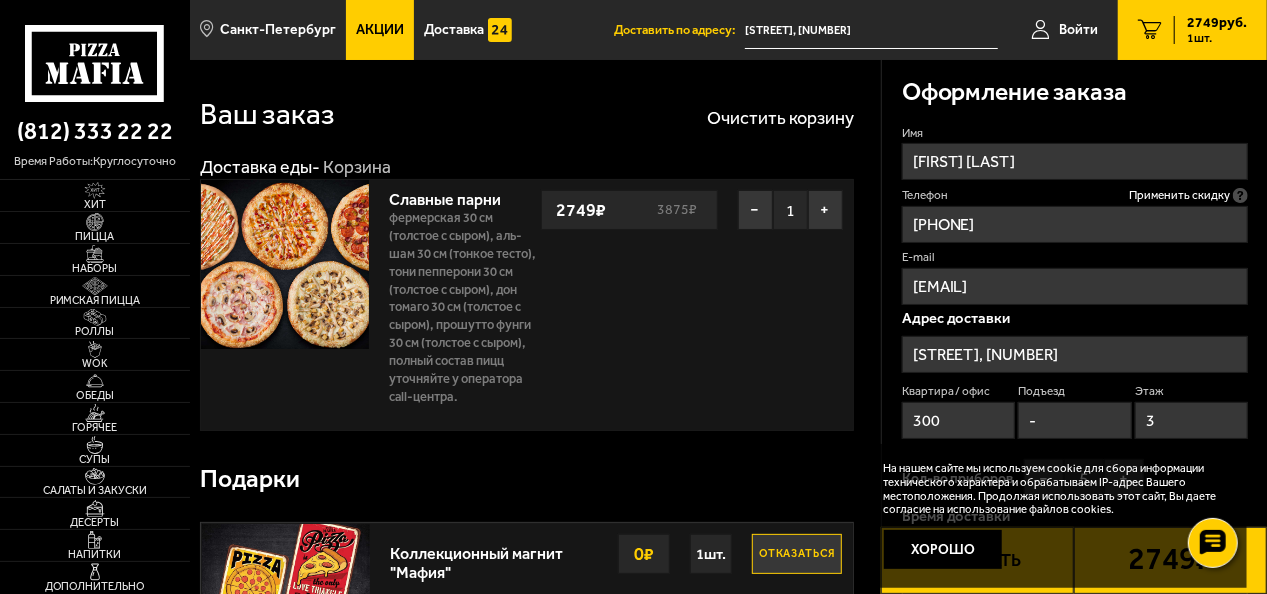 click on "Акции" at bounding box center (380, 30) 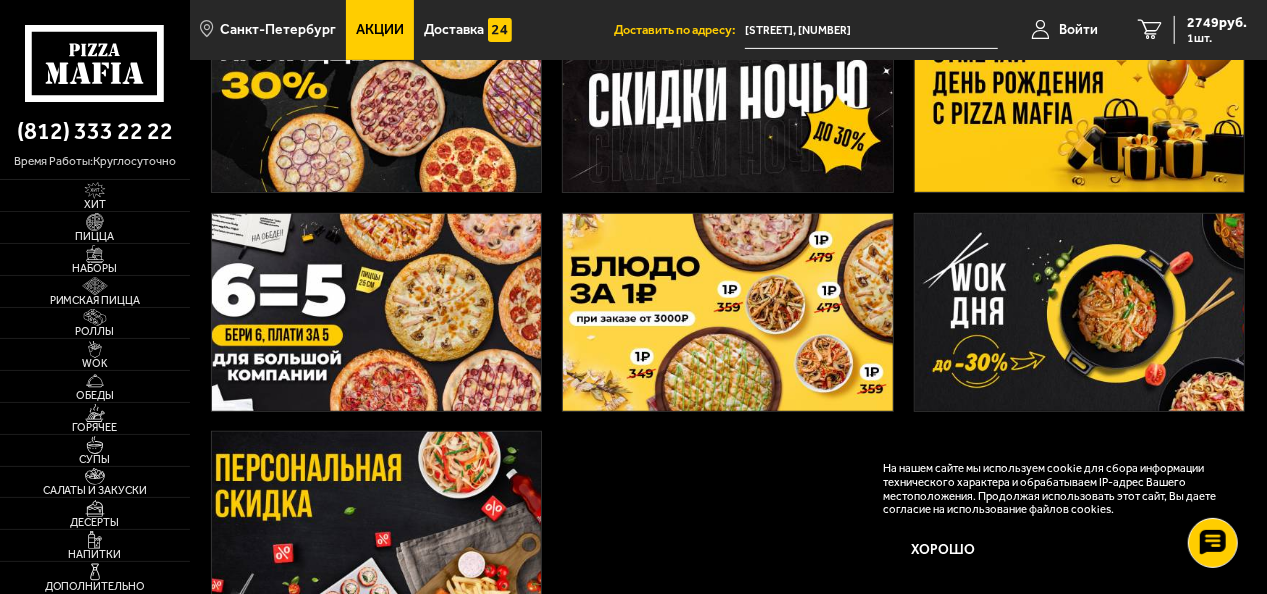 scroll, scrollTop: 500, scrollLeft: 0, axis: vertical 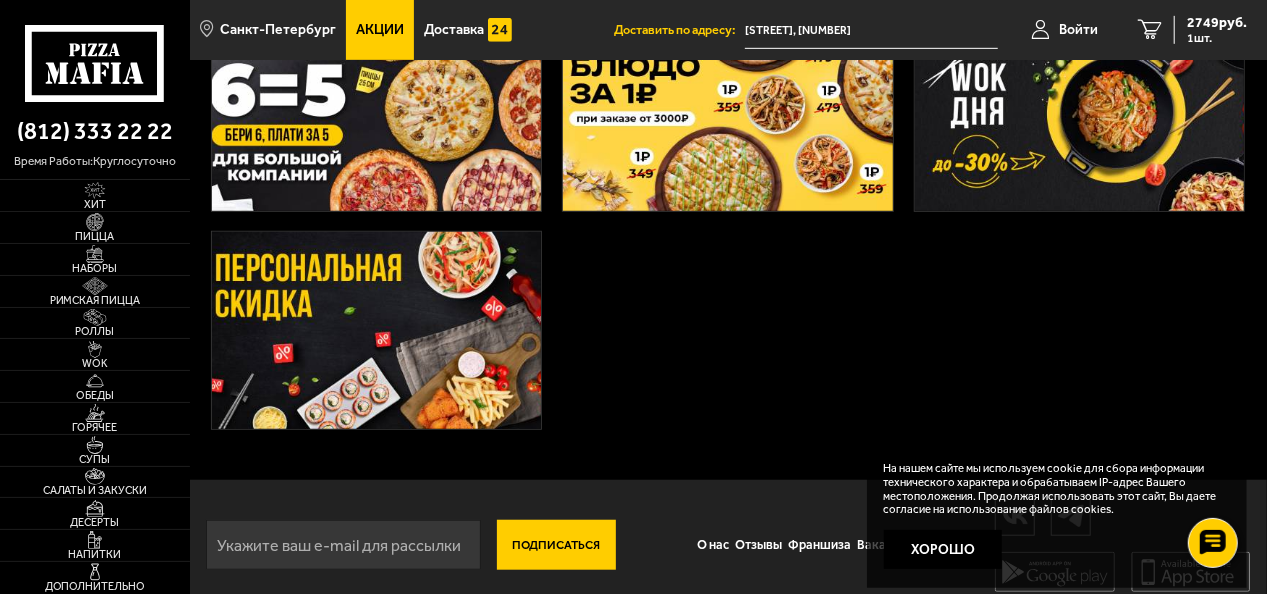 click at bounding box center (377, 330) 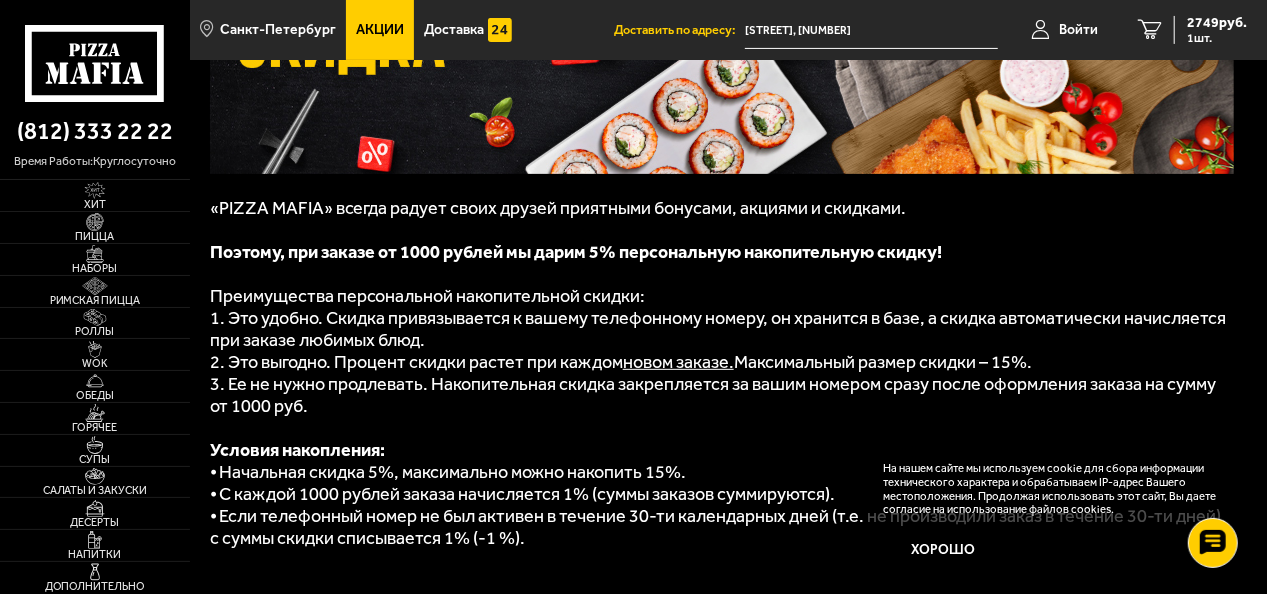scroll, scrollTop: 0, scrollLeft: 0, axis: both 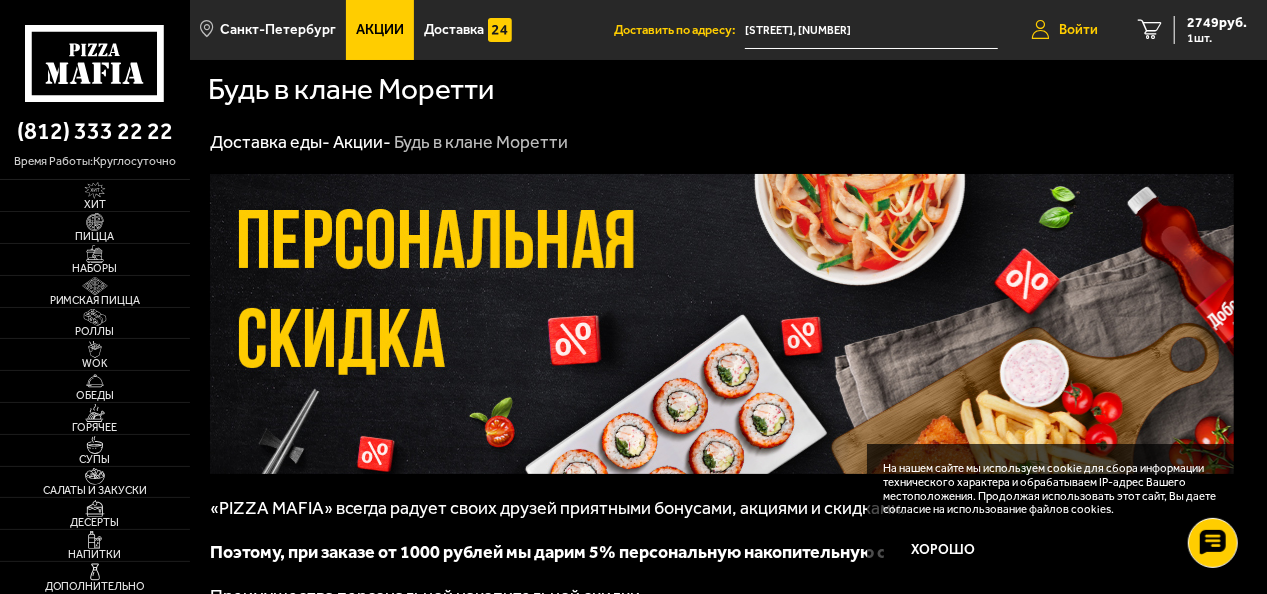 click on "Войти" at bounding box center (1078, 30) 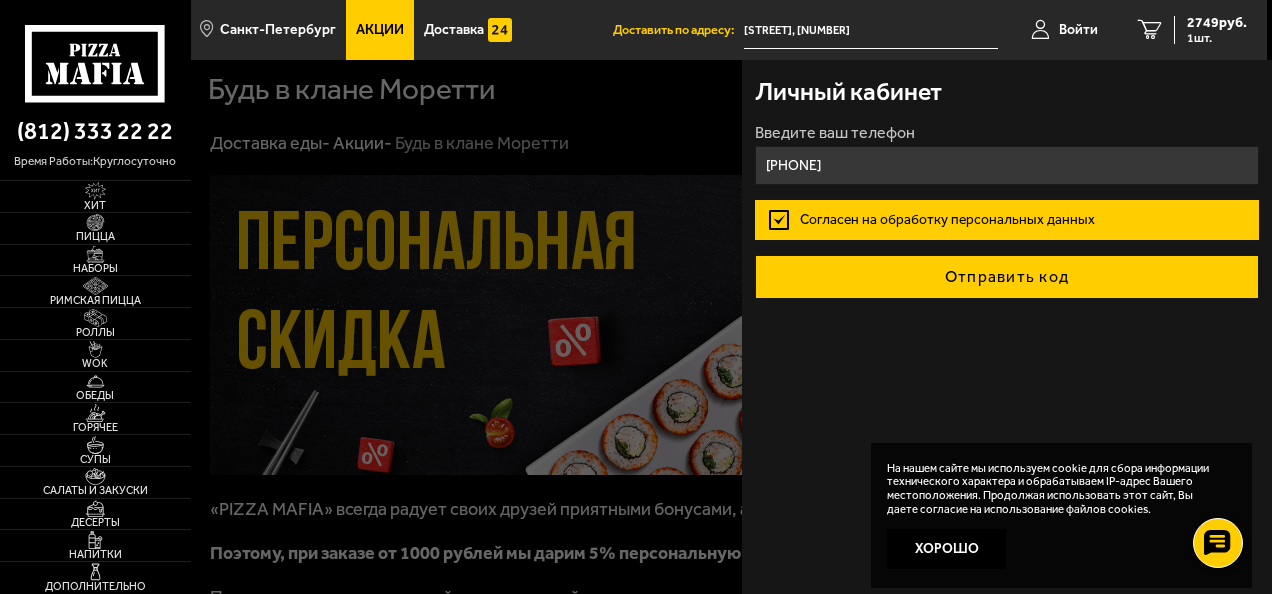 type on "[PHONE]" 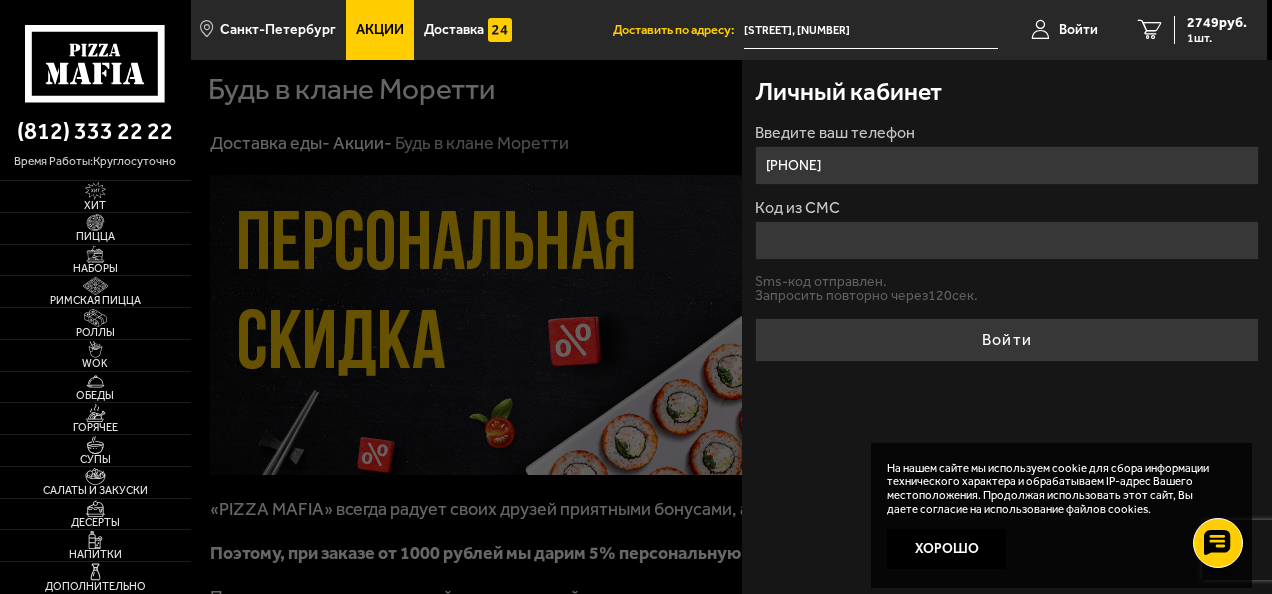 click on "Код из СМС" at bounding box center (1007, 240) 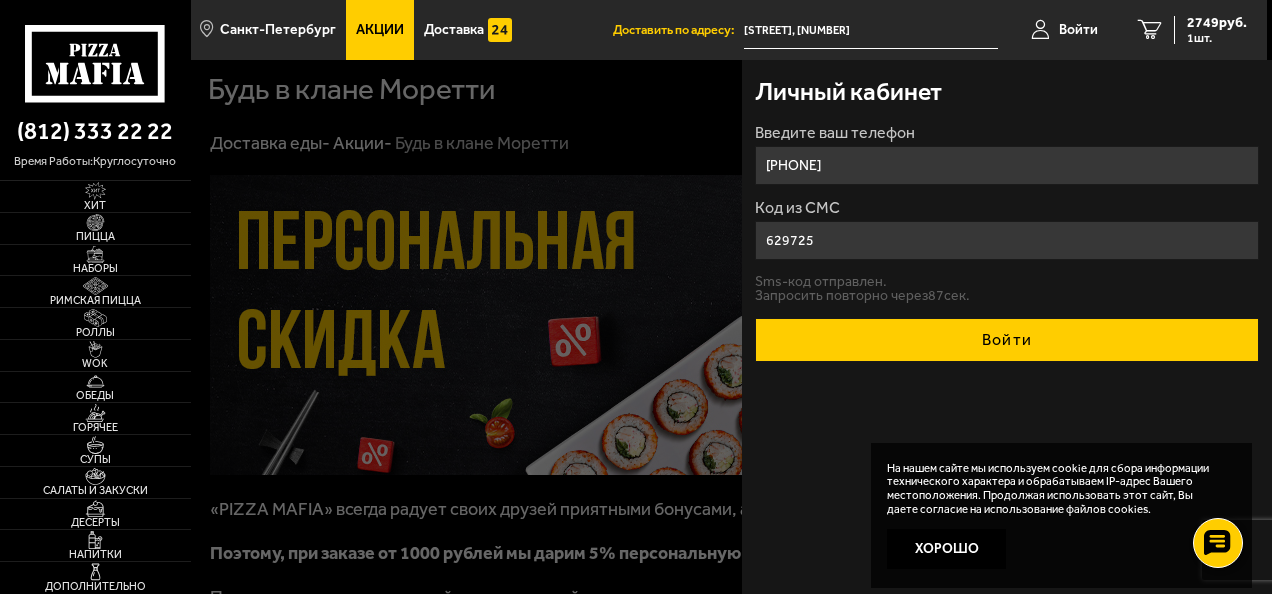 type on "629725" 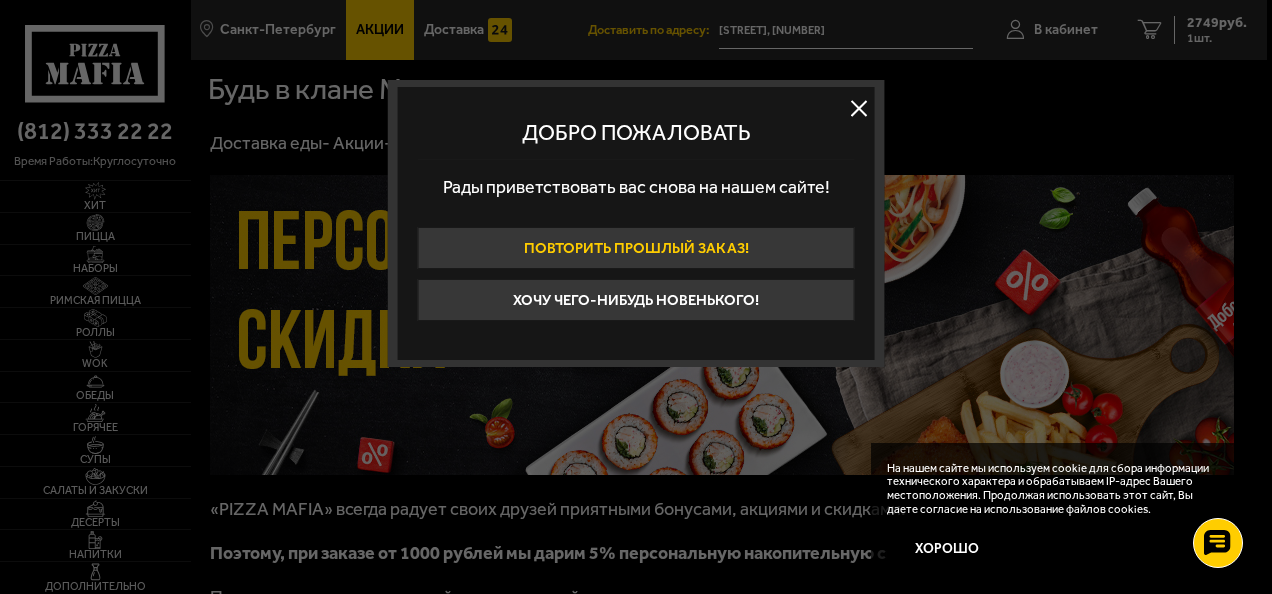 click on "Повторить прошлый заказ!" at bounding box center (635, 248) 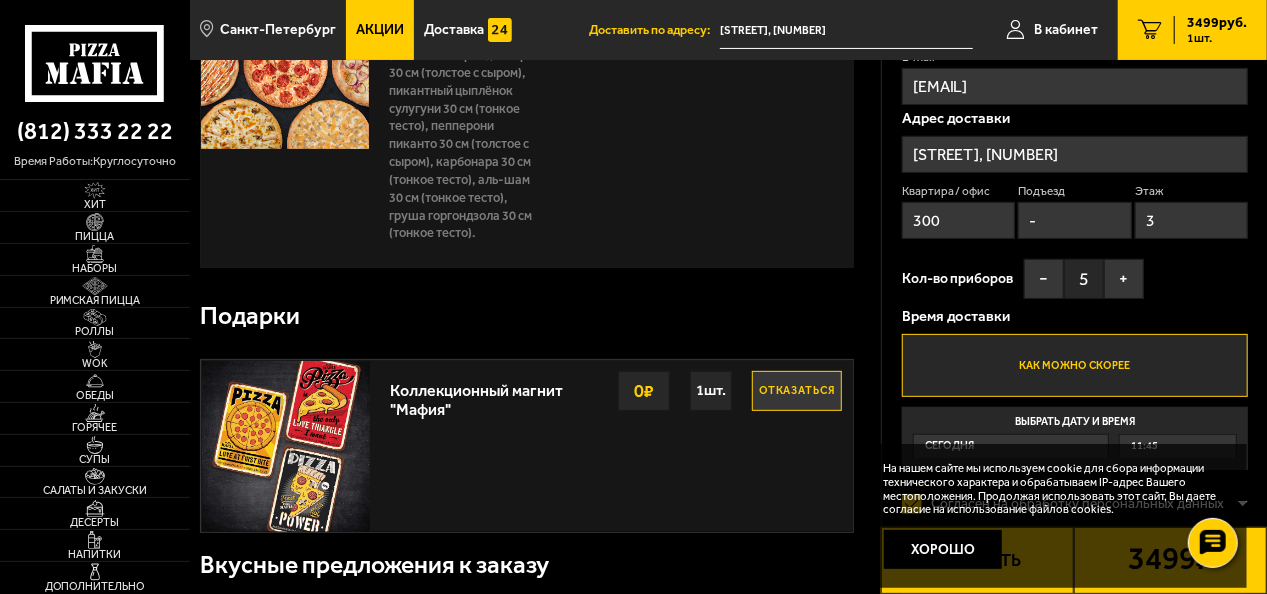 scroll, scrollTop: 0, scrollLeft: 0, axis: both 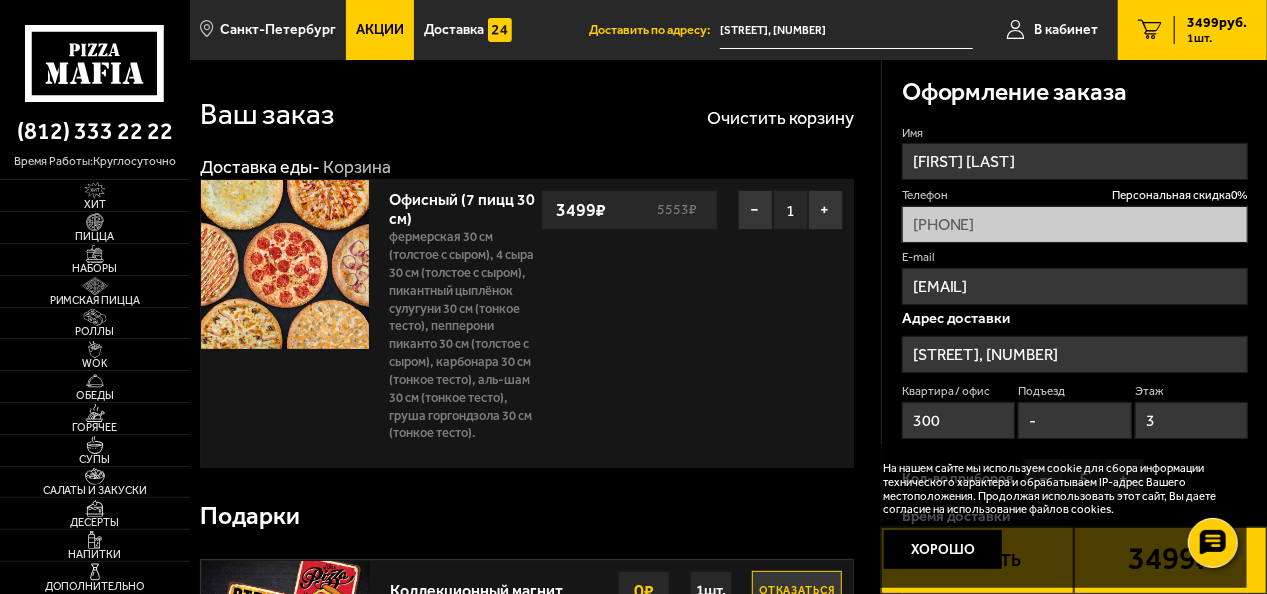 click on "1  шт." at bounding box center [1217, 38] 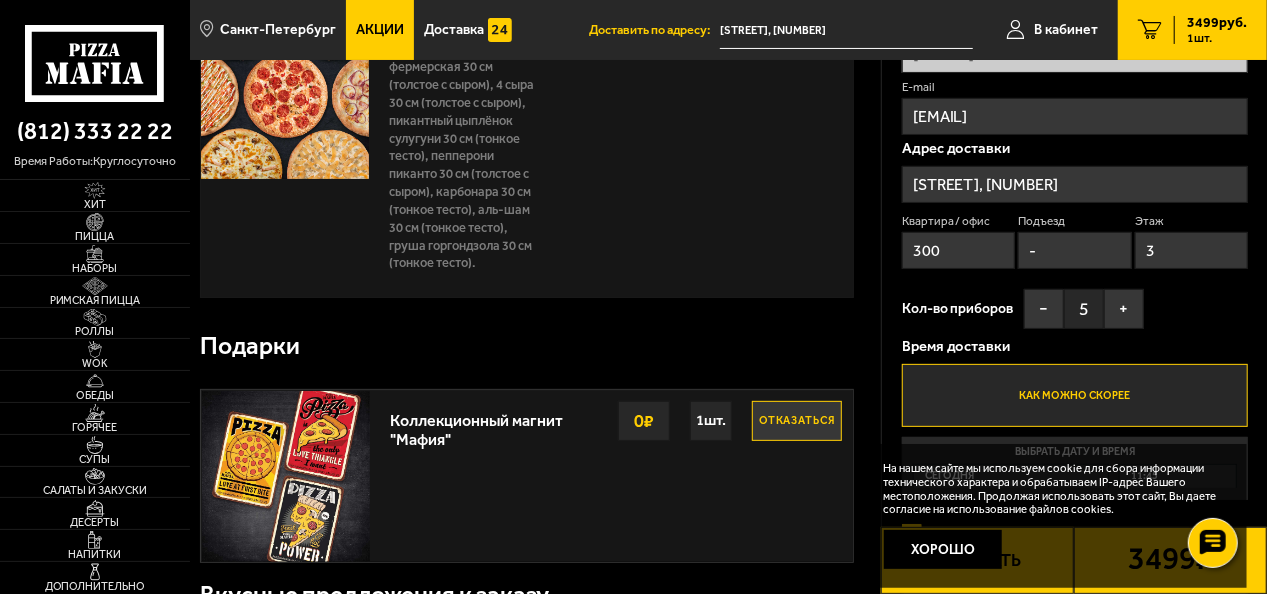scroll, scrollTop: 200, scrollLeft: 0, axis: vertical 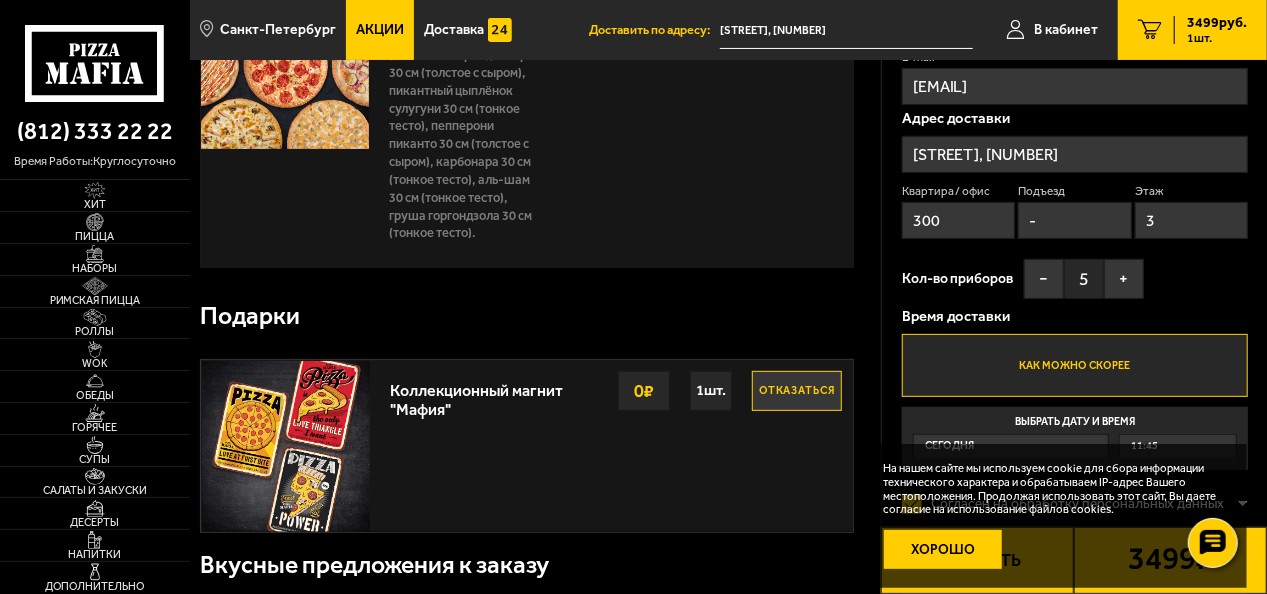 click on "Хорошо" at bounding box center [943, 550] 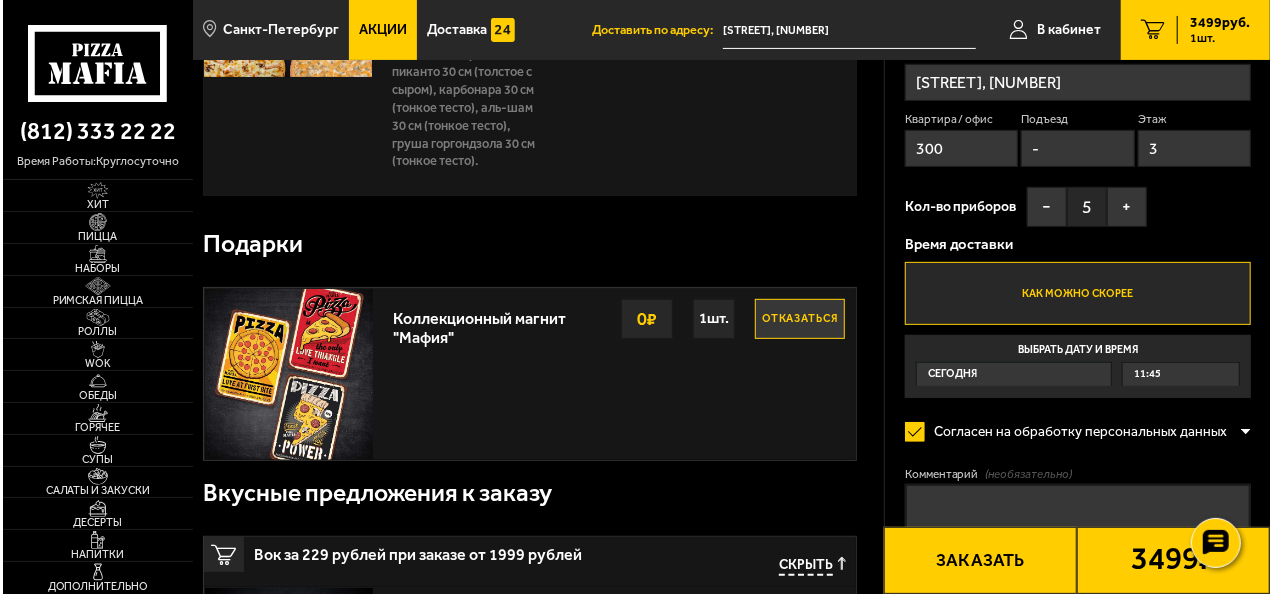 scroll, scrollTop: 300, scrollLeft: 0, axis: vertical 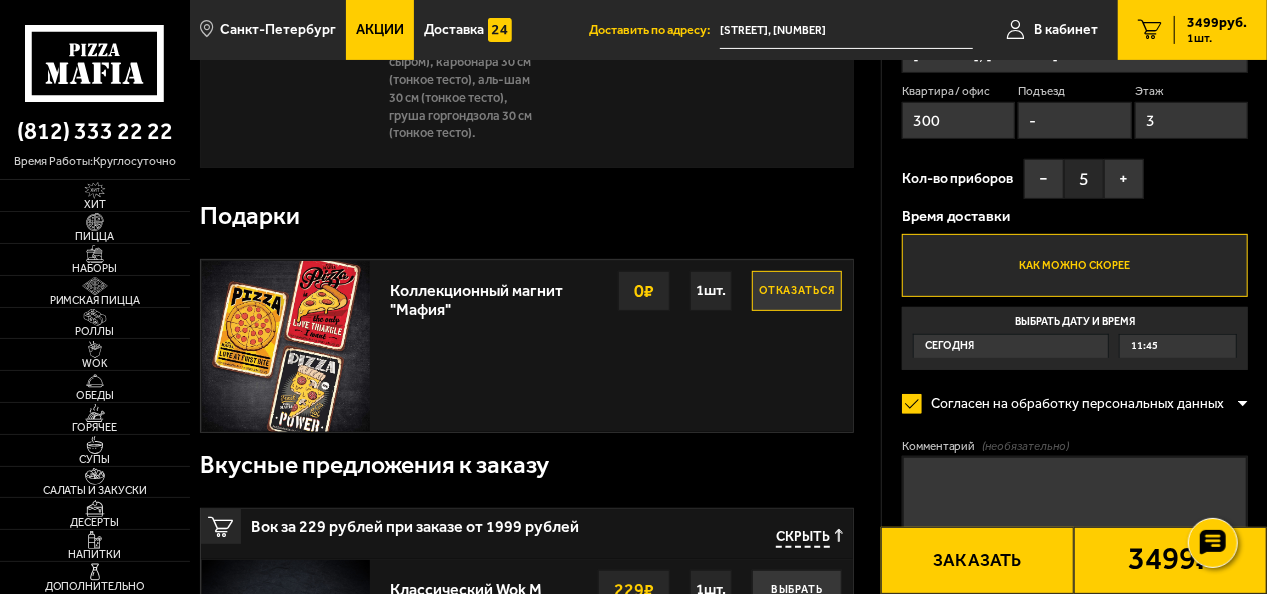click on "Заказать" at bounding box center (977, 560) 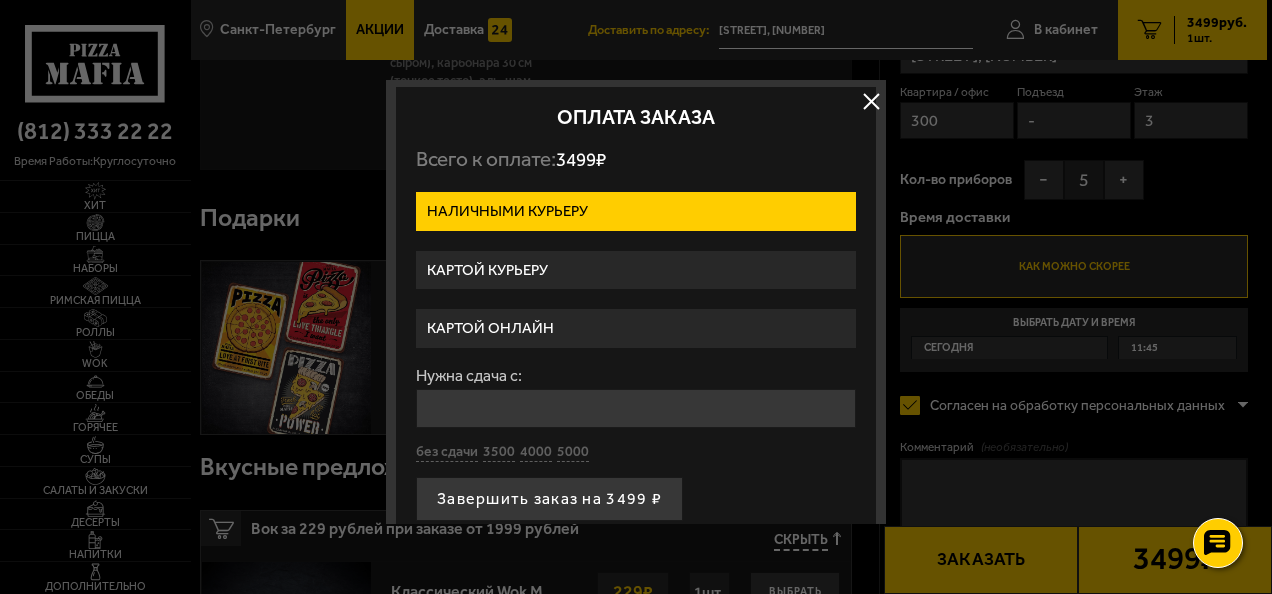 click on "Картой онлайн" at bounding box center (636, 328) 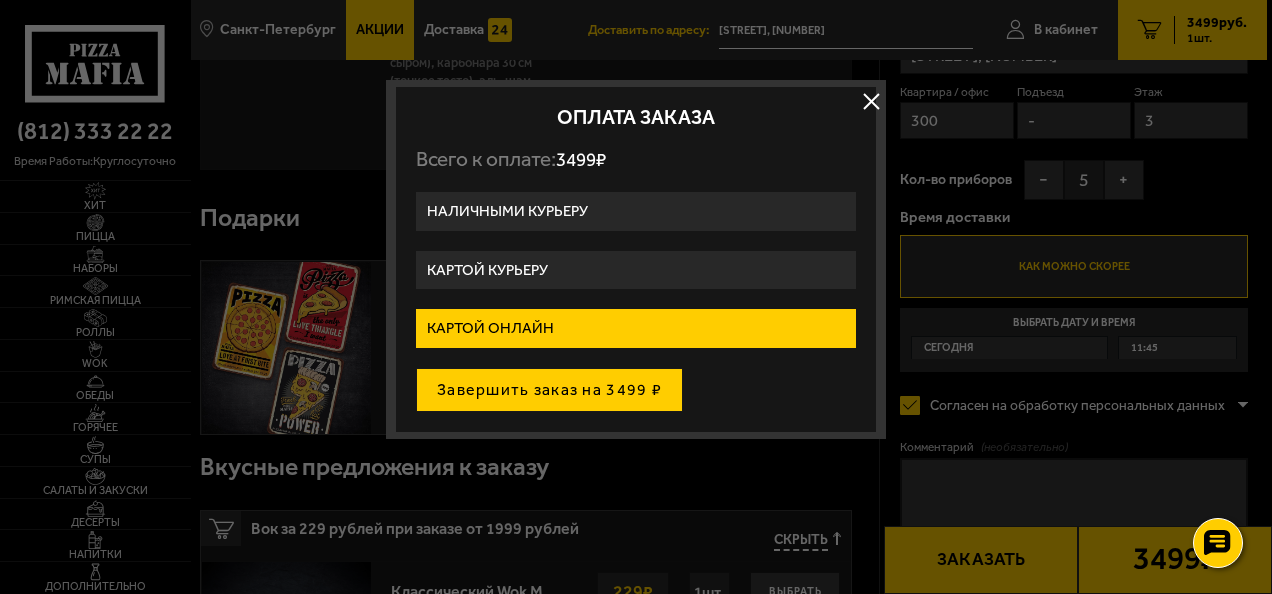 click on "Завершить заказ на 3499 ₽" at bounding box center [549, 390] 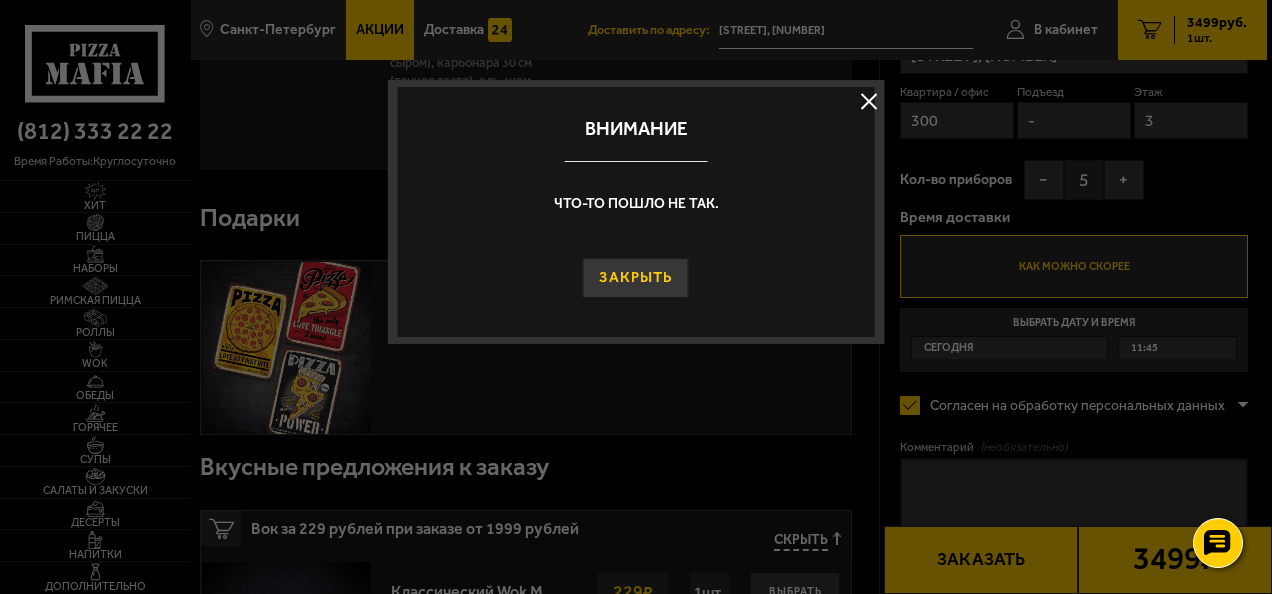 click on "Закрыть" at bounding box center [636, 278] 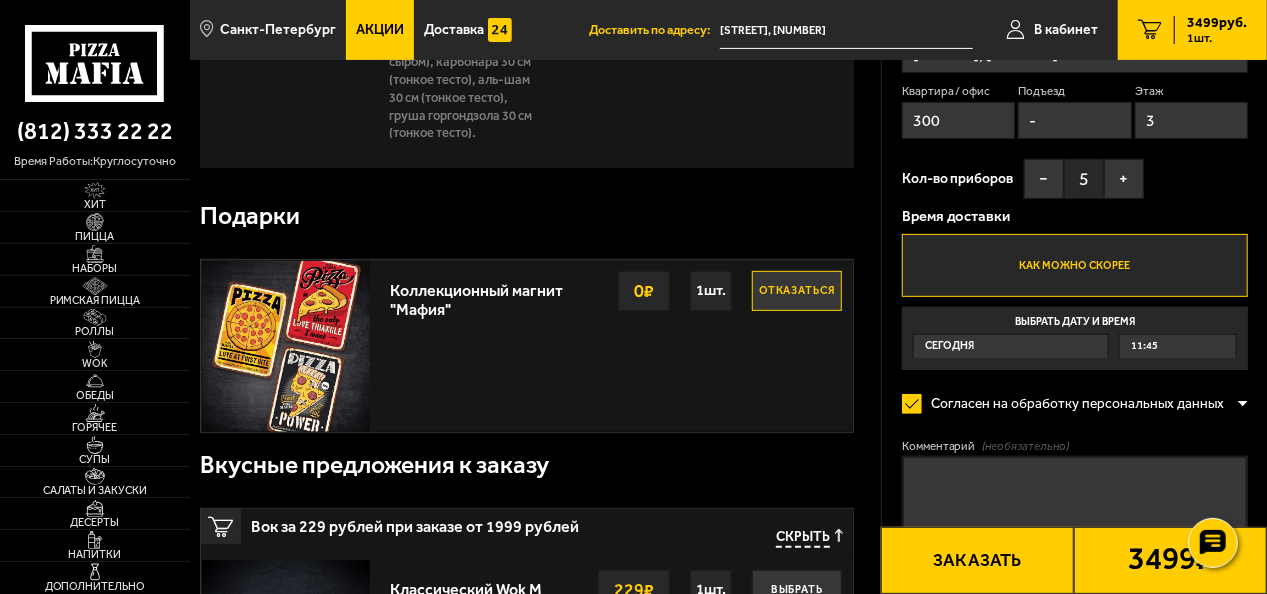 click on "Заказать" at bounding box center (977, 560) 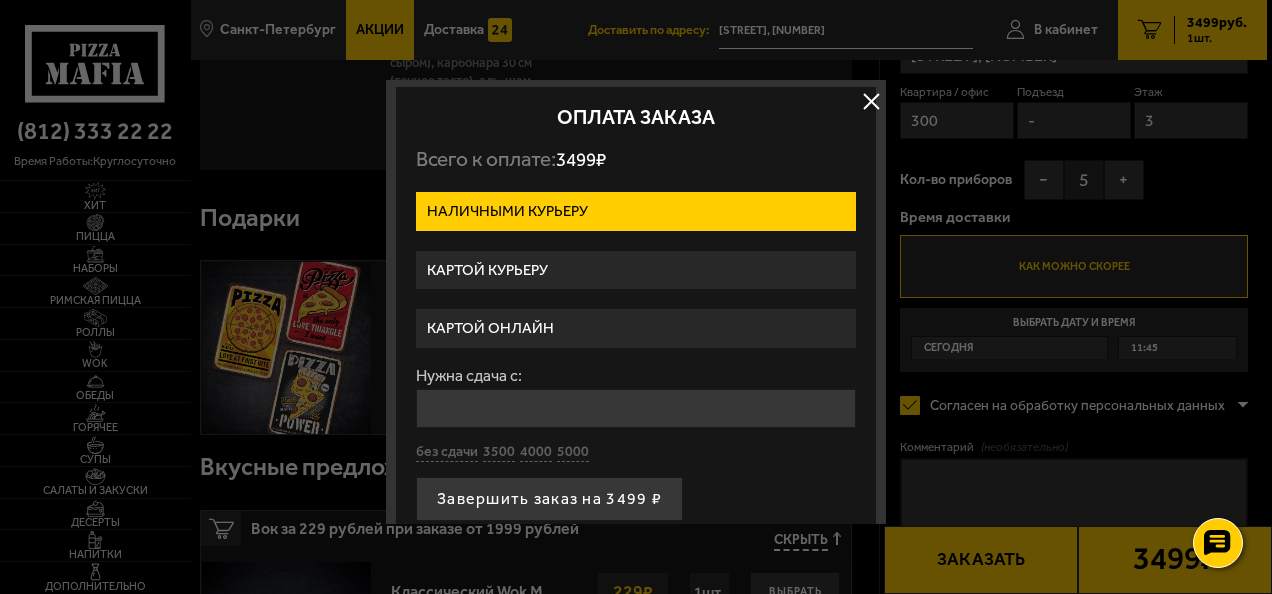 click at bounding box center (871, 101) 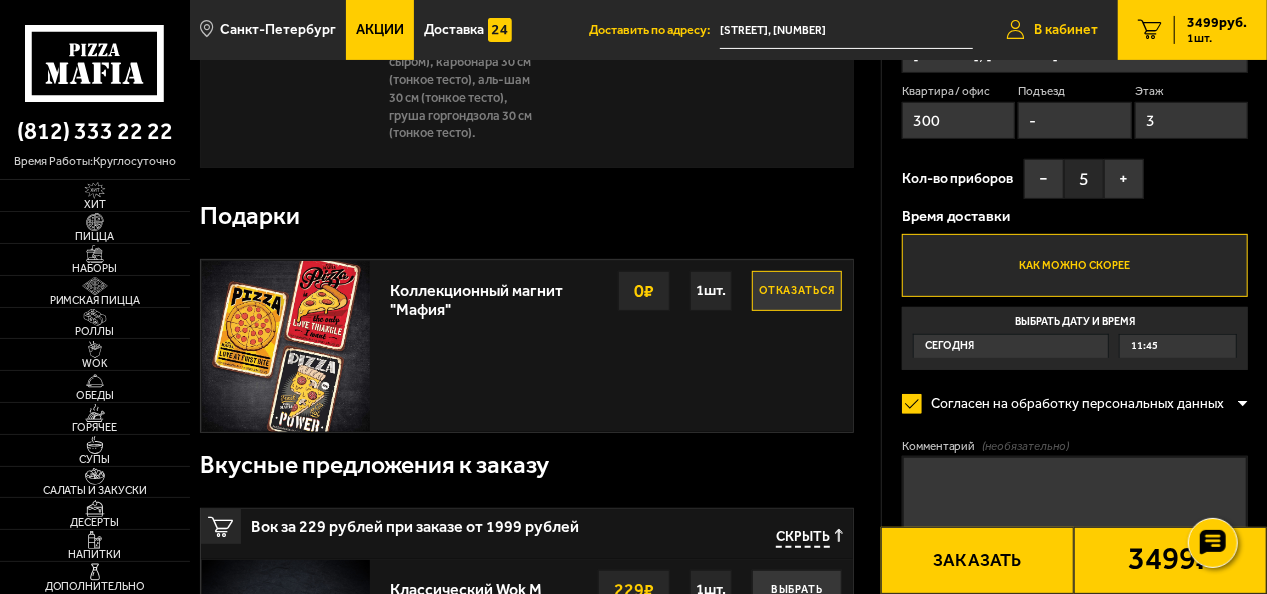click on "В кабинет" at bounding box center [1052, 30] 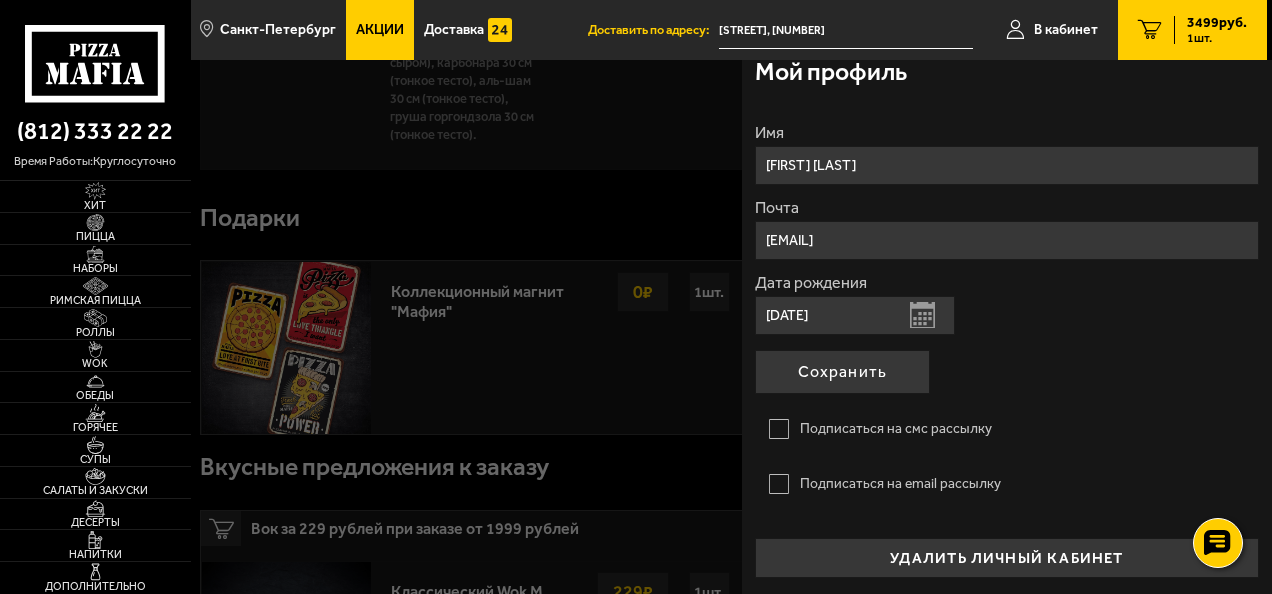 scroll, scrollTop: 0, scrollLeft: 0, axis: both 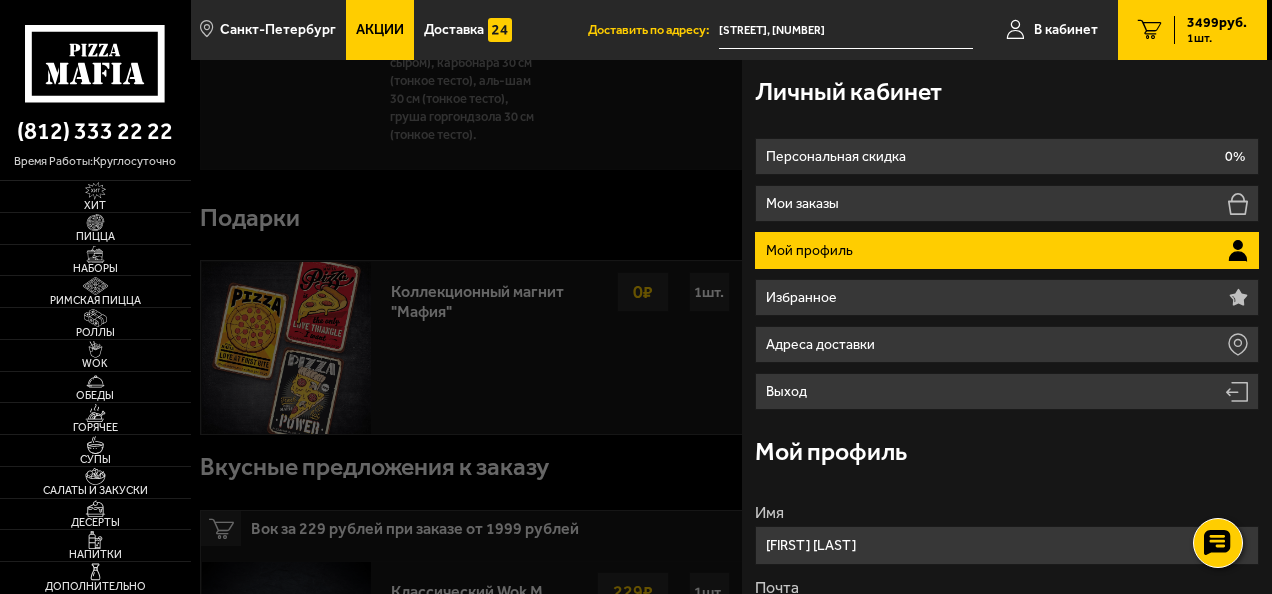 click on "1 3499  руб. 1  шт." at bounding box center (1192, 30) 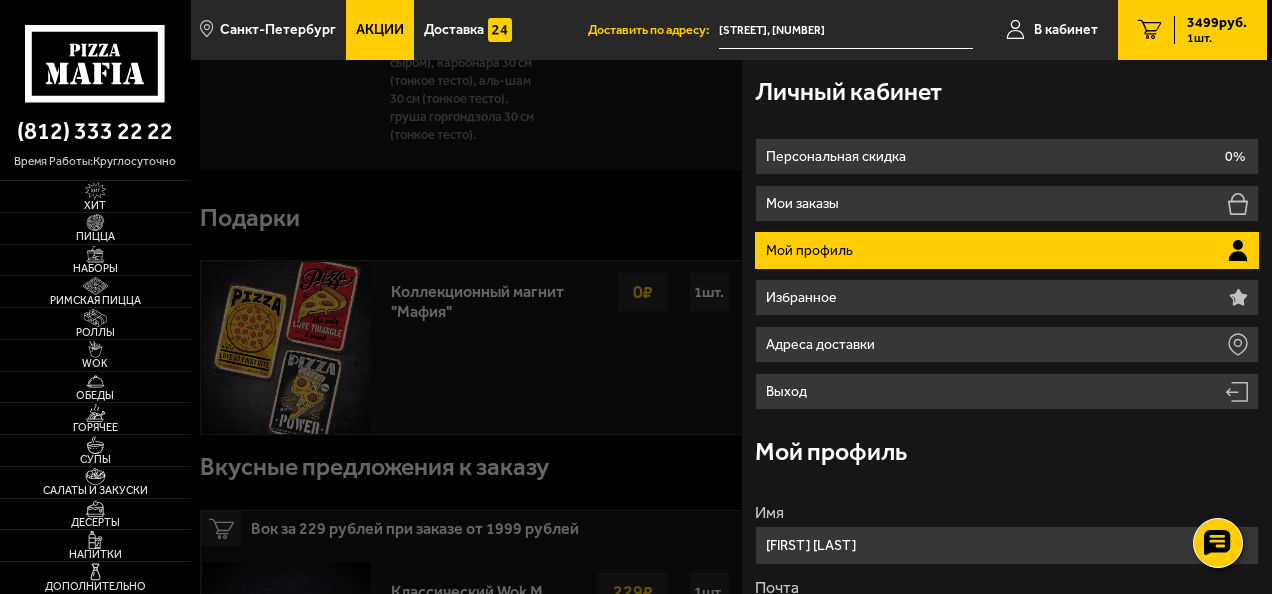 click on "1 3499  руб. 1  шт." at bounding box center (1192, 30) 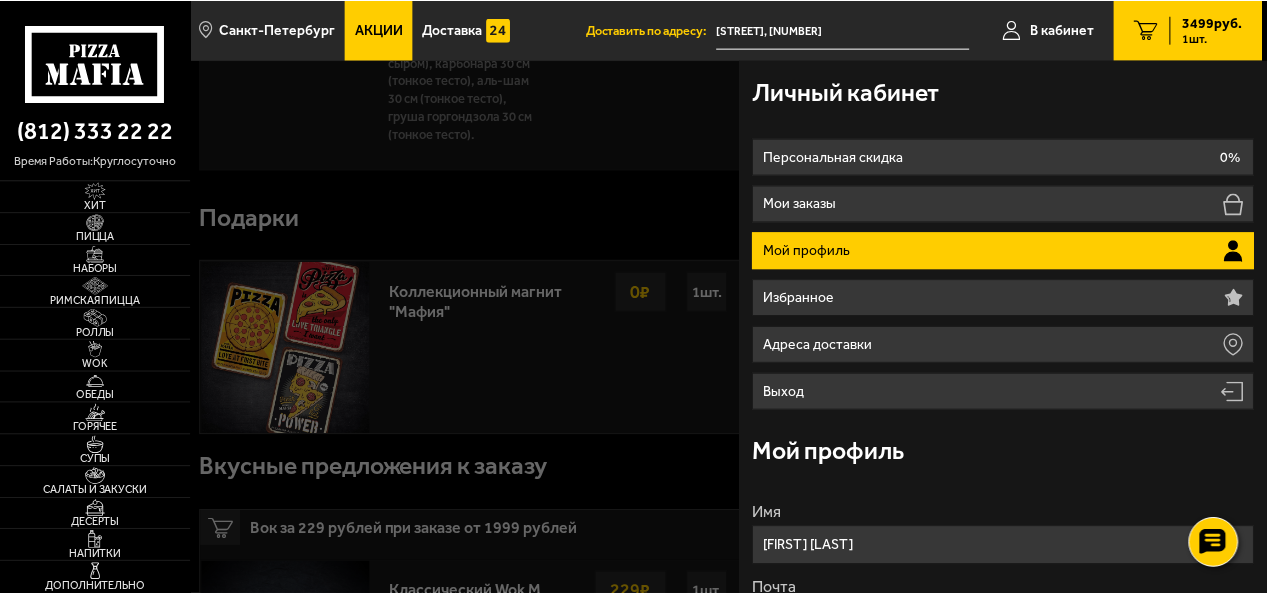 scroll, scrollTop: 380, scrollLeft: 0, axis: vertical 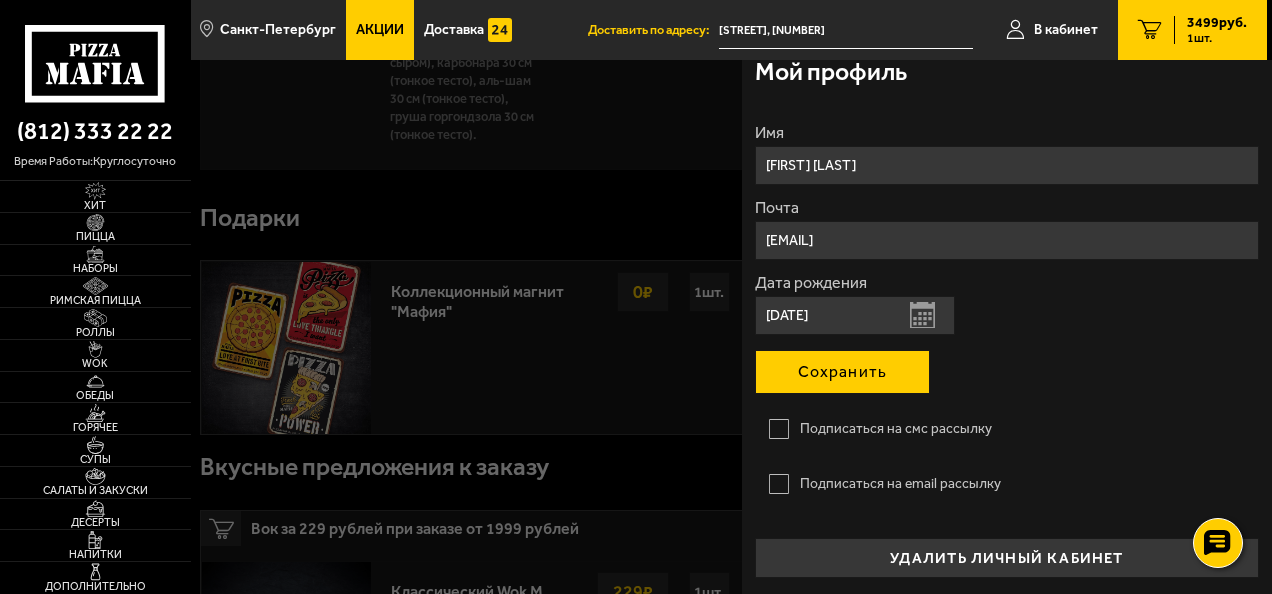 click on "Сохранить" at bounding box center (842, 372) 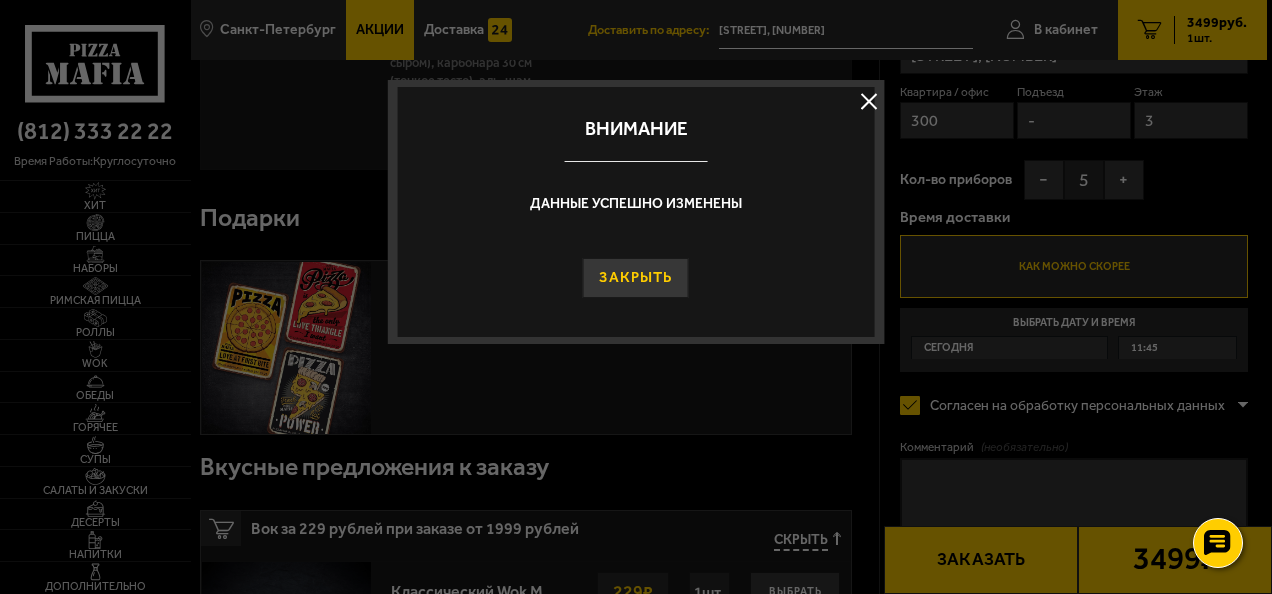 click on "Закрыть" at bounding box center (636, 278) 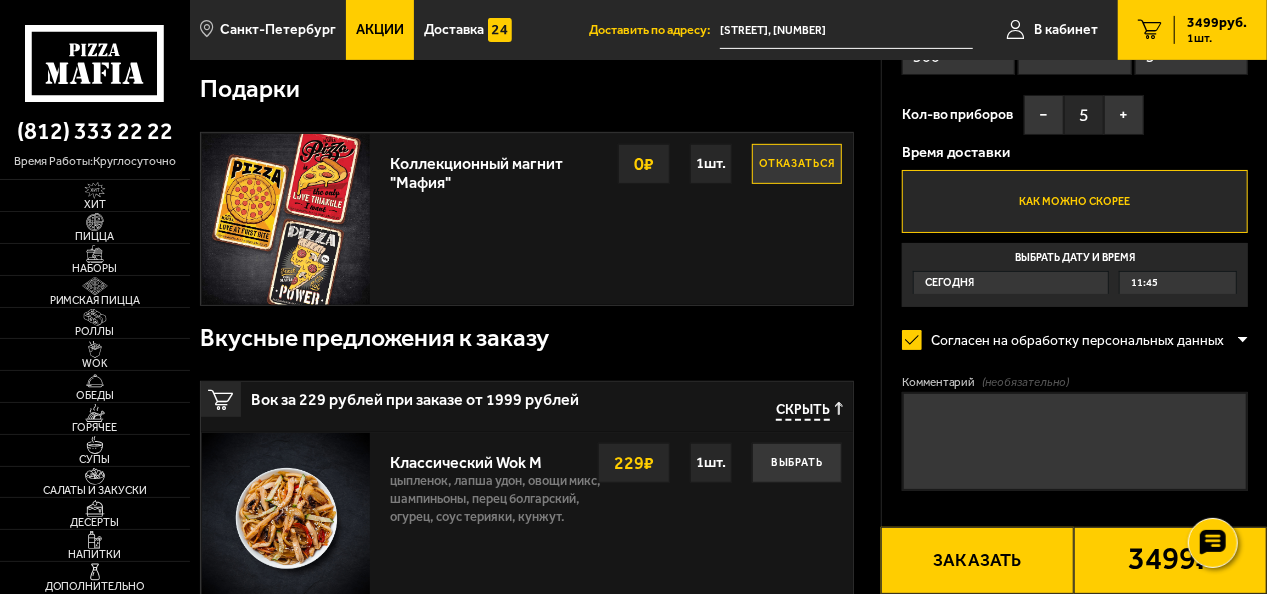 scroll, scrollTop: 500, scrollLeft: 0, axis: vertical 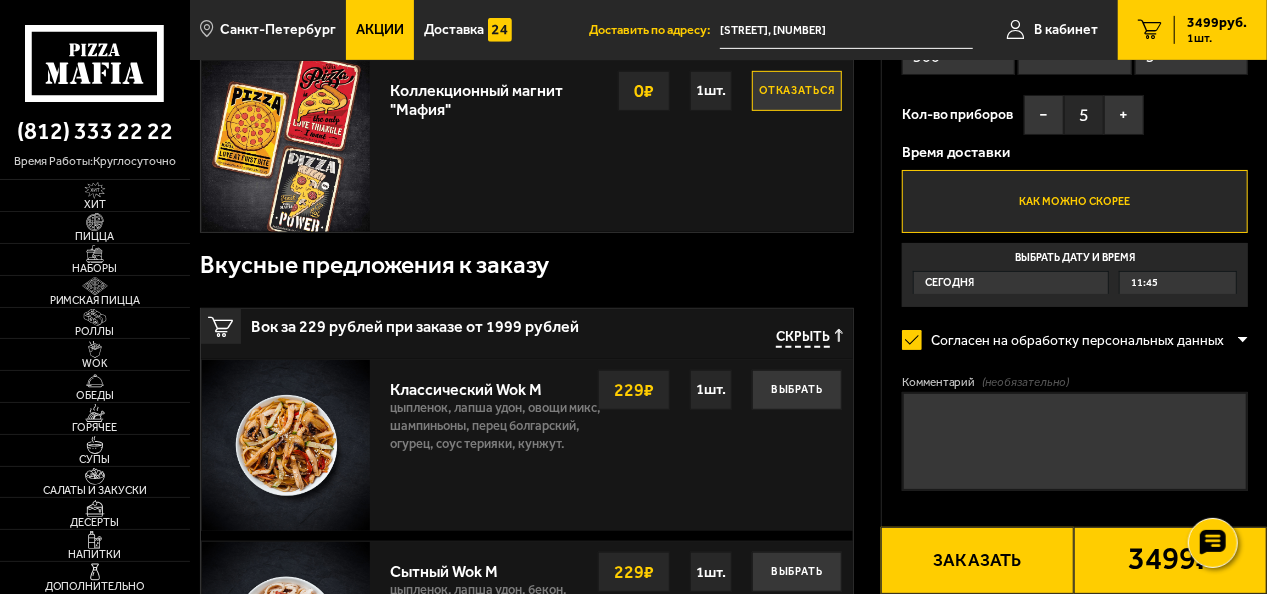 click on "3499  ₽" at bounding box center [1170, 560] 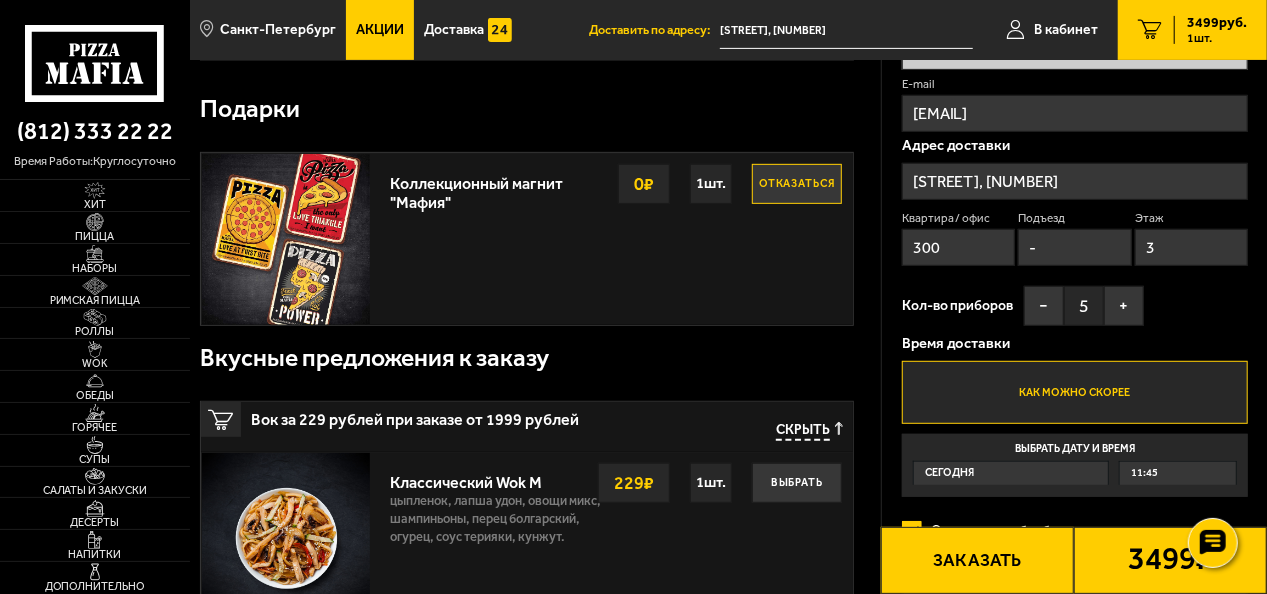 scroll, scrollTop: 300, scrollLeft: 0, axis: vertical 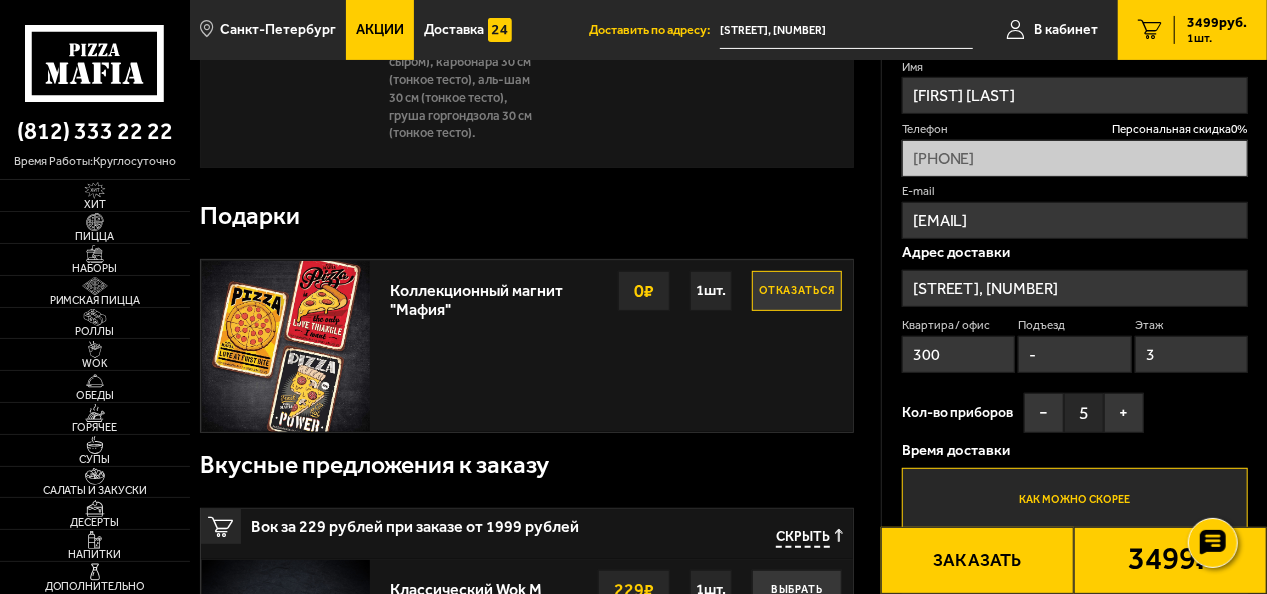 click on "Заказать" at bounding box center [977, 560] 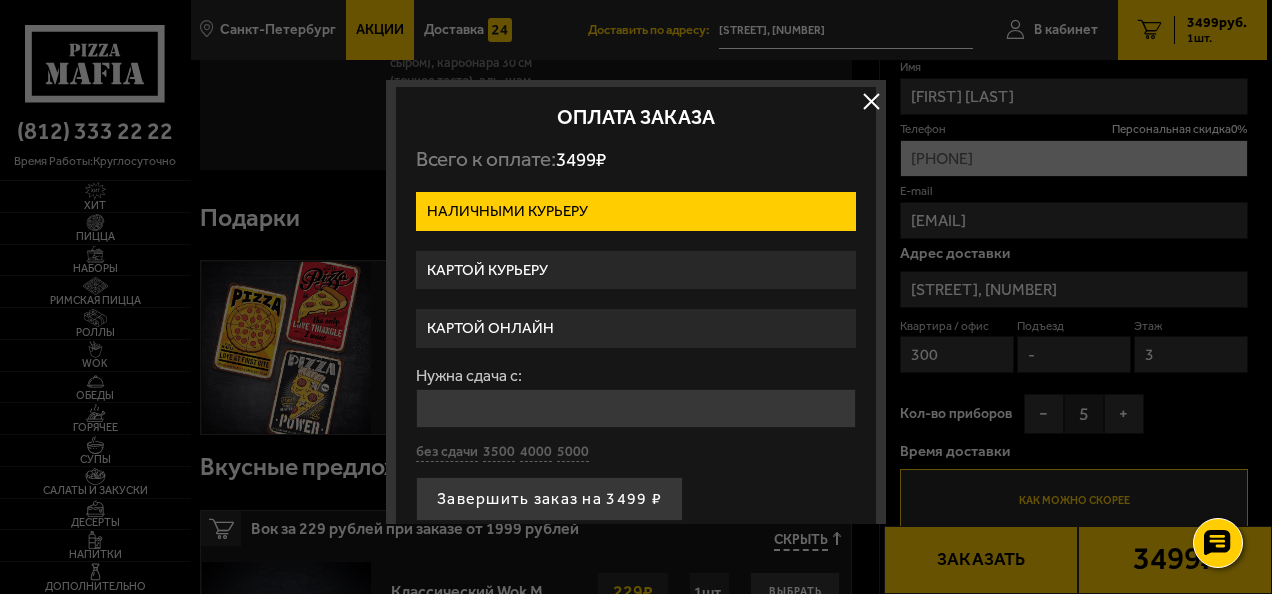 click on "Картой курьеру" at bounding box center [636, 270] 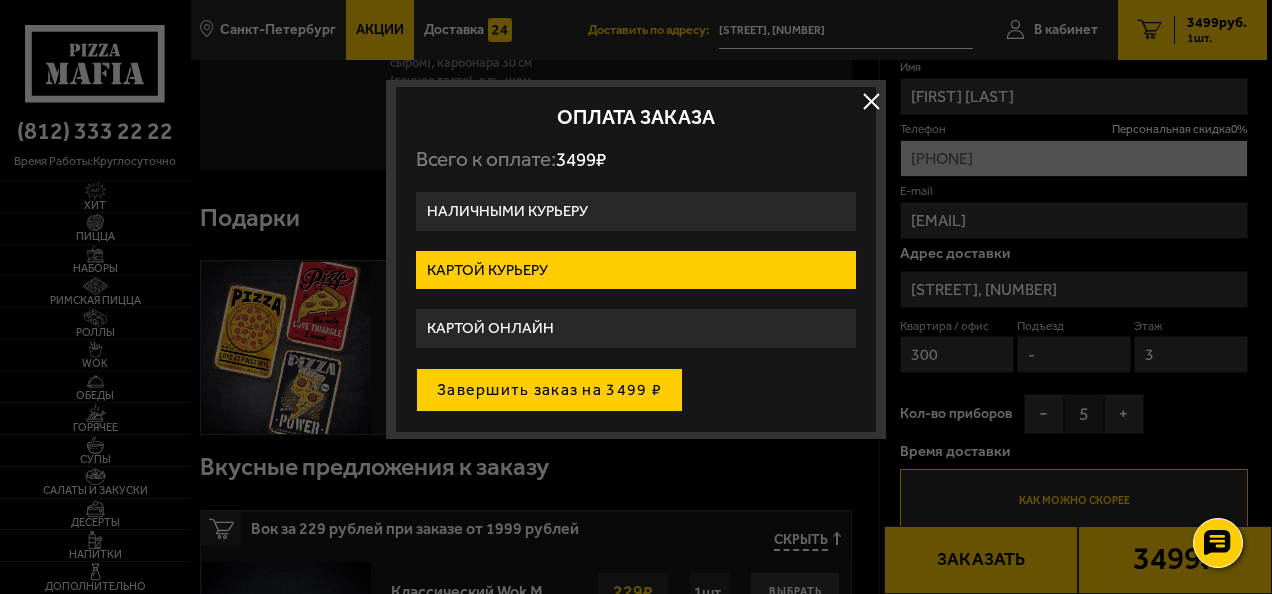 click on "Завершить заказ на 3499 ₽" at bounding box center (549, 390) 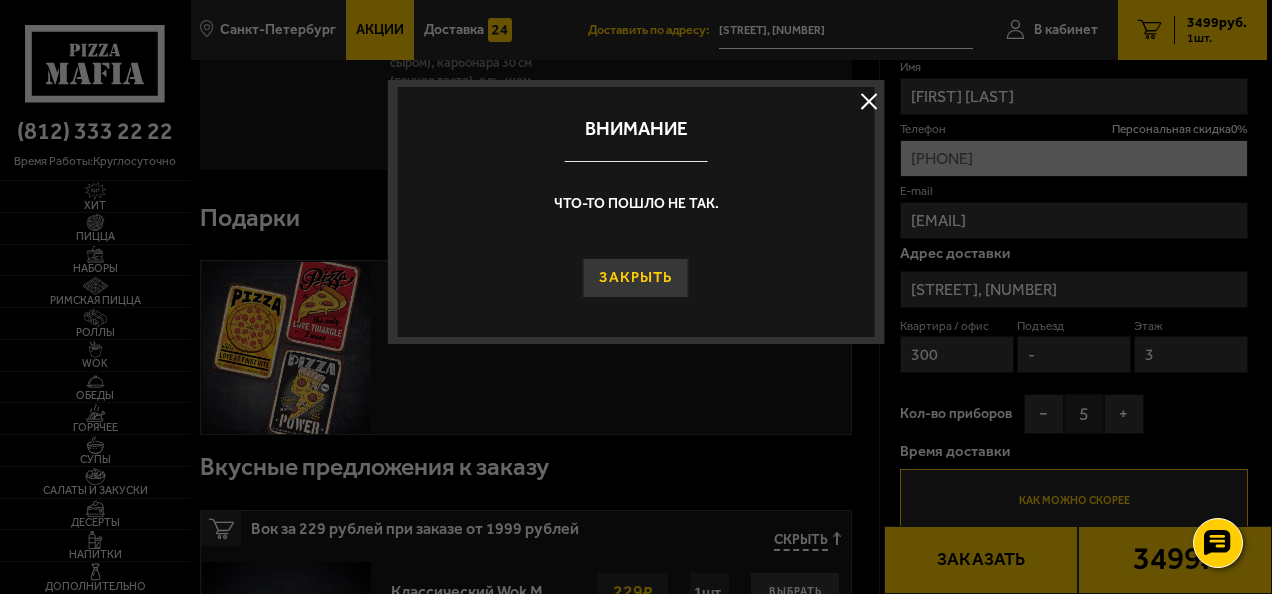 click on "Закрыть" at bounding box center [636, 278] 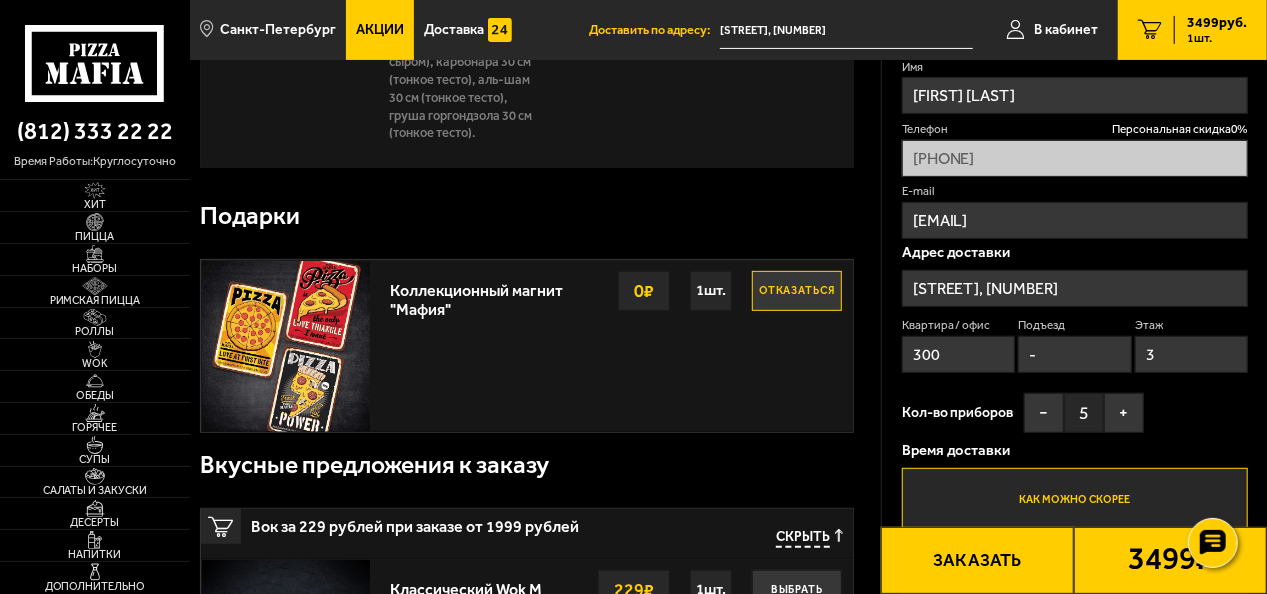 scroll, scrollTop: 0, scrollLeft: 0, axis: both 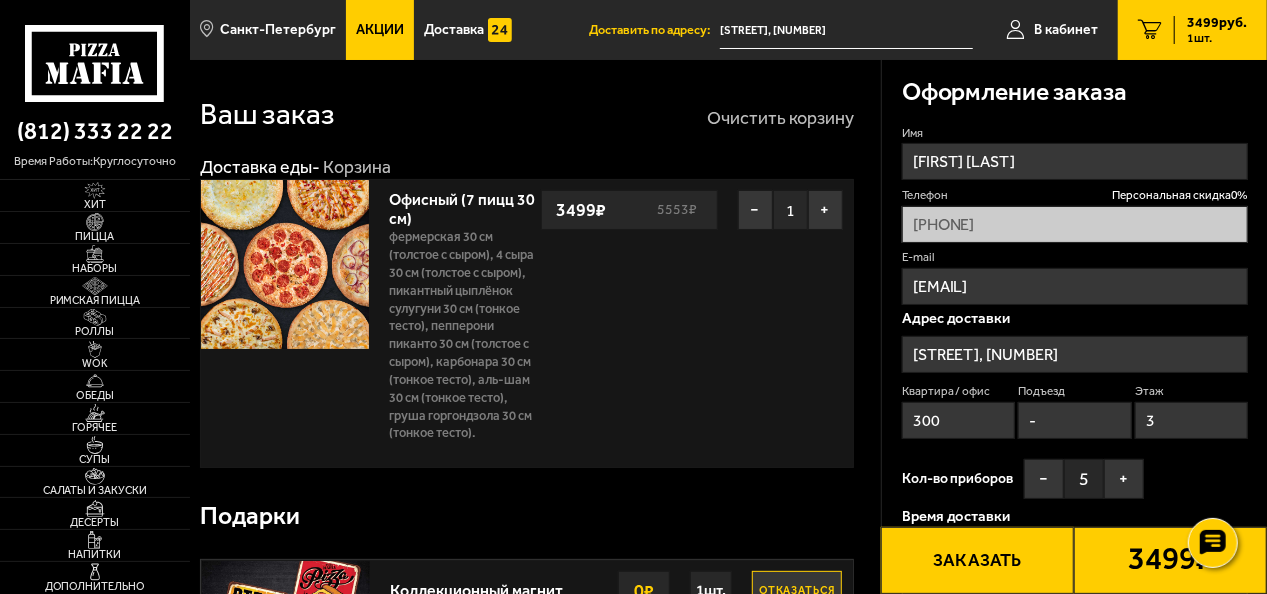 click on "Очистить корзину" at bounding box center (780, 118) 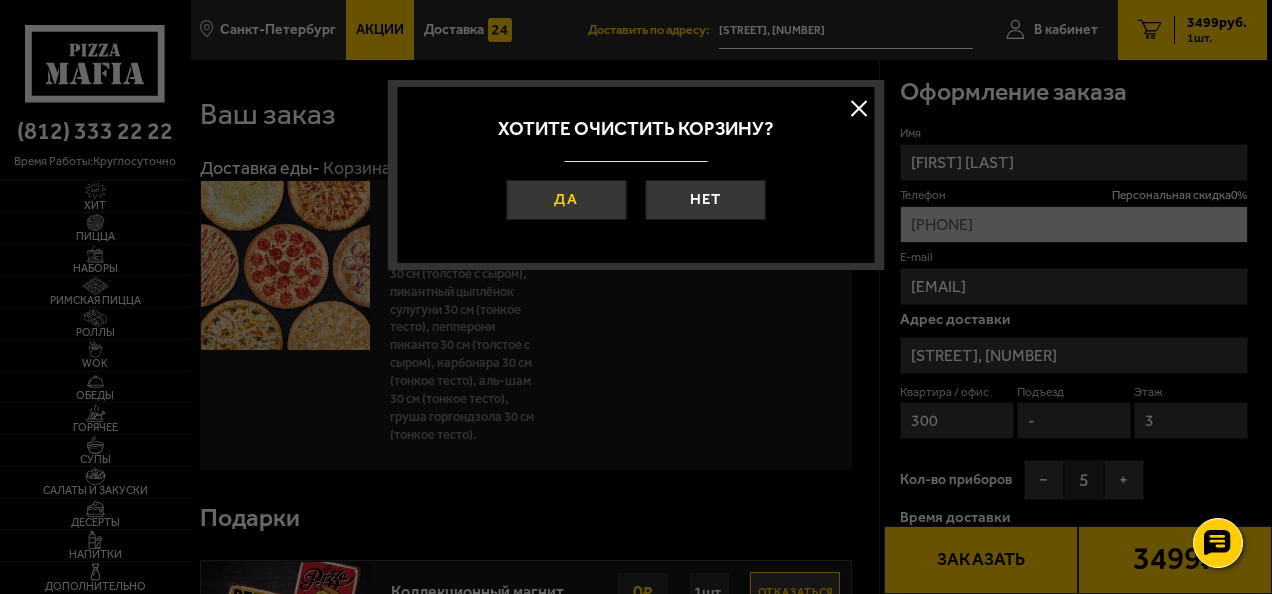 click on "Да" at bounding box center [566, 200] 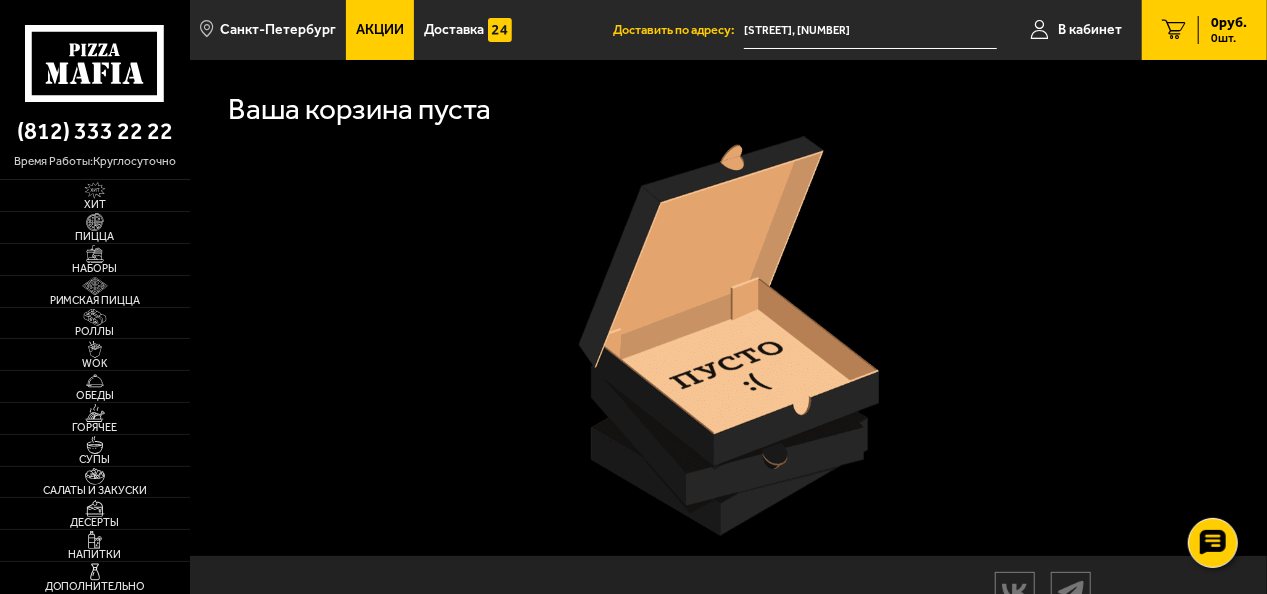 click on "Акции" at bounding box center (380, 30) 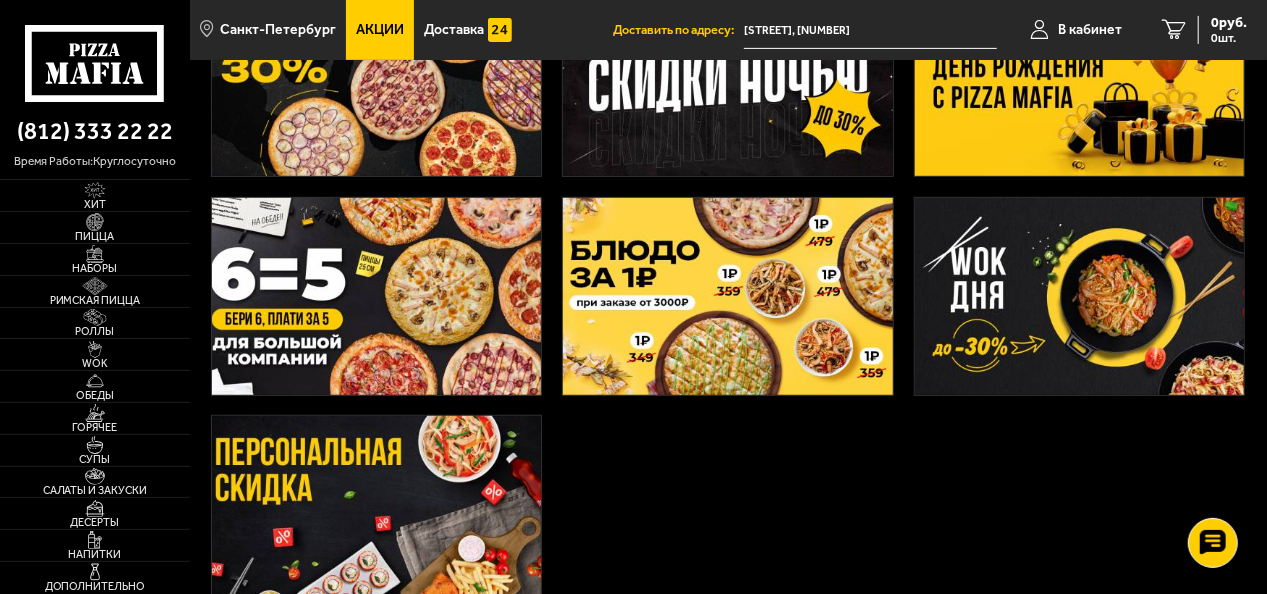 scroll, scrollTop: 234, scrollLeft: 0, axis: vertical 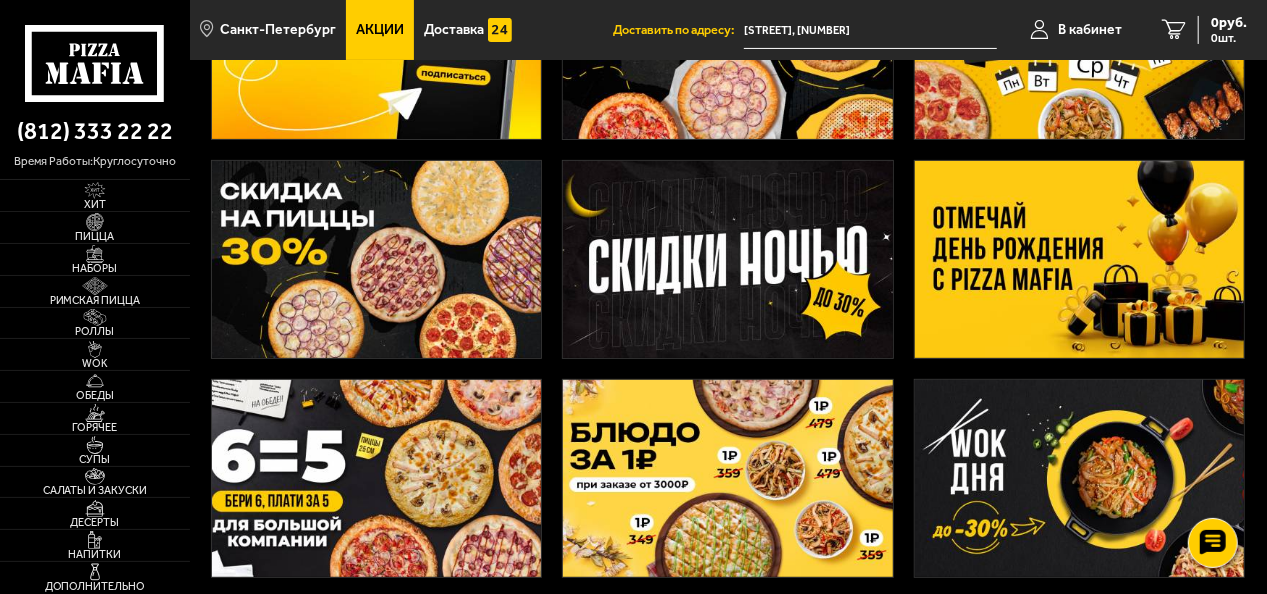 click at bounding box center (377, 259) 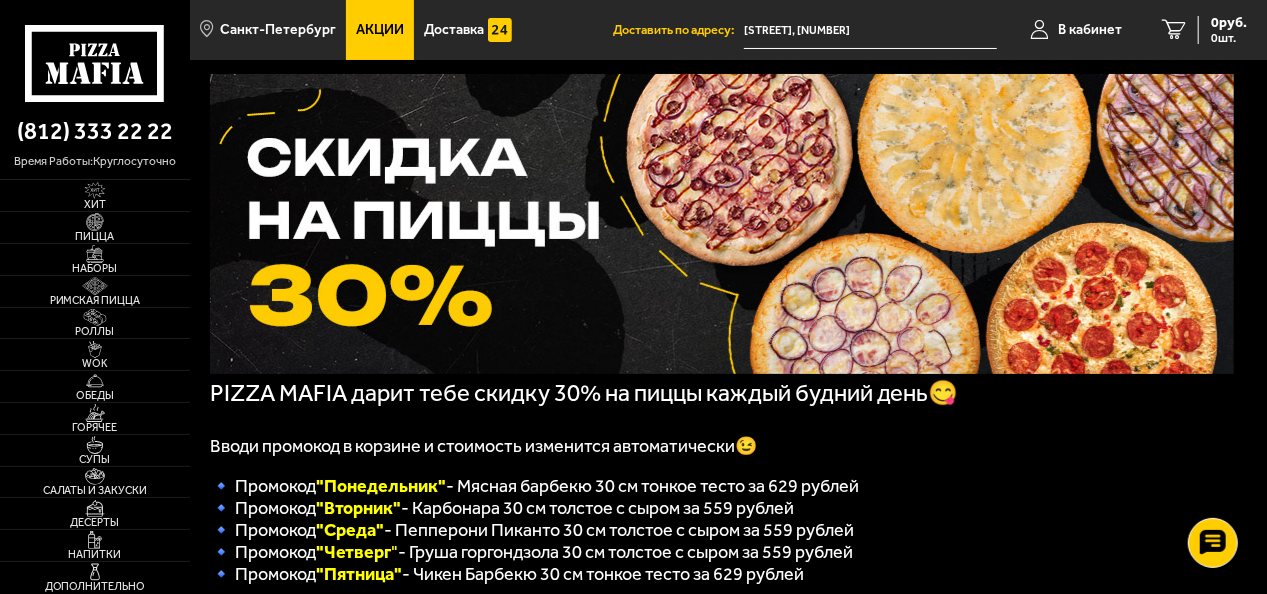 scroll, scrollTop: 0, scrollLeft: 0, axis: both 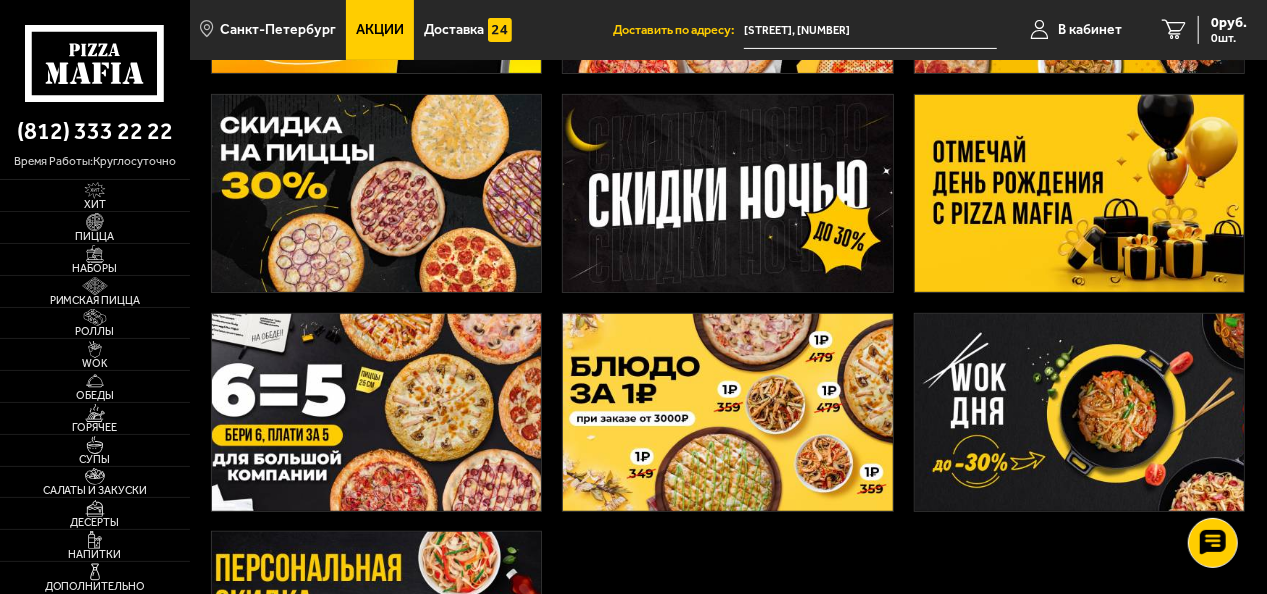 click at bounding box center [377, 412] 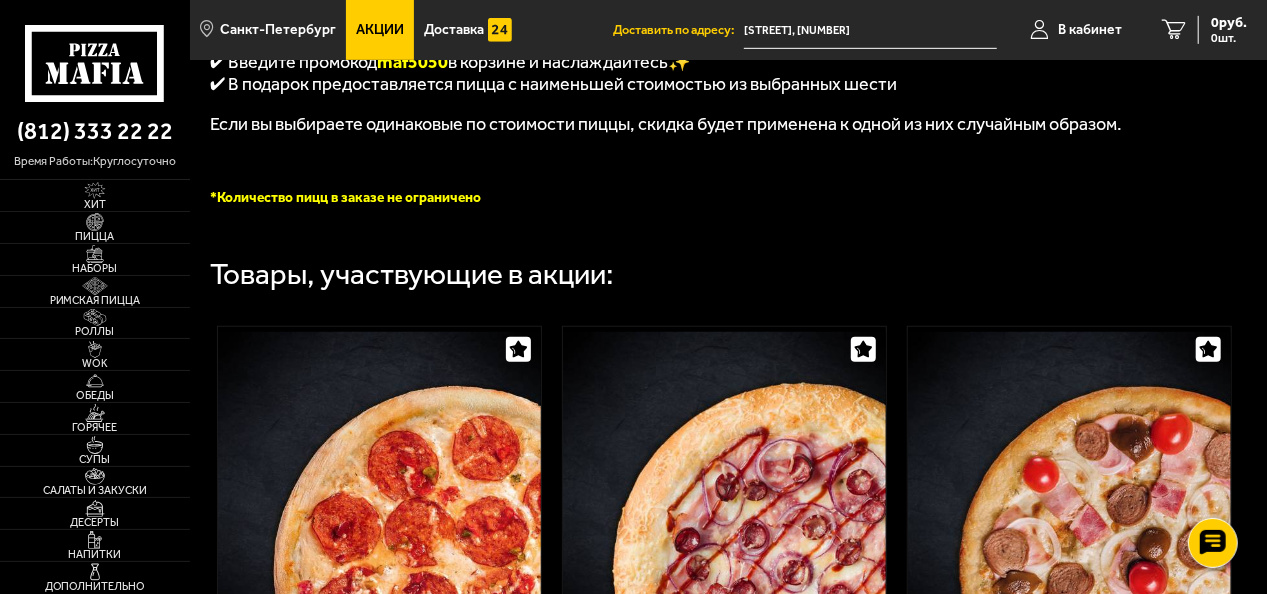 scroll, scrollTop: 400, scrollLeft: 0, axis: vertical 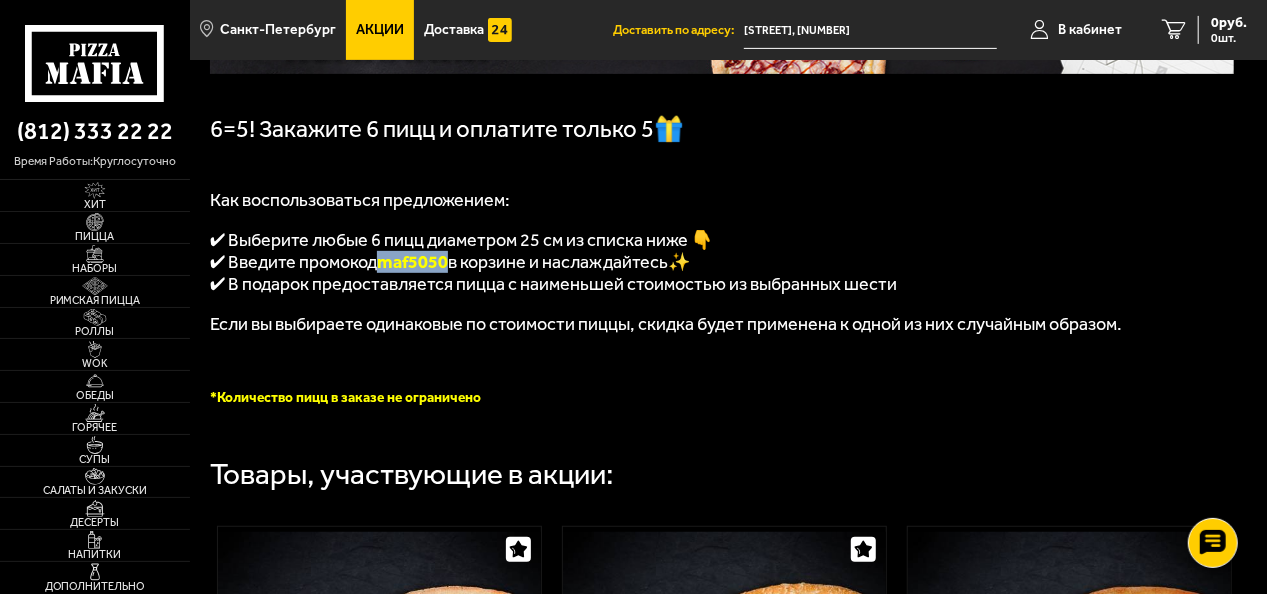 drag, startPoint x: 385, startPoint y: 268, endPoint x: 448, endPoint y: 268, distance: 63 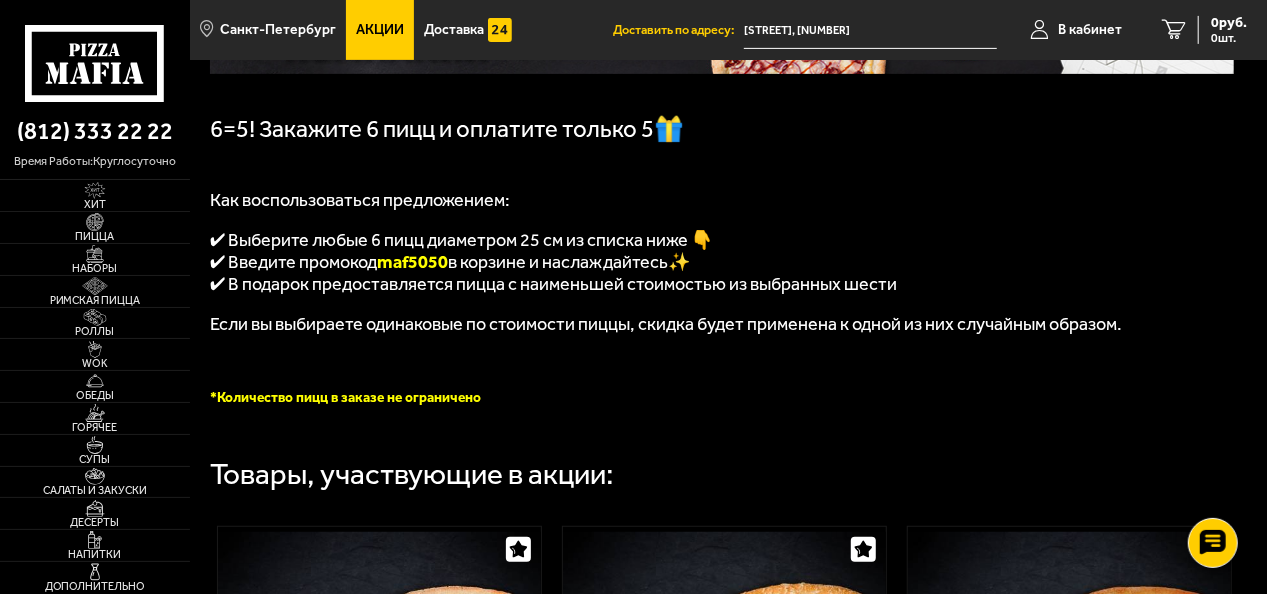 click on "в корзине и наслаждайтесь✨" at bounding box center (569, 262) 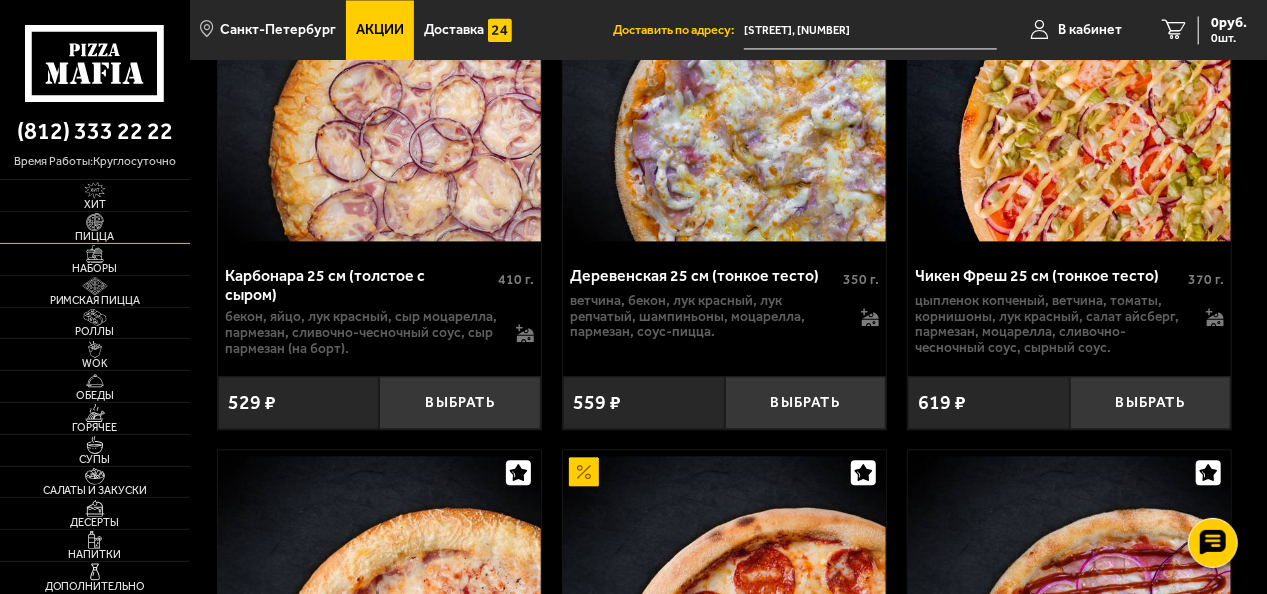 scroll, scrollTop: 2000, scrollLeft: 0, axis: vertical 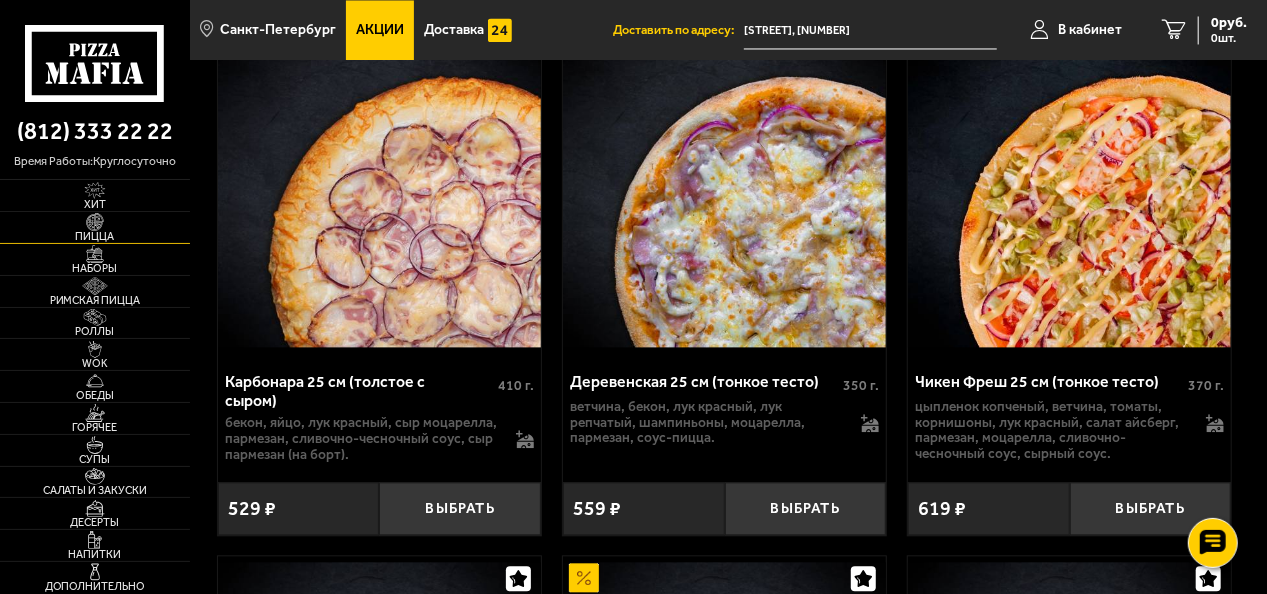 click on "Пицца" at bounding box center [95, 236] 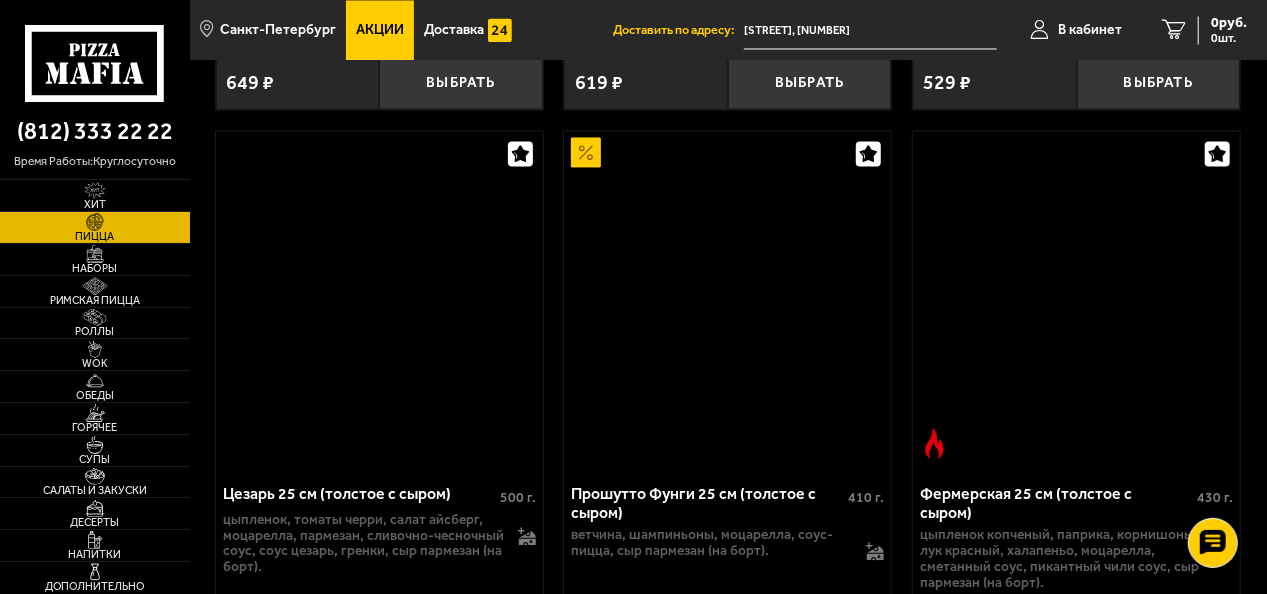 scroll, scrollTop: 0, scrollLeft: 0, axis: both 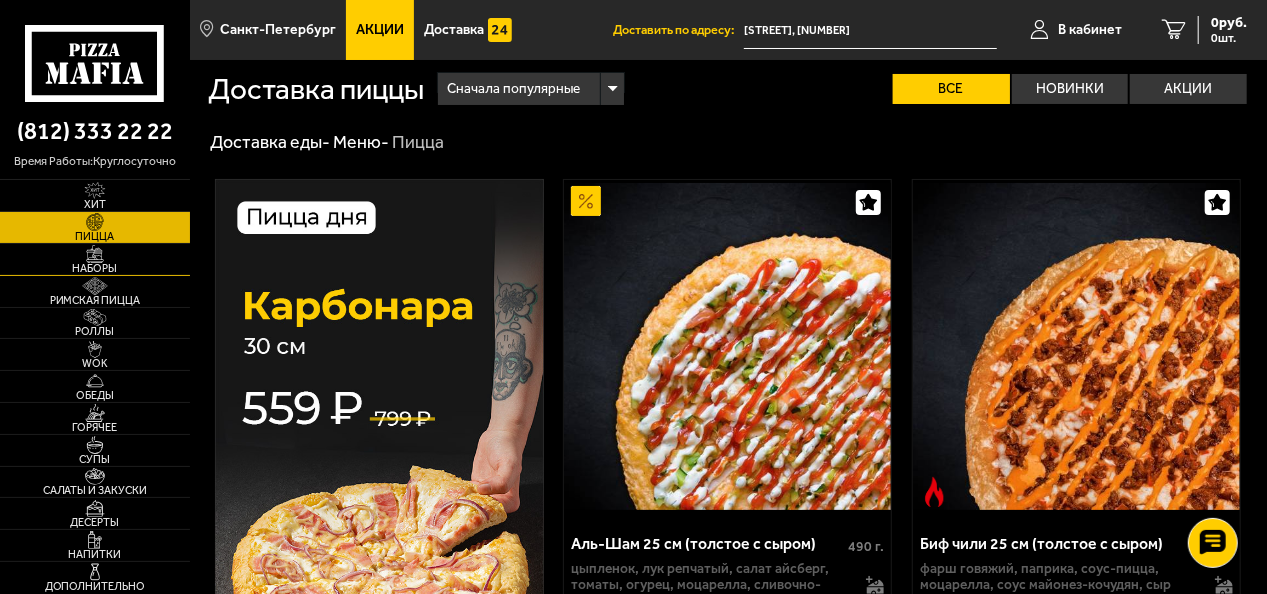 click on "Наборы" at bounding box center (95, 259) 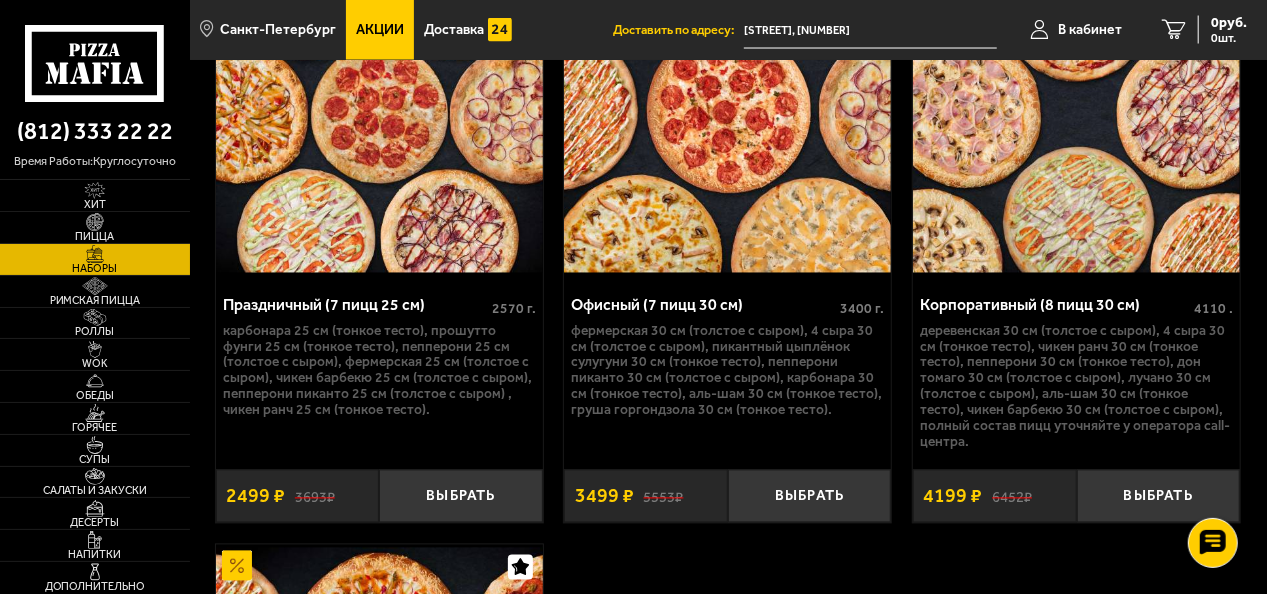 scroll, scrollTop: 5600, scrollLeft: 0, axis: vertical 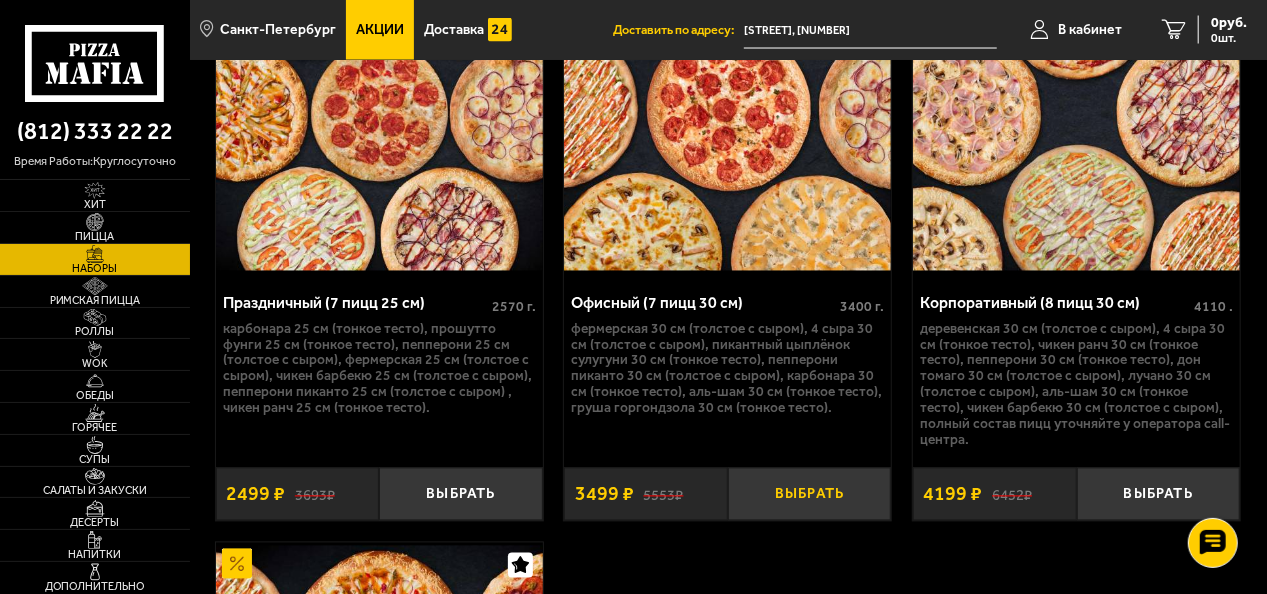 click on "Выбрать" at bounding box center (809, 494) 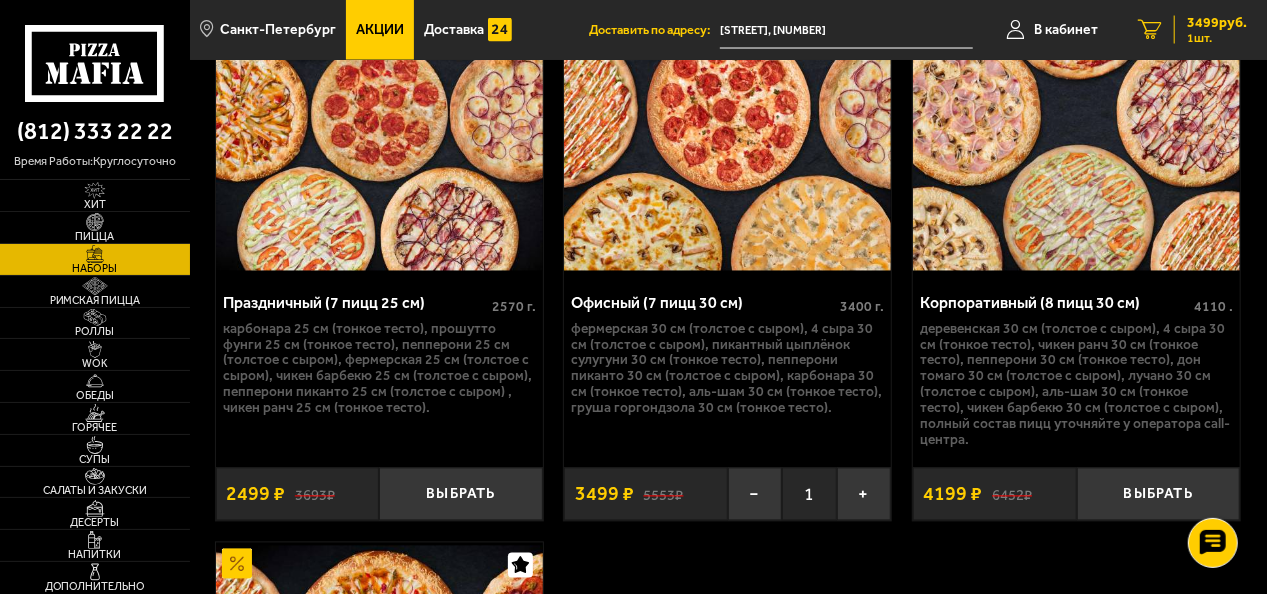 click on "3499  руб." at bounding box center [1217, 23] 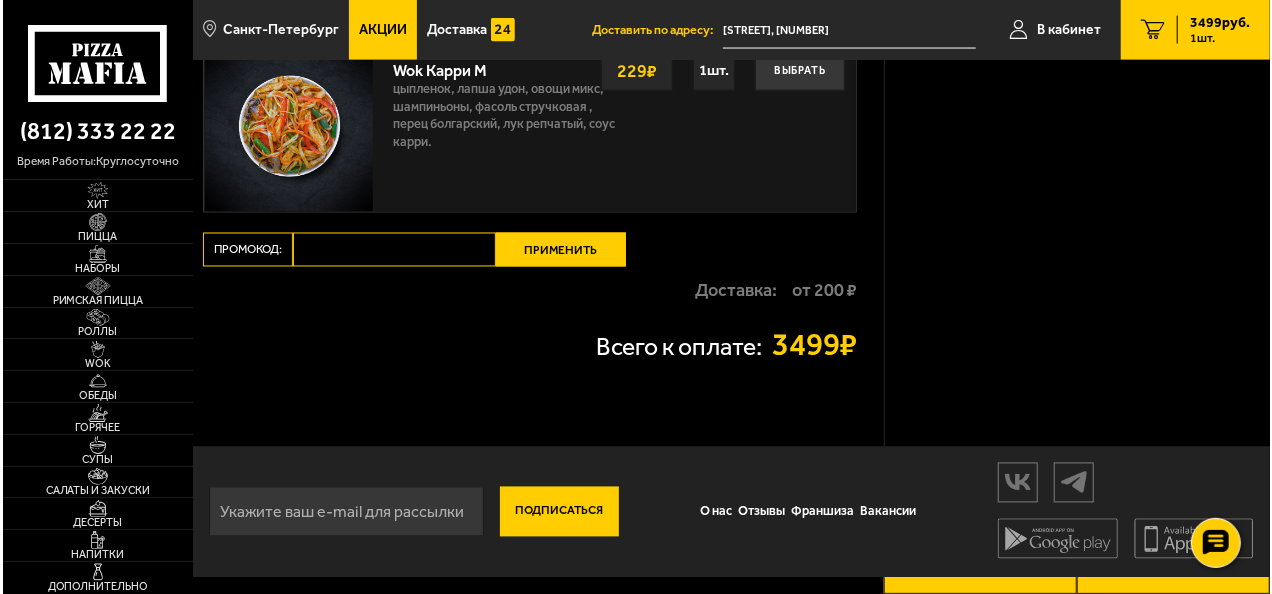scroll, scrollTop: 0, scrollLeft: 0, axis: both 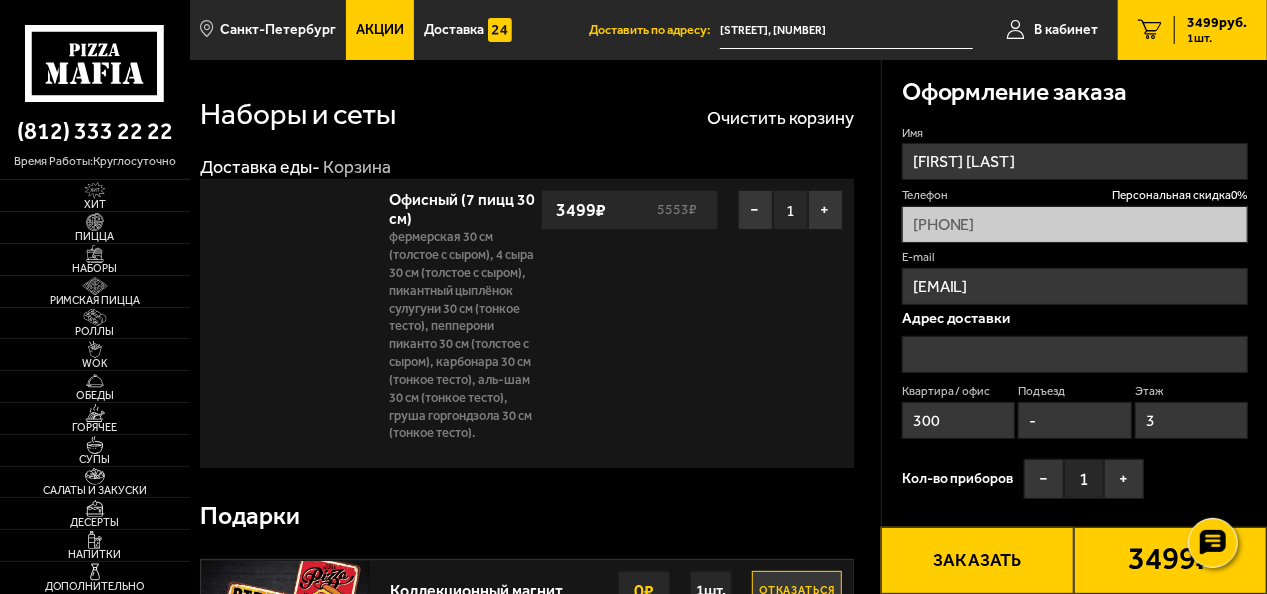 type on "[STREET], [NUMBER]" 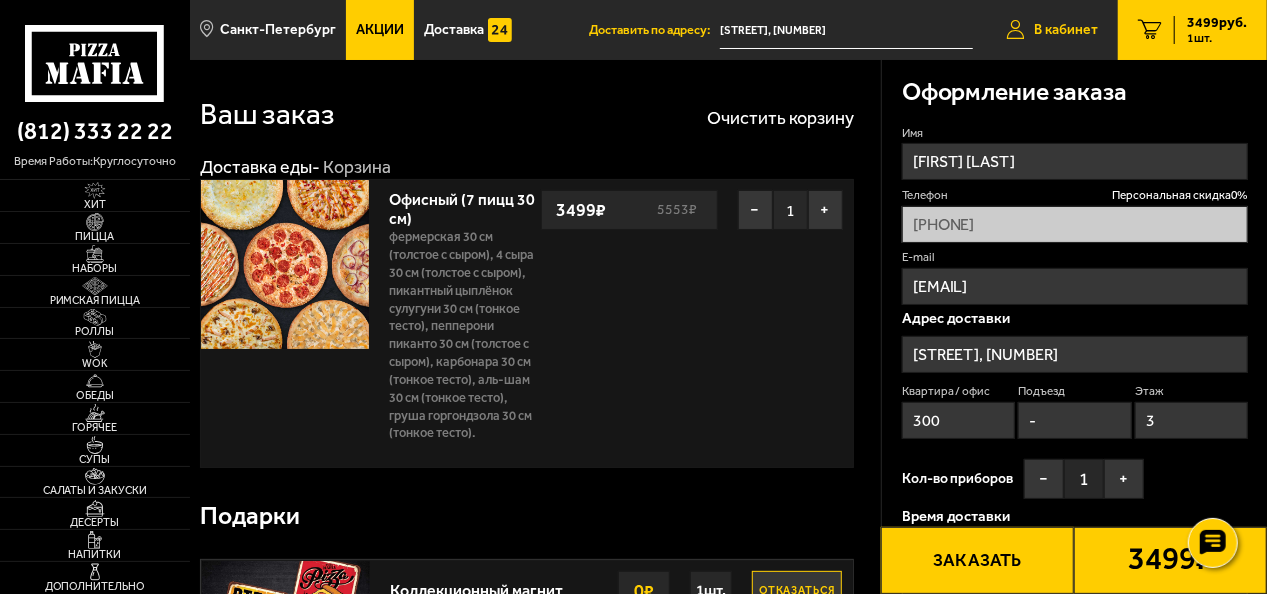 click on "В кабинет" at bounding box center [1066, 30] 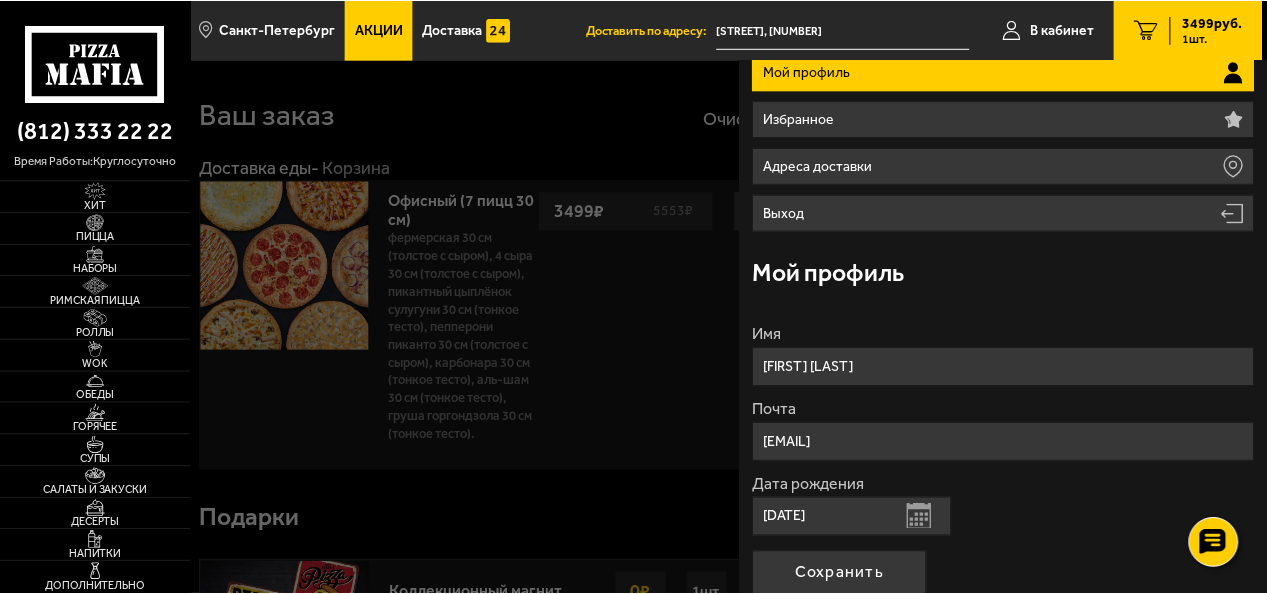 scroll, scrollTop: 300, scrollLeft: 0, axis: vertical 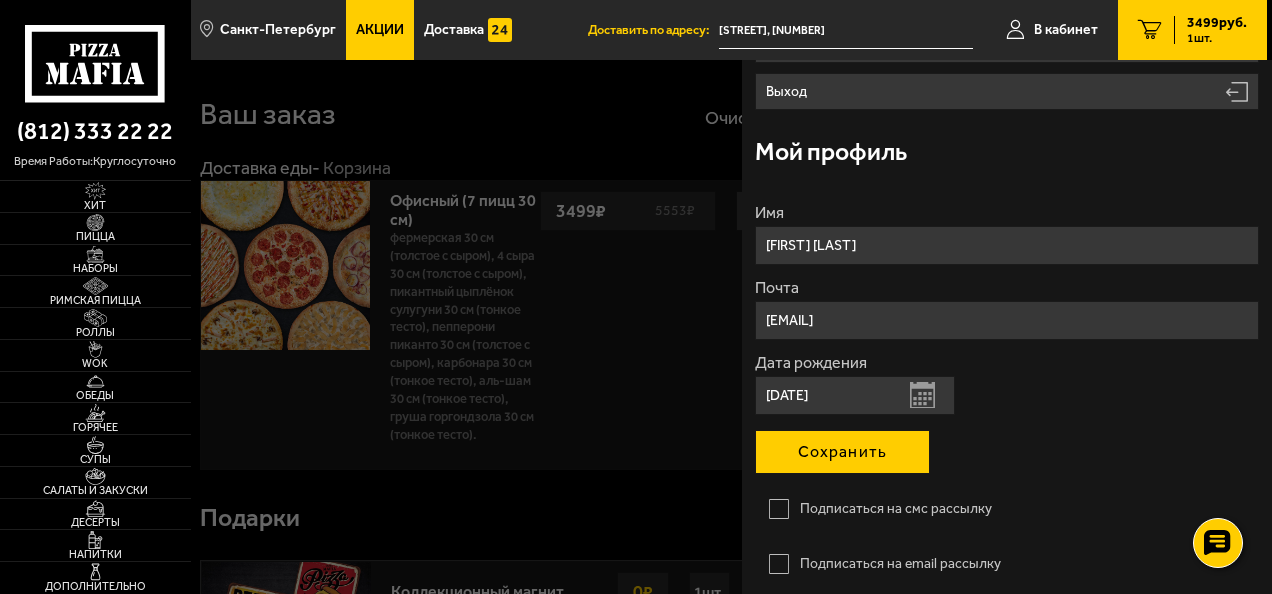 click on "Сохранить" at bounding box center [842, 452] 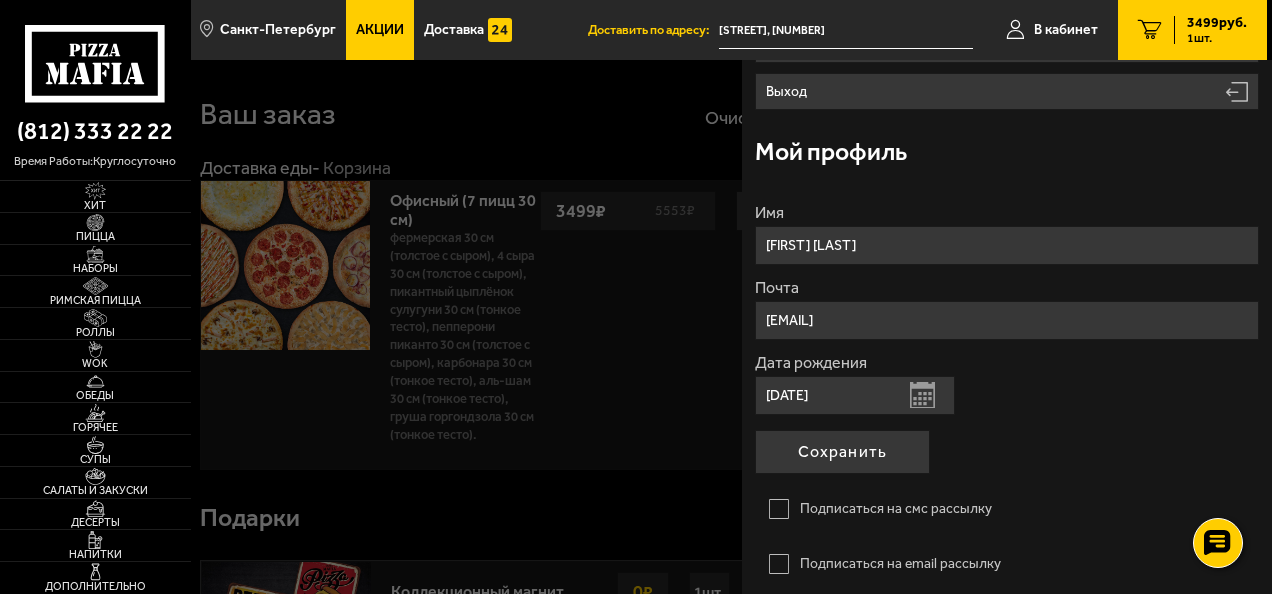 type on "[PHONE]" 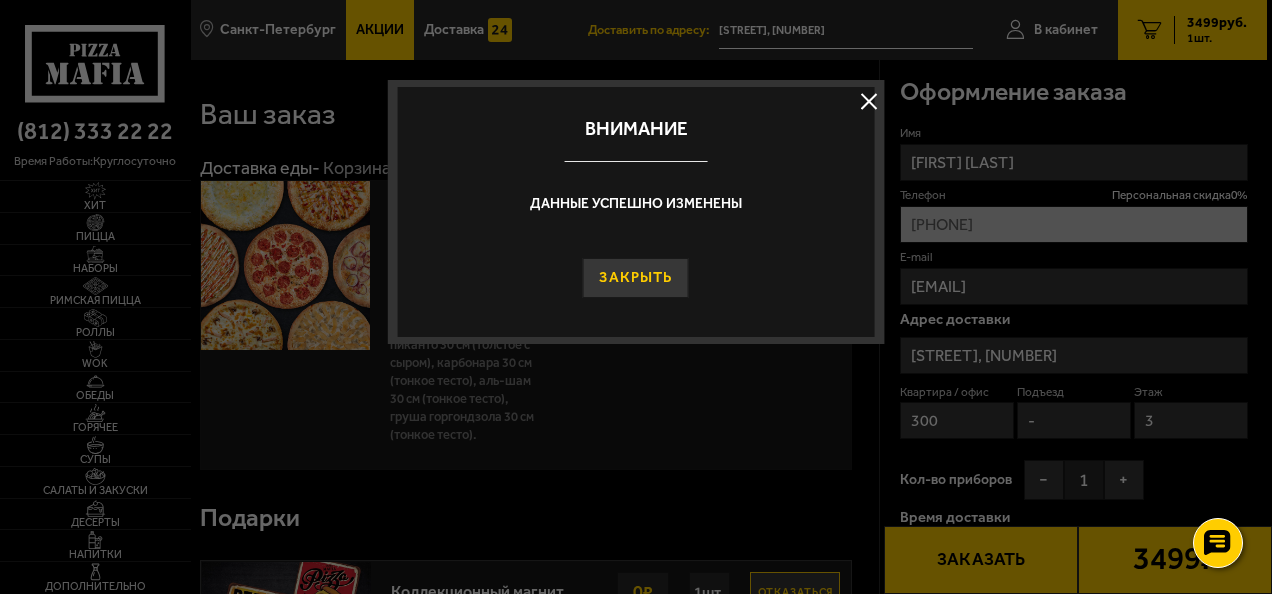 click on "Закрыть" at bounding box center [636, 278] 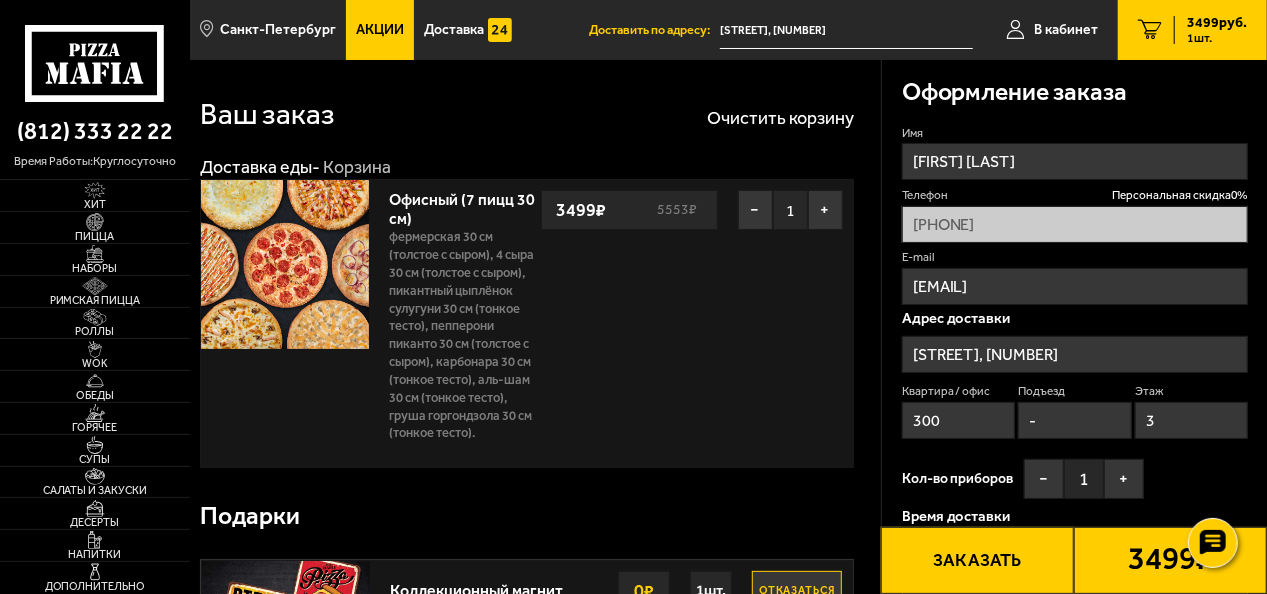 click on "[PRICE] [CURRENCY] [QUANTITY] [UNIT]" at bounding box center [1210, 30] 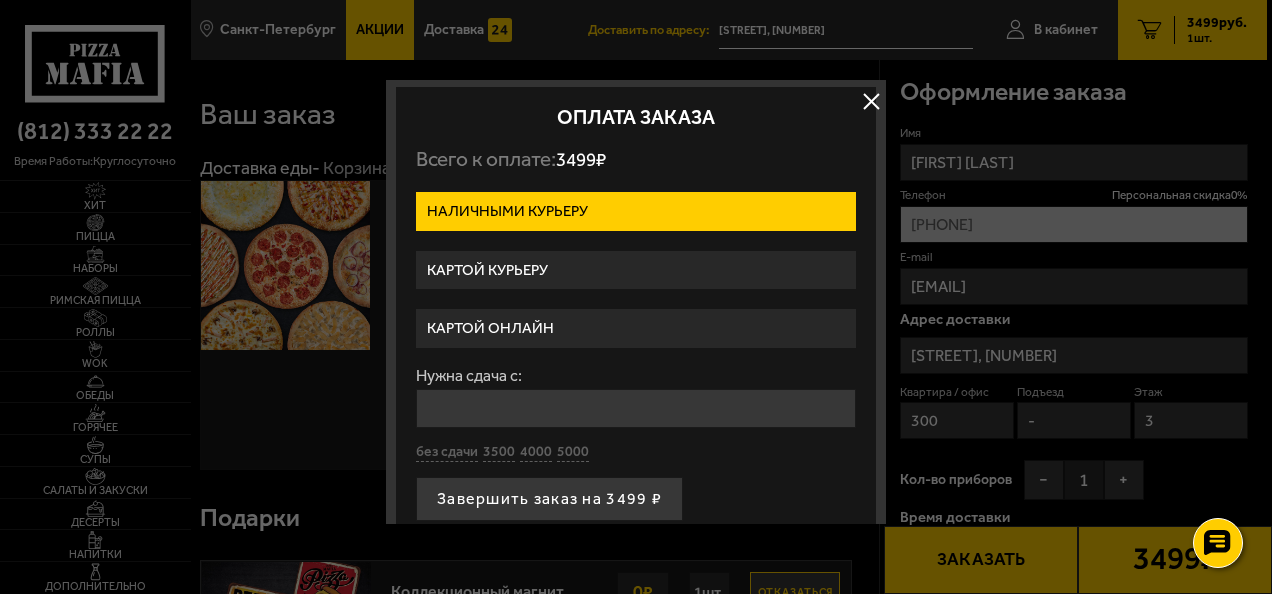 click on "Картой курьеру" at bounding box center [636, 270] 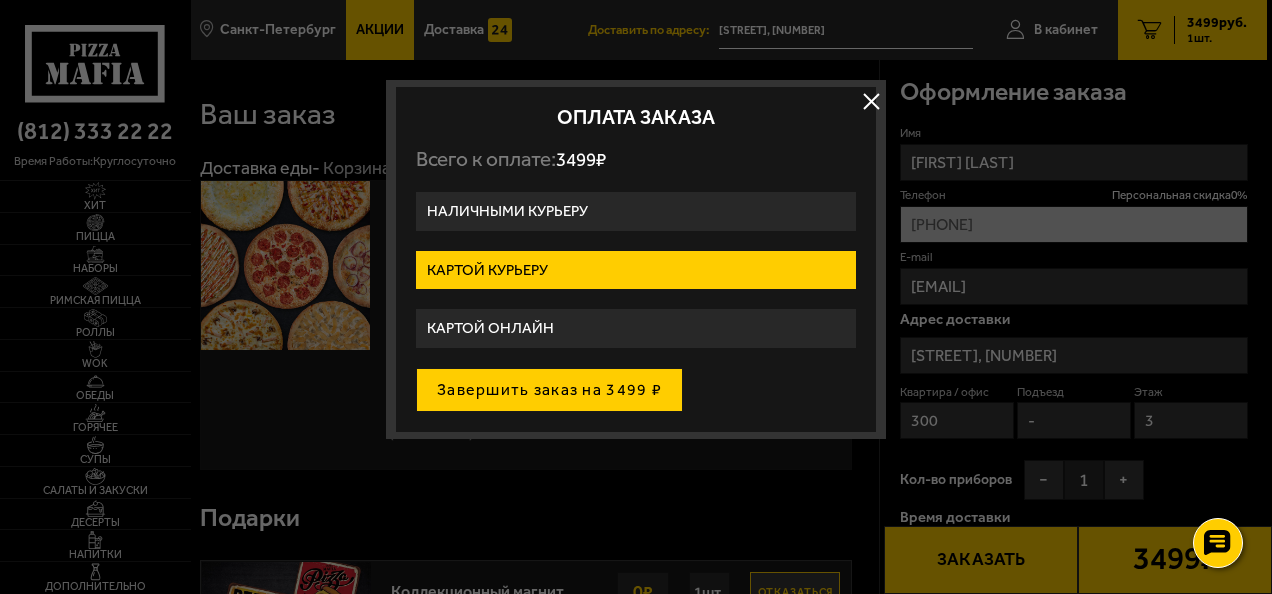 click on "Завершить заказ на 3499 ₽" at bounding box center (549, 390) 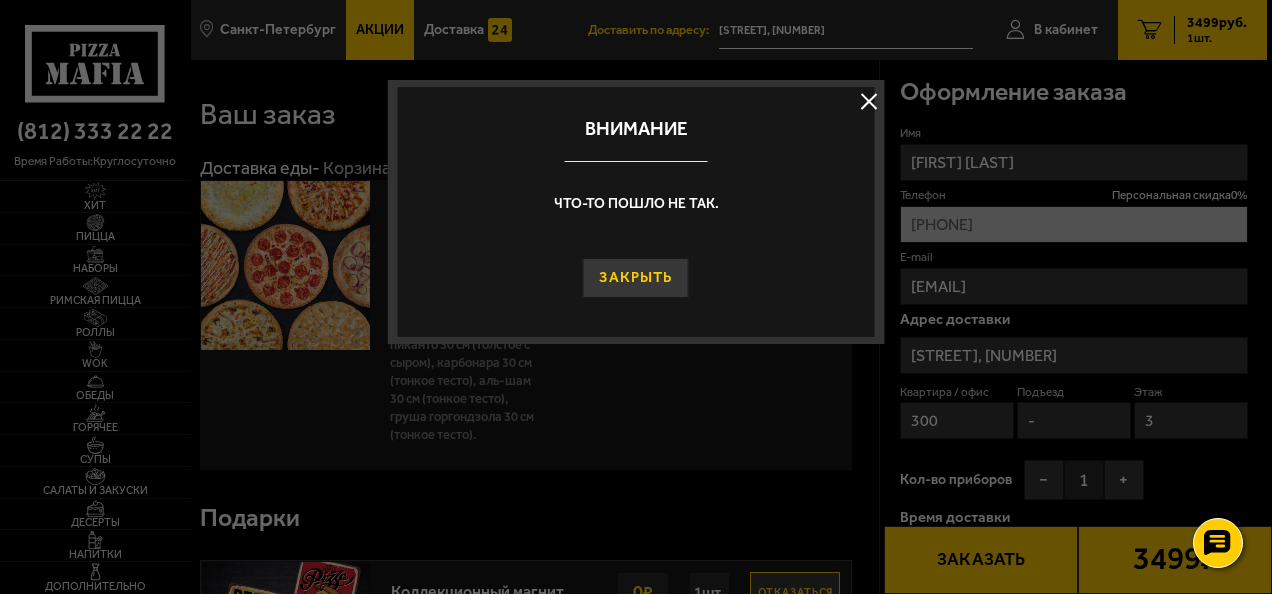 click on "Закрыть" at bounding box center [636, 278] 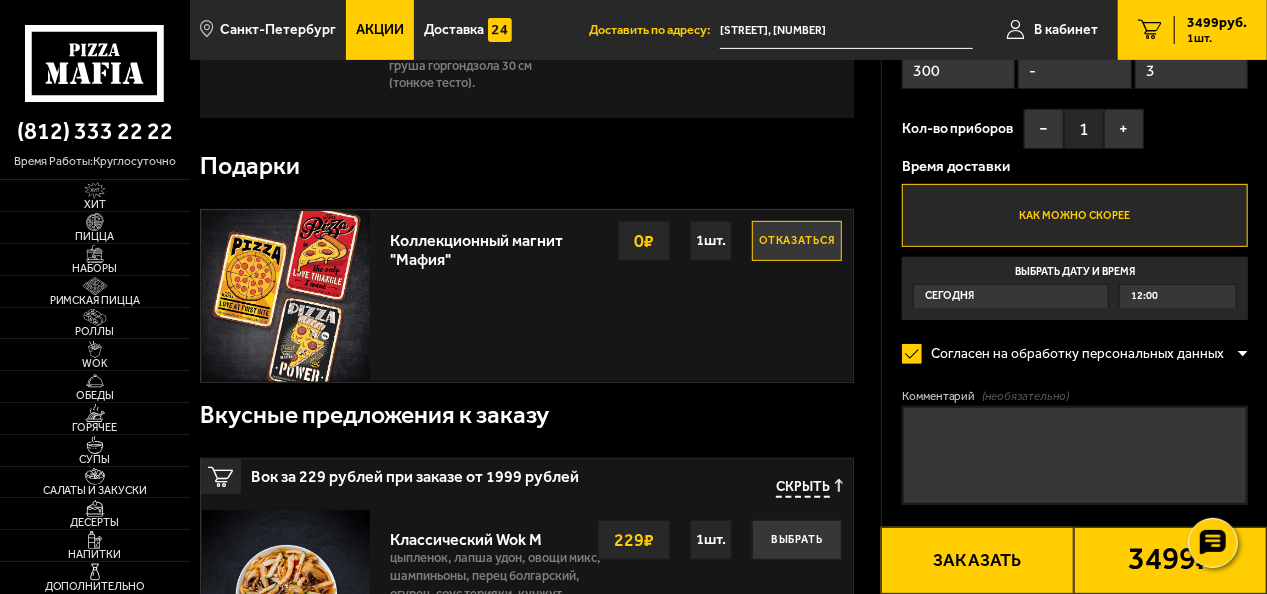 scroll, scrollTop: 500, scrollLeft: 0, axis: vertical 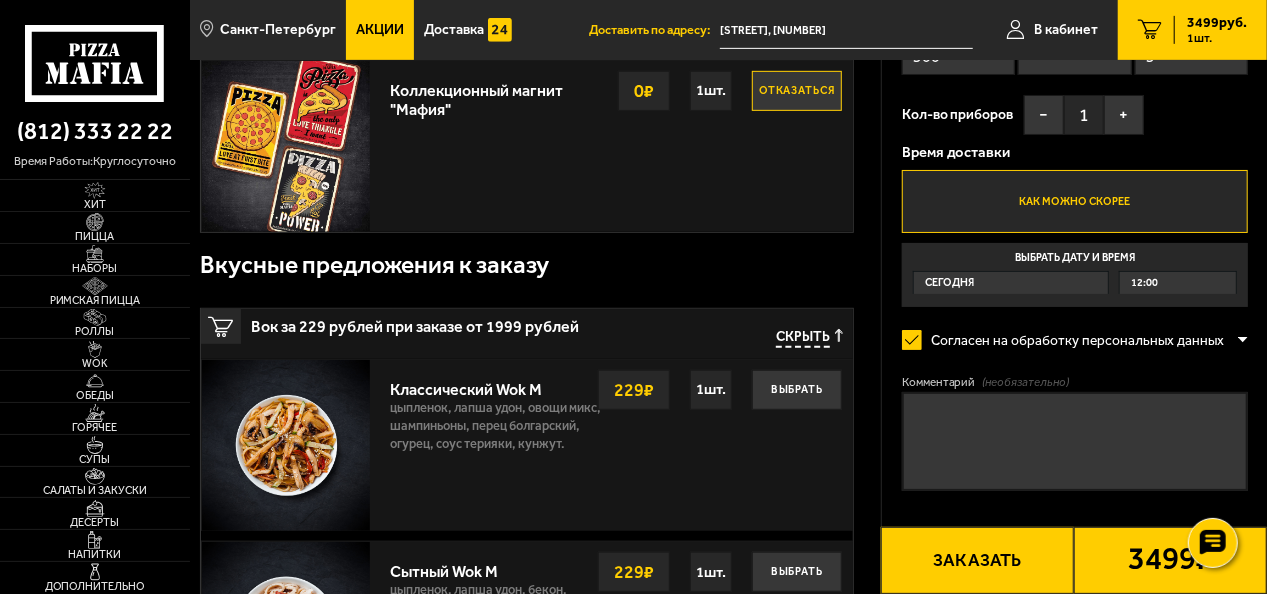 click on "Как можно скорее" at bounding box center [1075, 201] 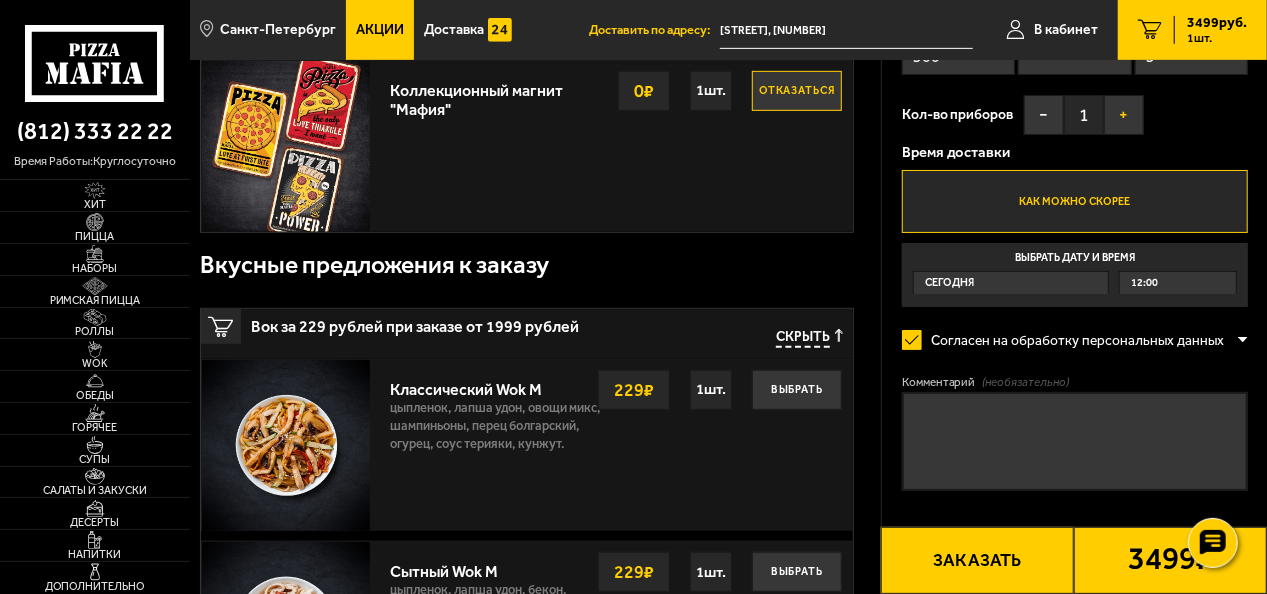 drag, startPoint x: 1118, startPoint y: 96, endPoint x: 1126, endPoint y: 108, distance: 14.422205 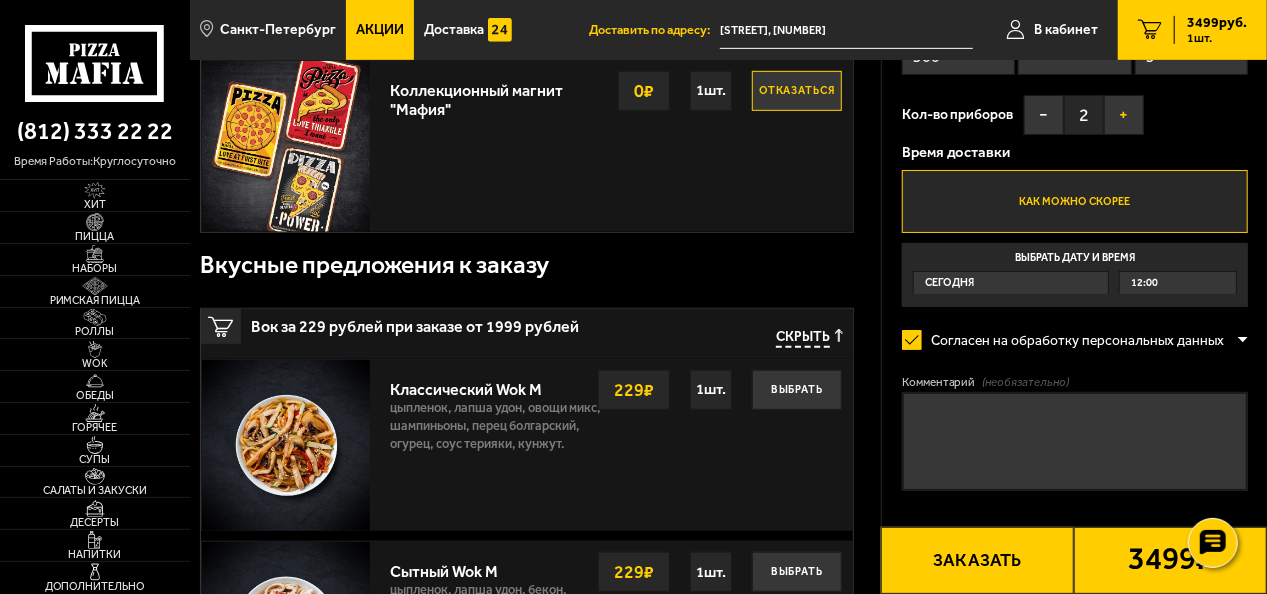 click on "+" at bounding box center [1124, 115] 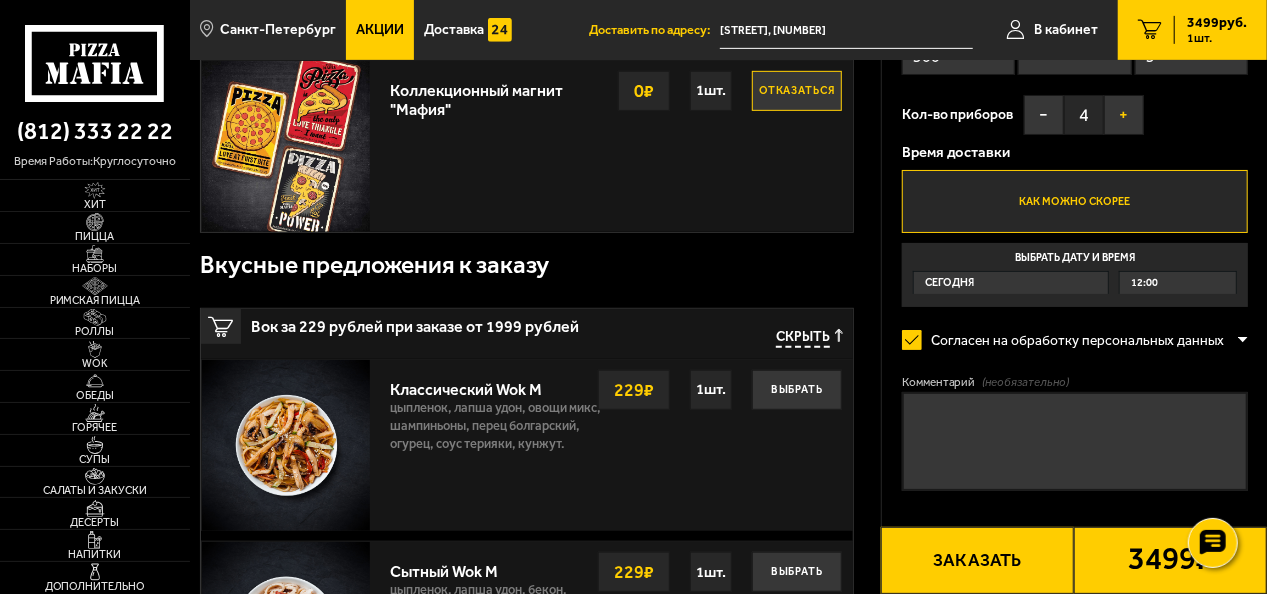 click on "+" at bounding box center [1124, 115] 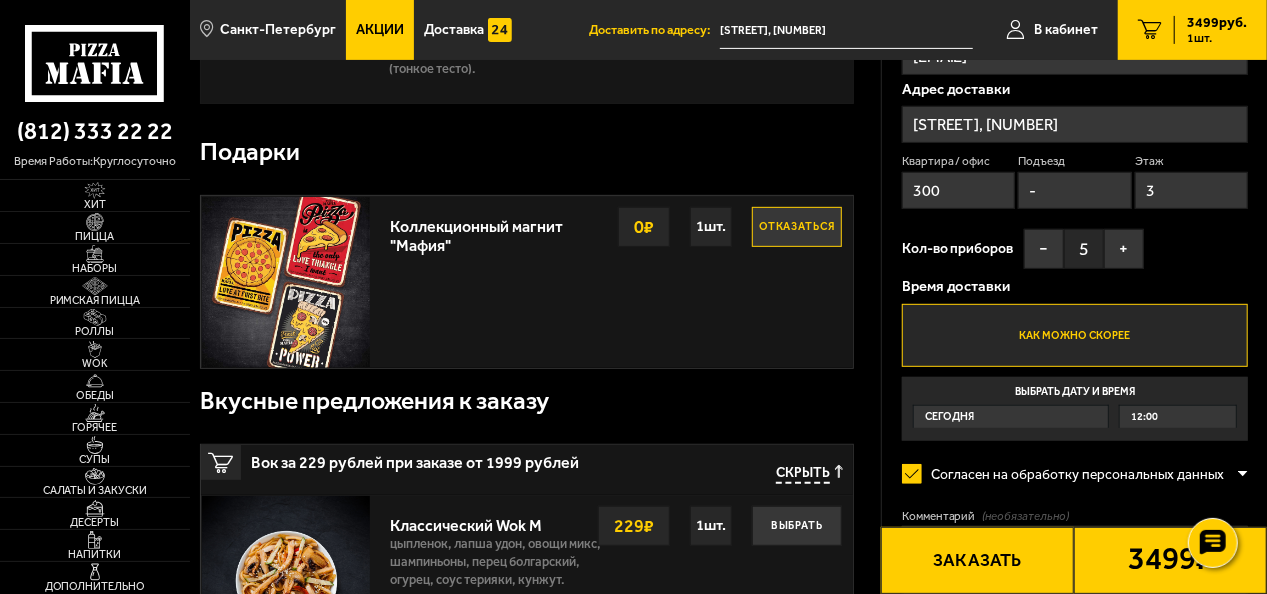 scroll, scrollTop: 300, scrollLeft: 0, axis: vertical 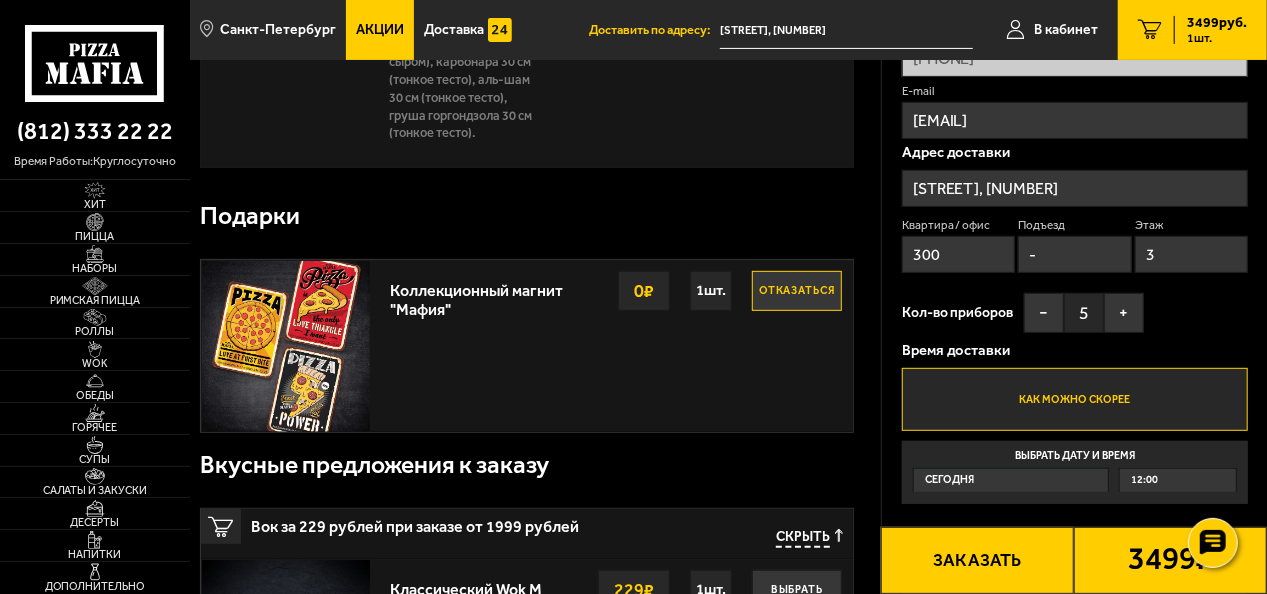 click on "-" at bounding box center [1074, 254] 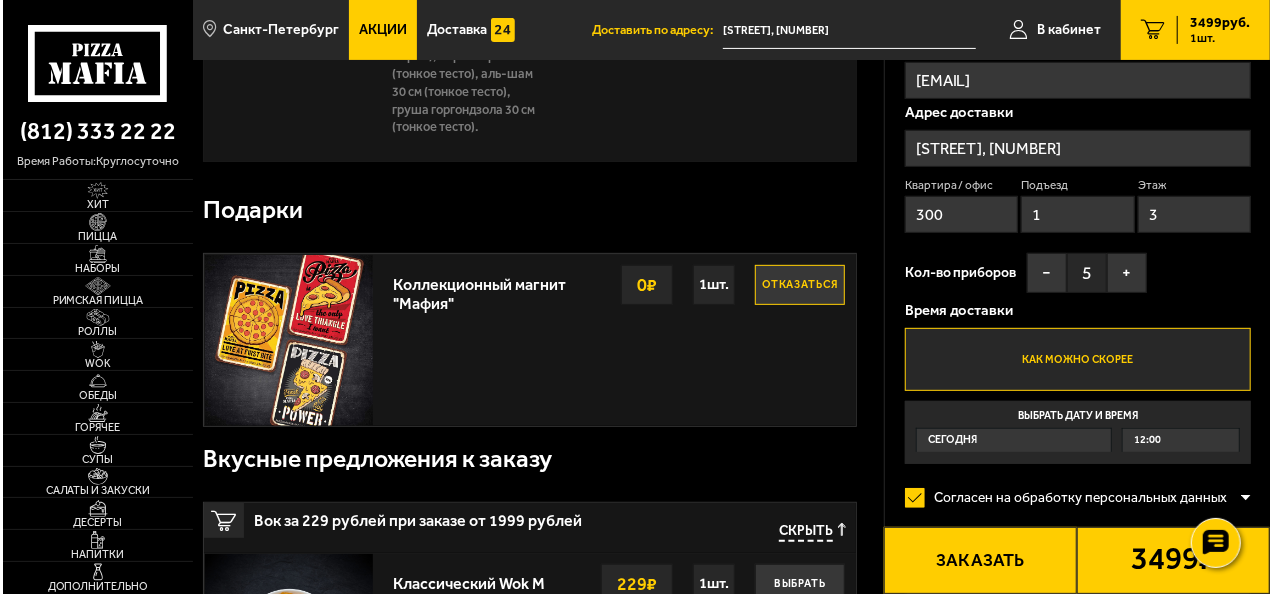 scroll, scrollTop: 600, scrollLeft: 0, axis: vertical 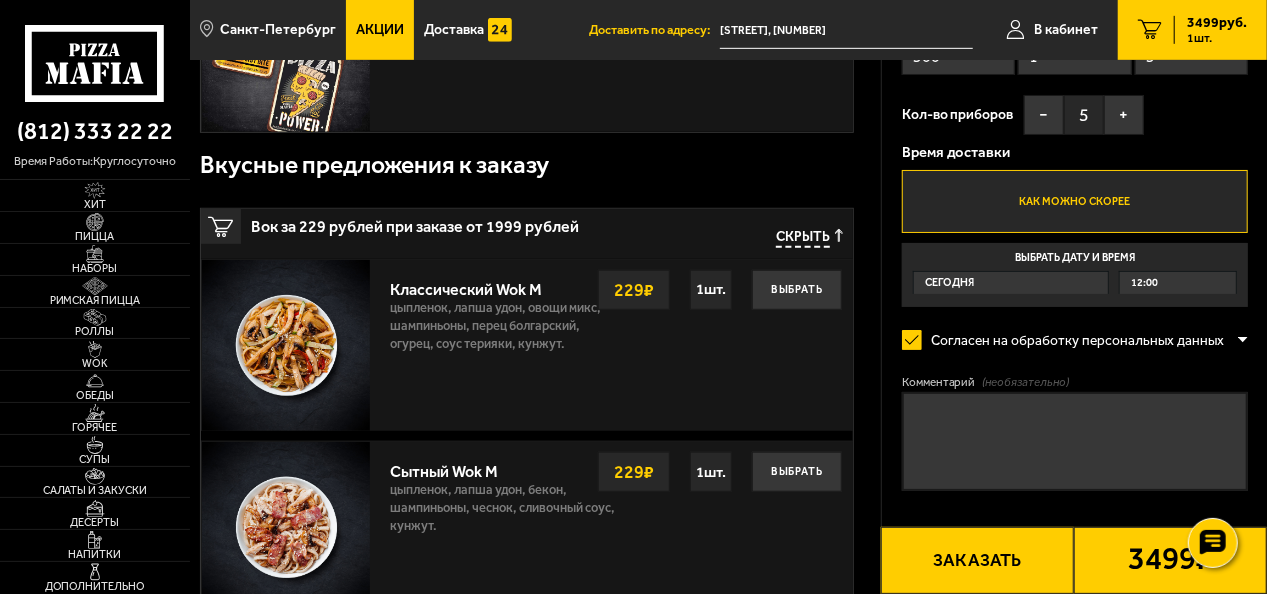 type on "1" 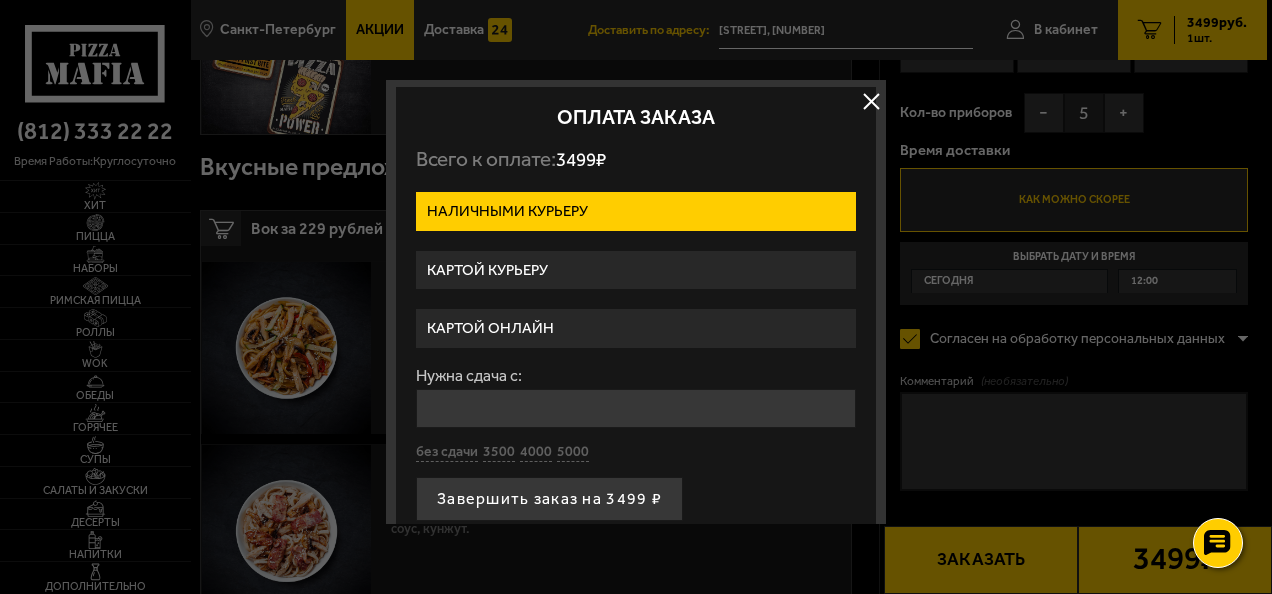 scroll, scrollTop: 18, scrollLeft: 0, axis: vertical 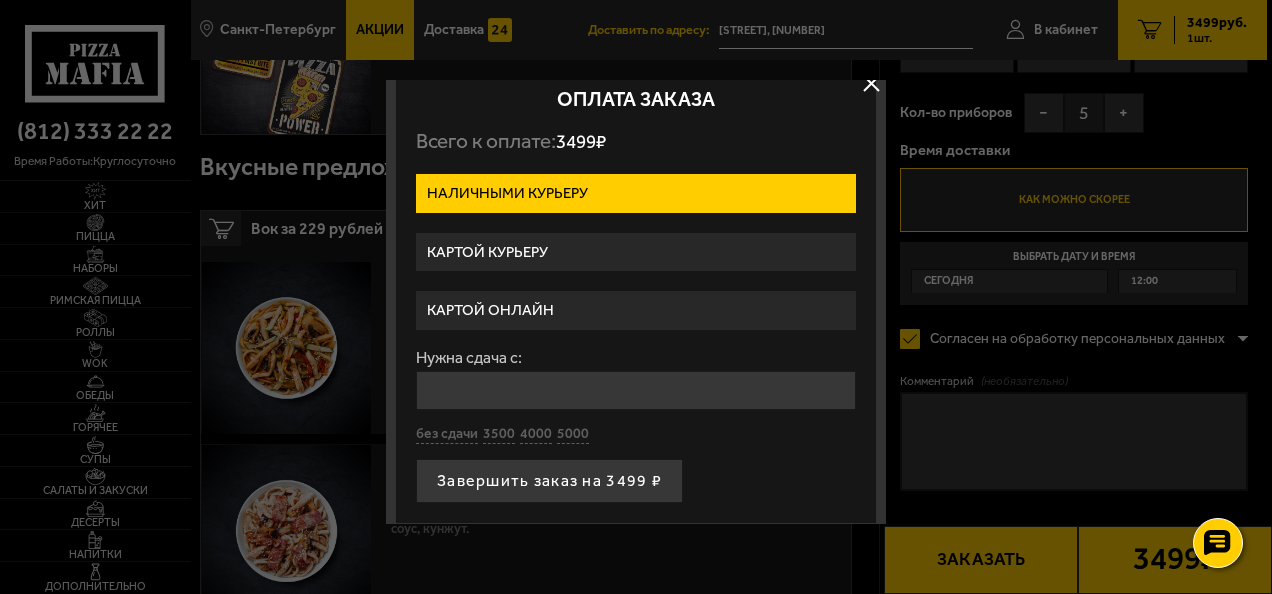 click on "Картой курьеру" at bounding box center (636, 252) 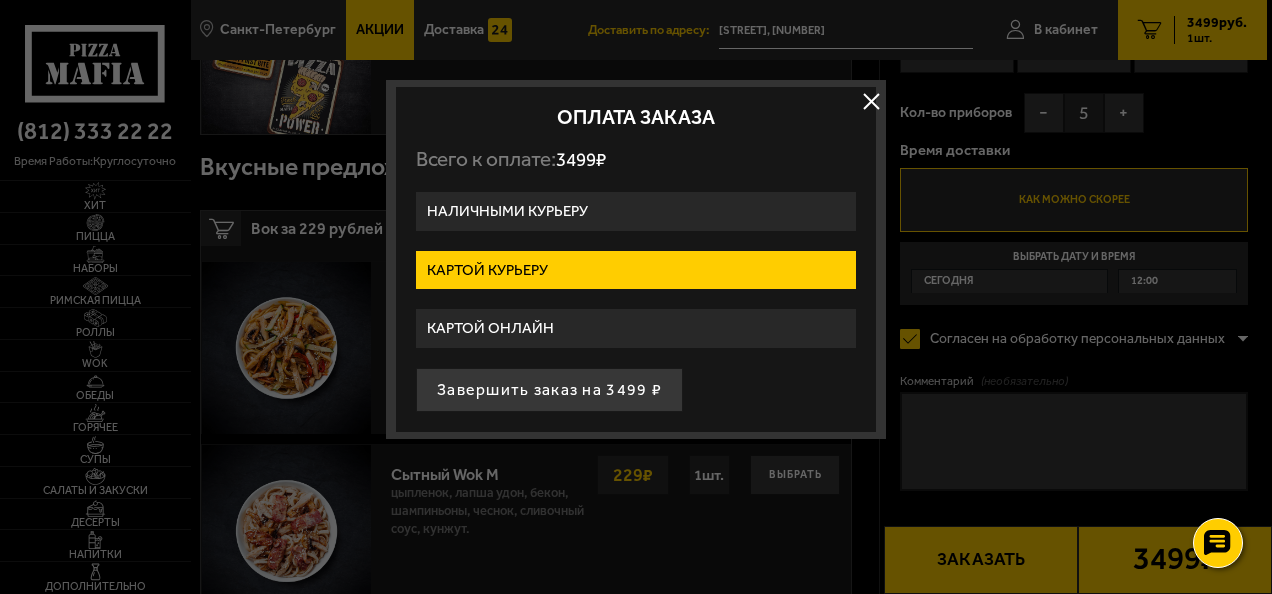 scroll, scrollTop: 0, scrollLeft: 0, axis: both 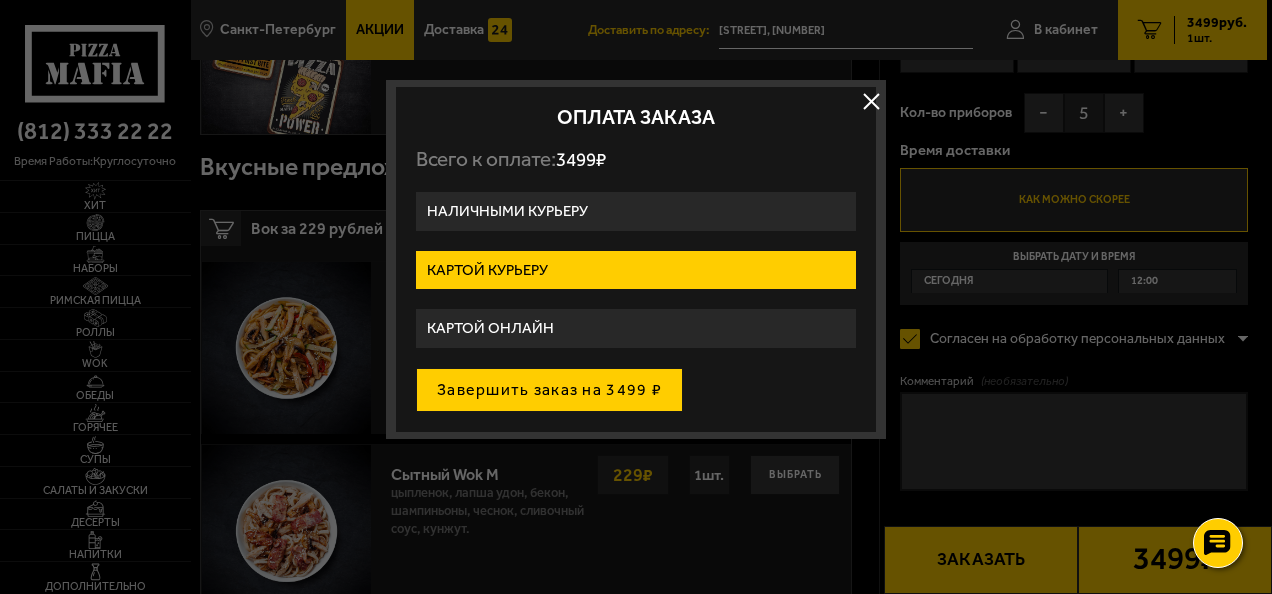 click on "Завершить заказ на 3499 ₽" at bounding box center (549, 390) 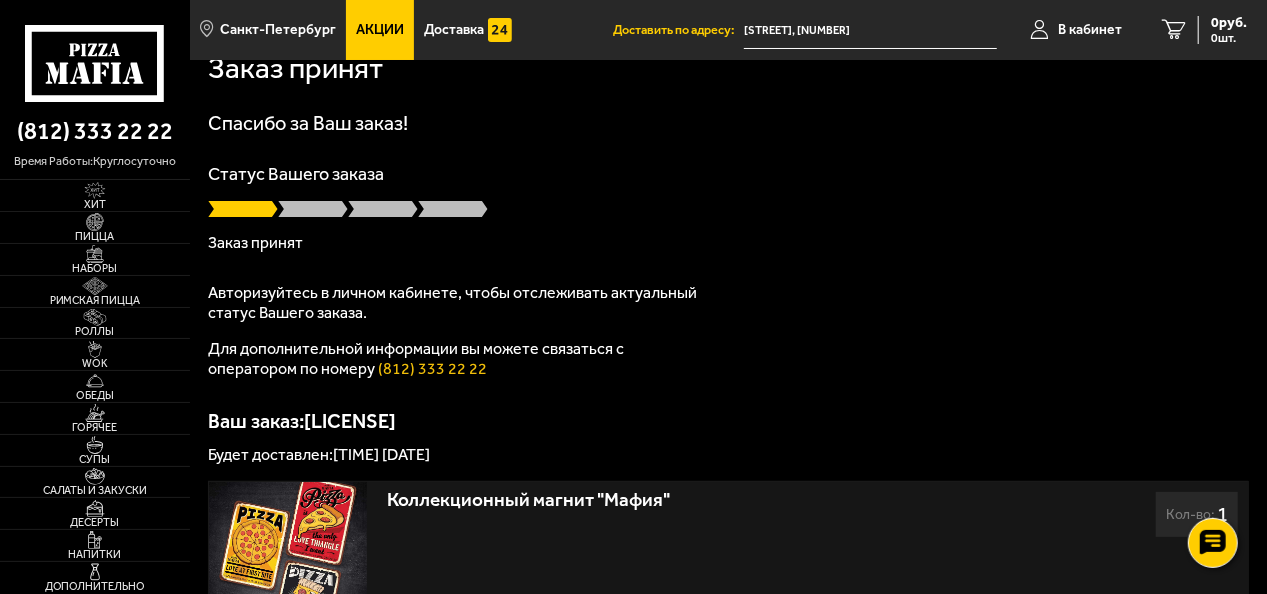 scroll, scrollTop: 0, scrollLeft: 0, axis: both 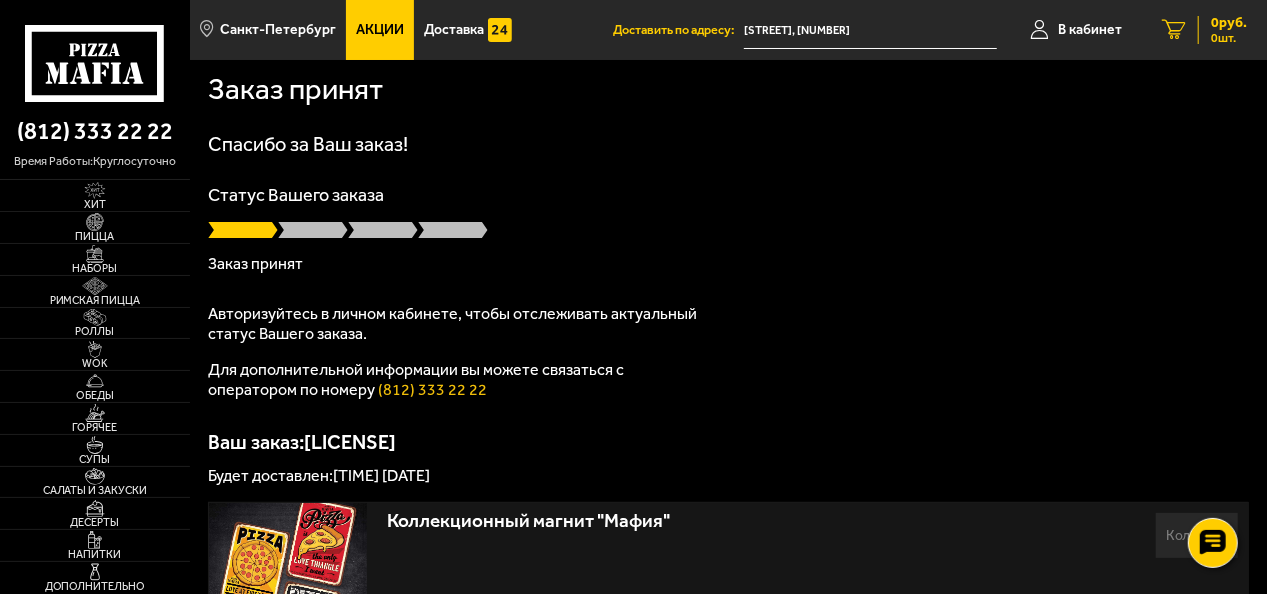 click on "0  руб. 0  шт." at bounding box center [1222, 30] 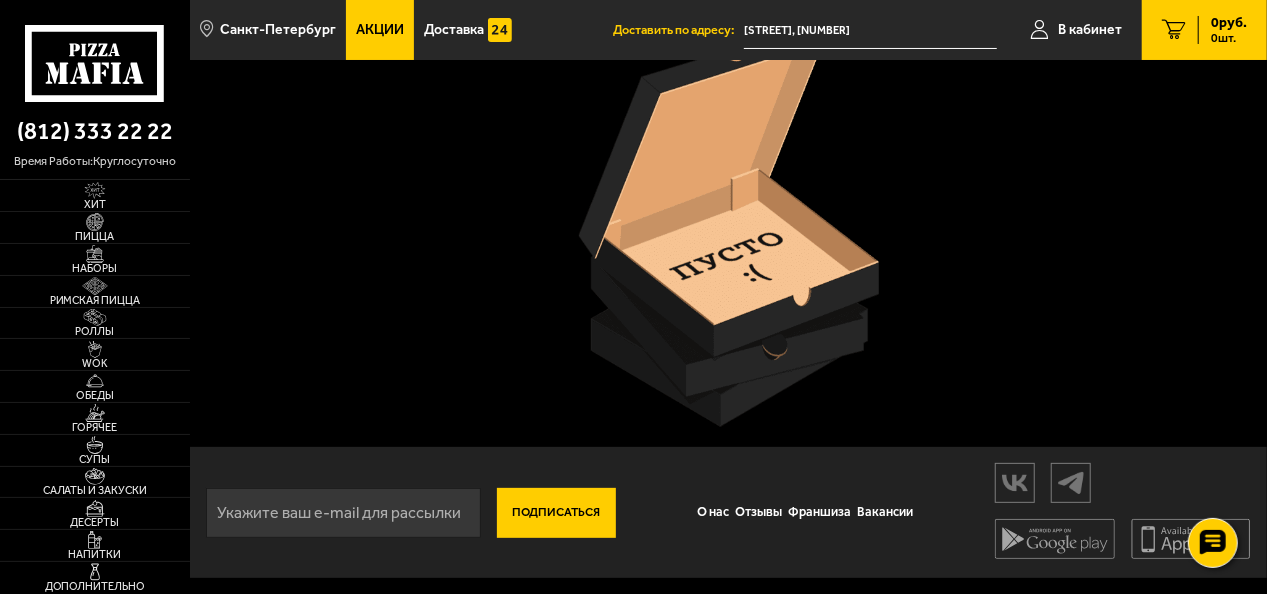 scroll, scrollTop: 0, scrollLeft: 0, axis: both 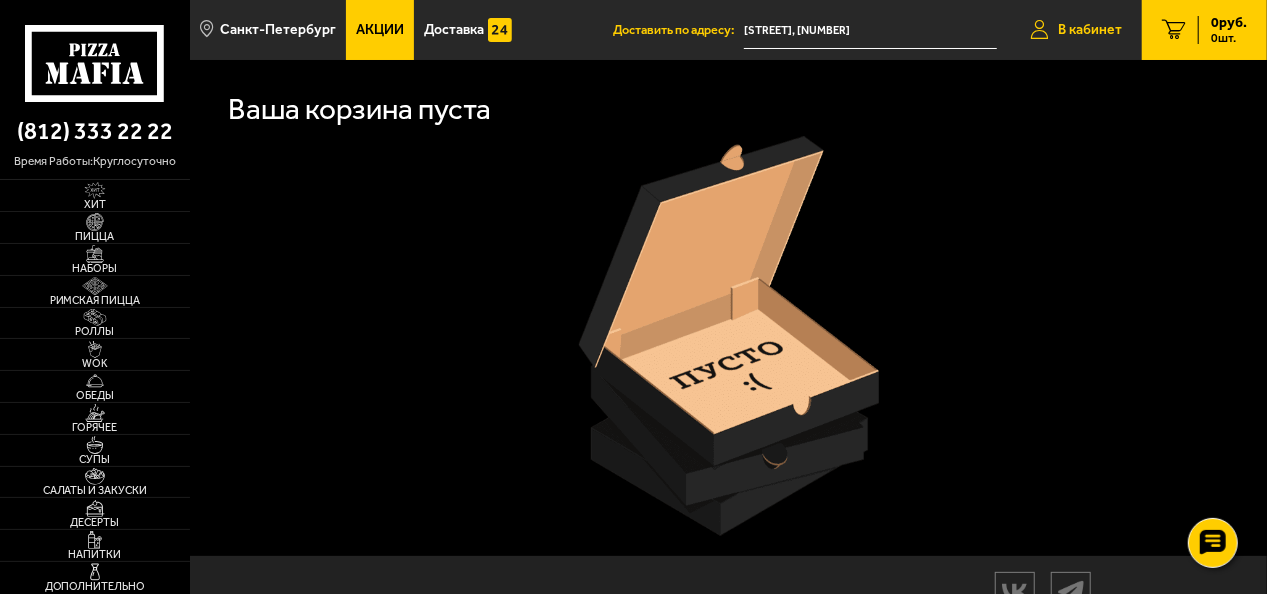 click on "В кабинет" at bounding box center [1090, 30] 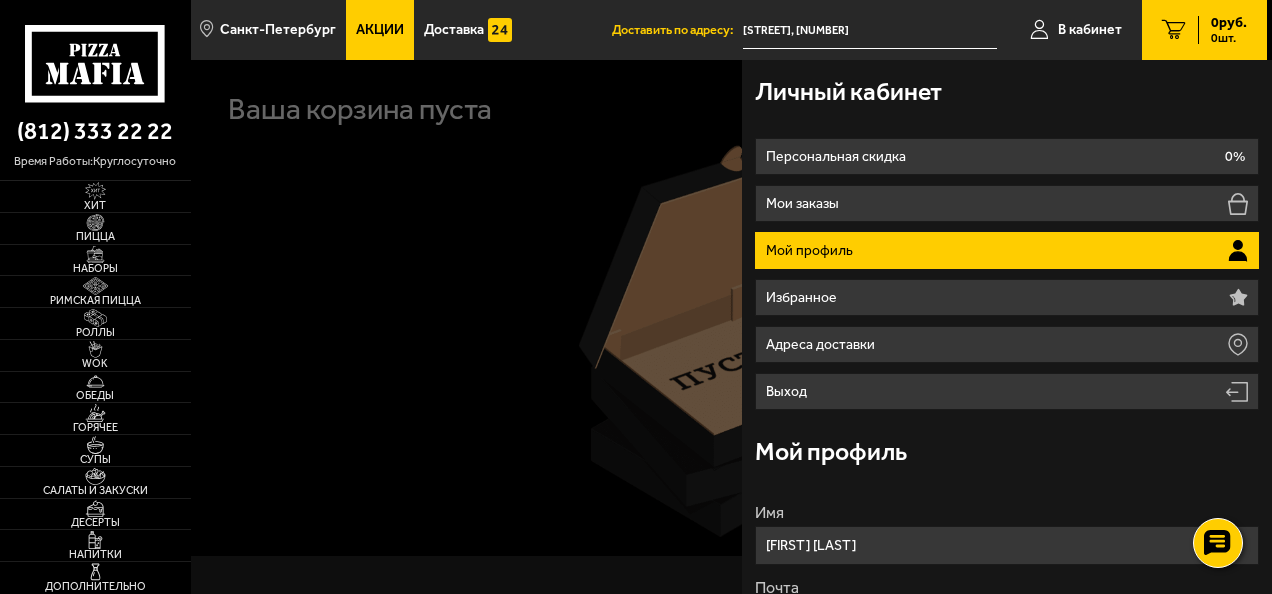 click at bounding box center (827, 357) 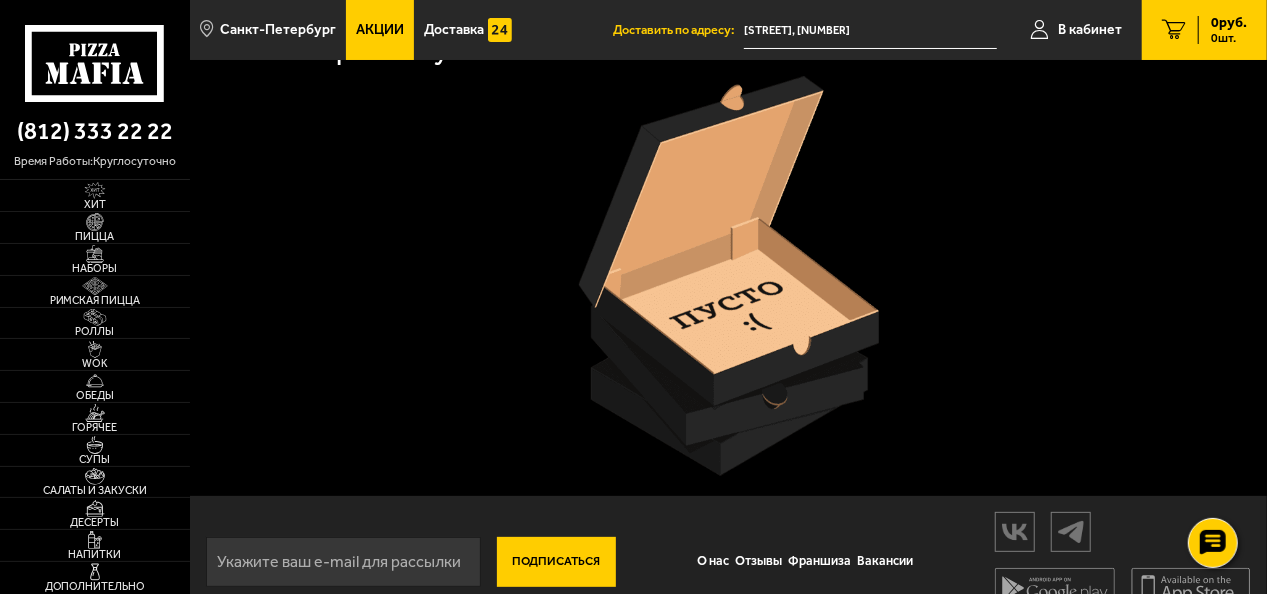 scroll, scrollTop: 0, scrollLeft: 0, axis: both 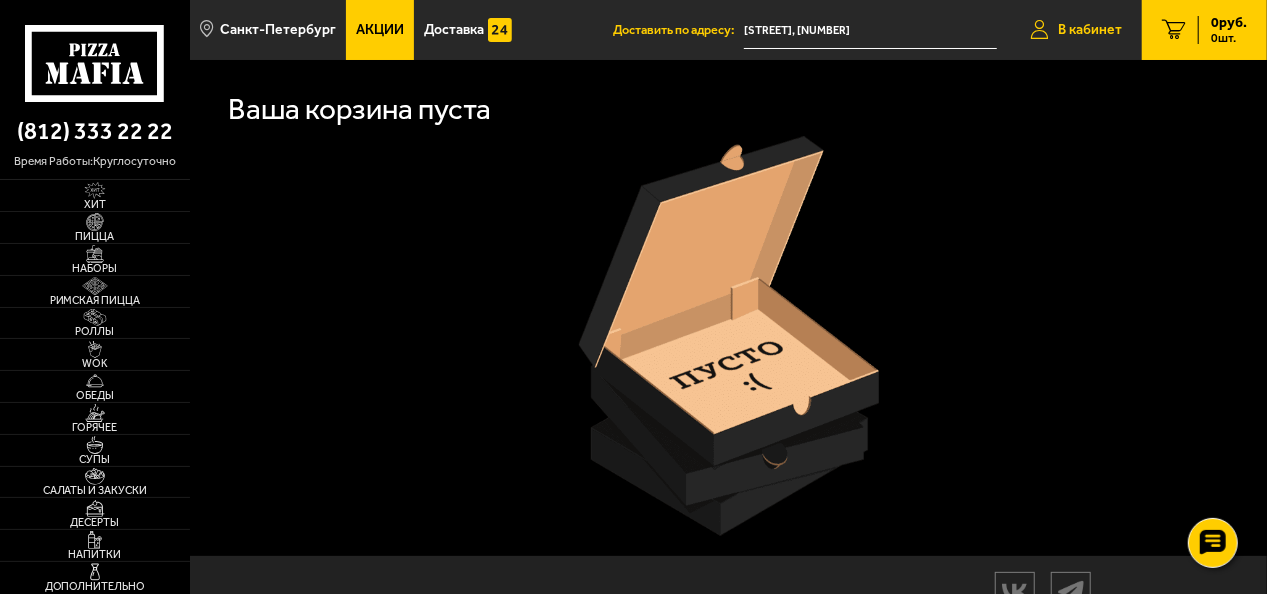 click on "В кабинет" at bounding box center [1076, 30] 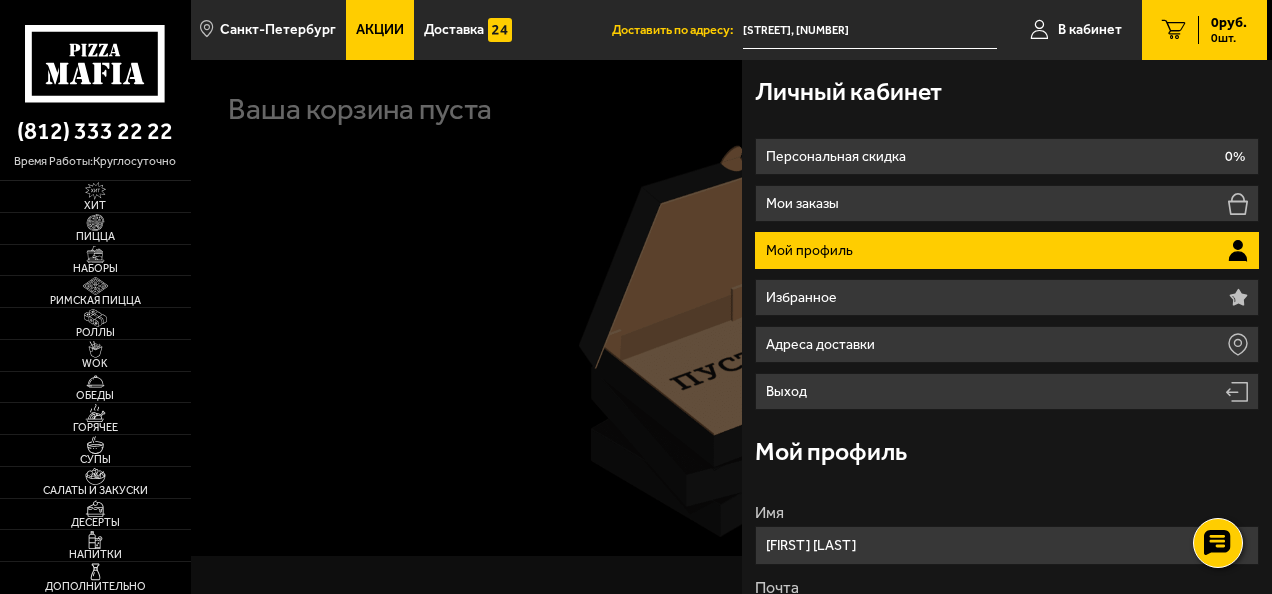 click on "Персональная скидка 0% Мои заказы Мой профиль Избранное Адреса доставки Выход" at bounding box center (1007, 274) 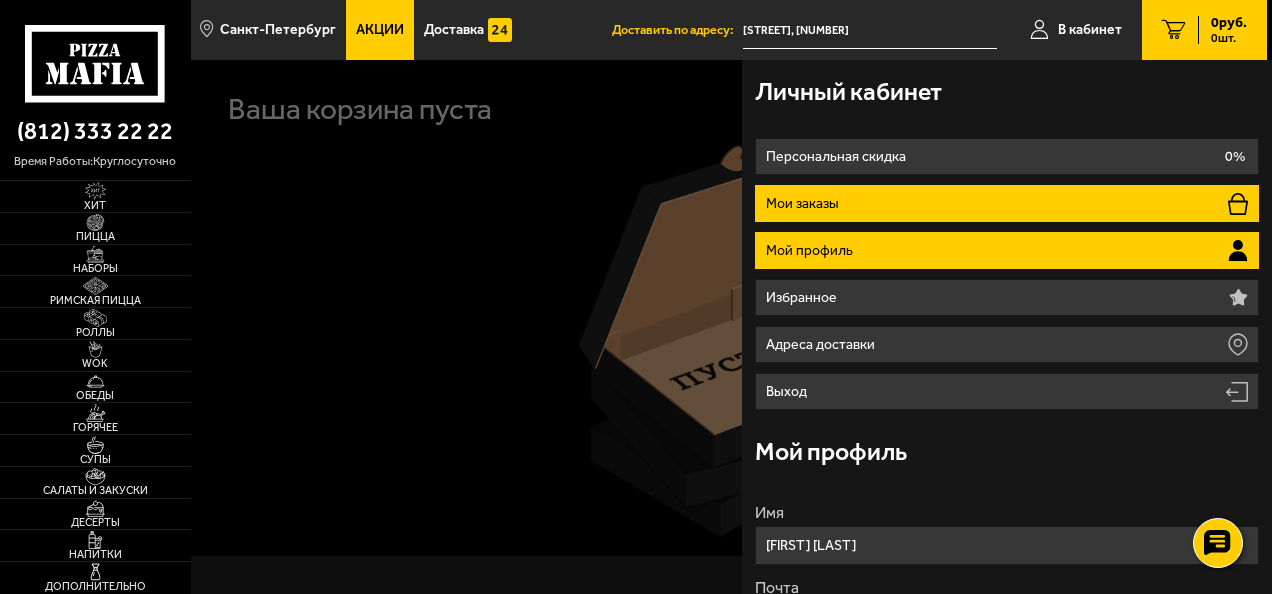 click on "Мои заказы" at bounding box center [1007, 203] 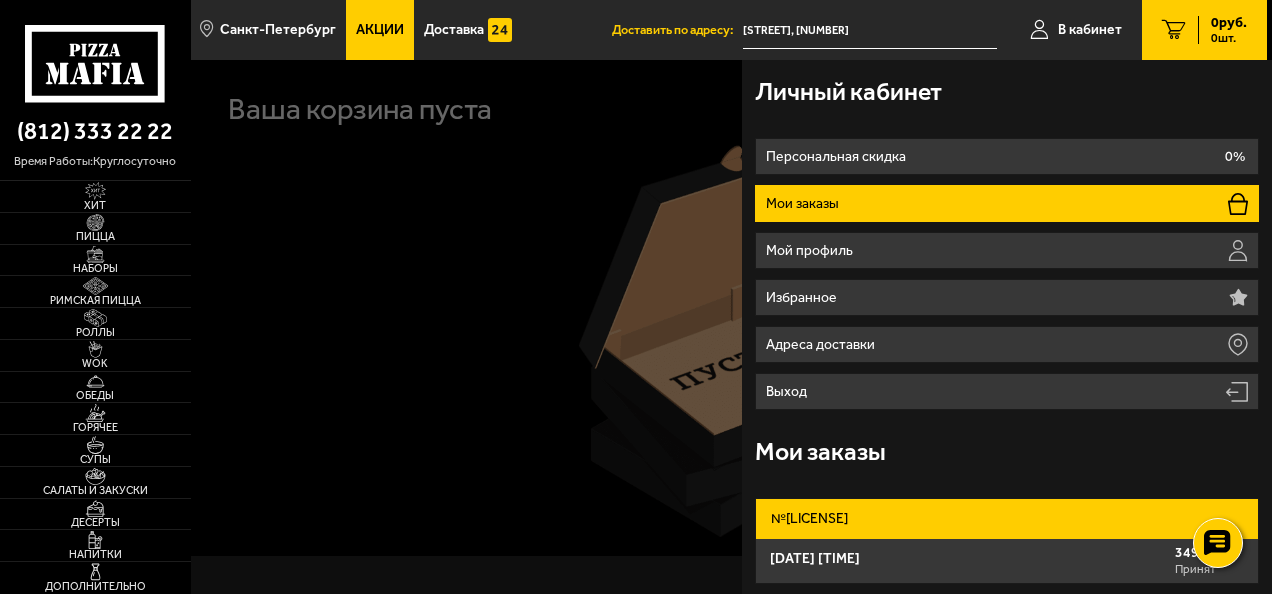 click on "[LICENSE]" at bounding box center [1007, 519] 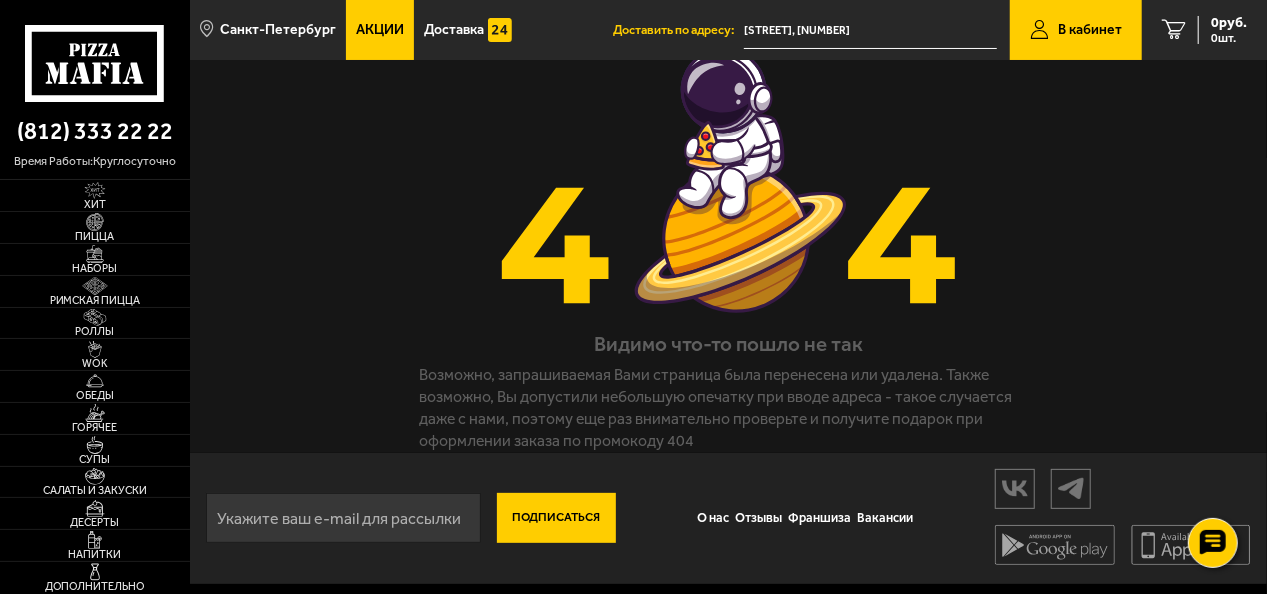 scroll, scrollTop: 103, scrollLeft: 0, axis: vertical 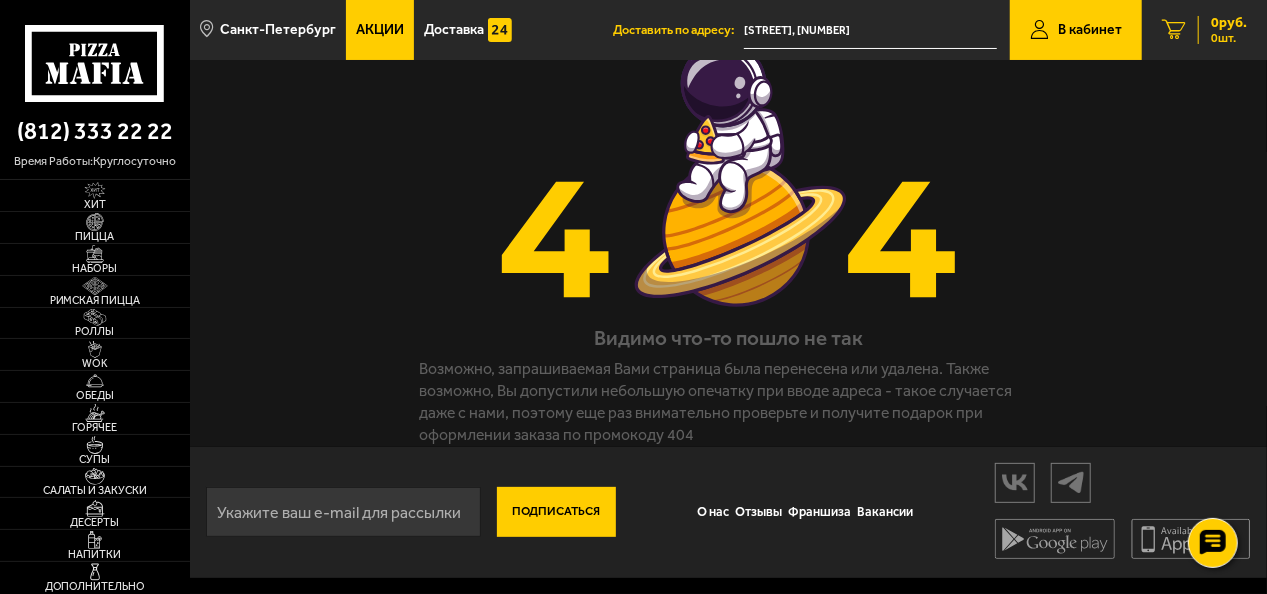 click at bounding box center (1174, 30) 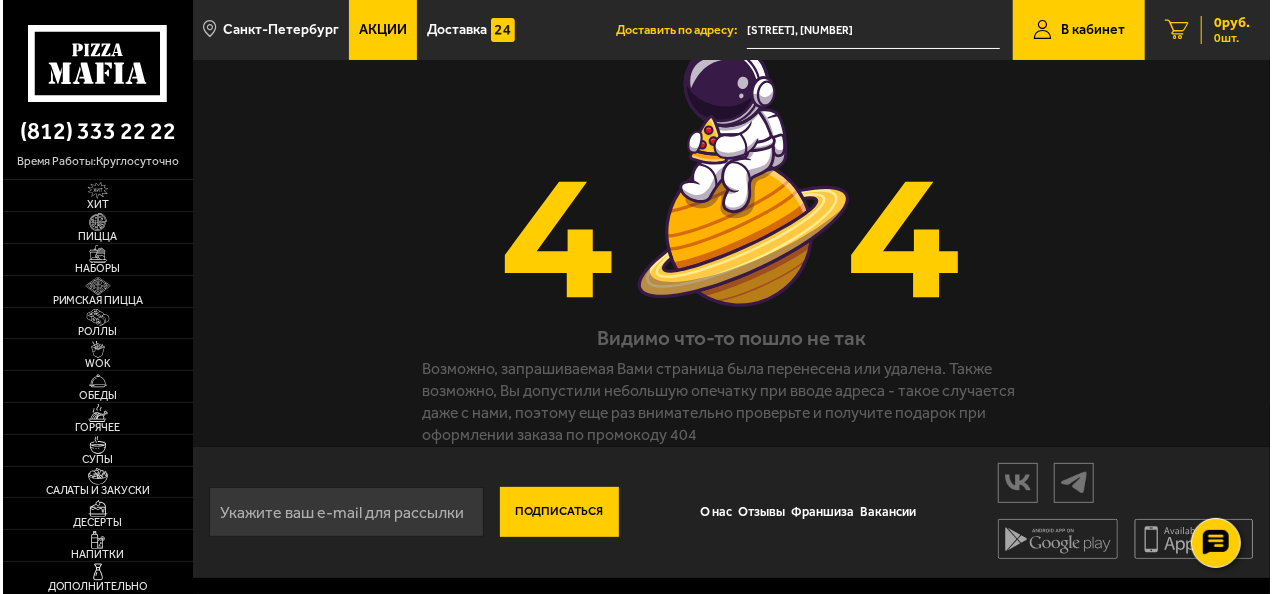 scroll, scrollTop: 0, scrollLeft: 0, axis: both 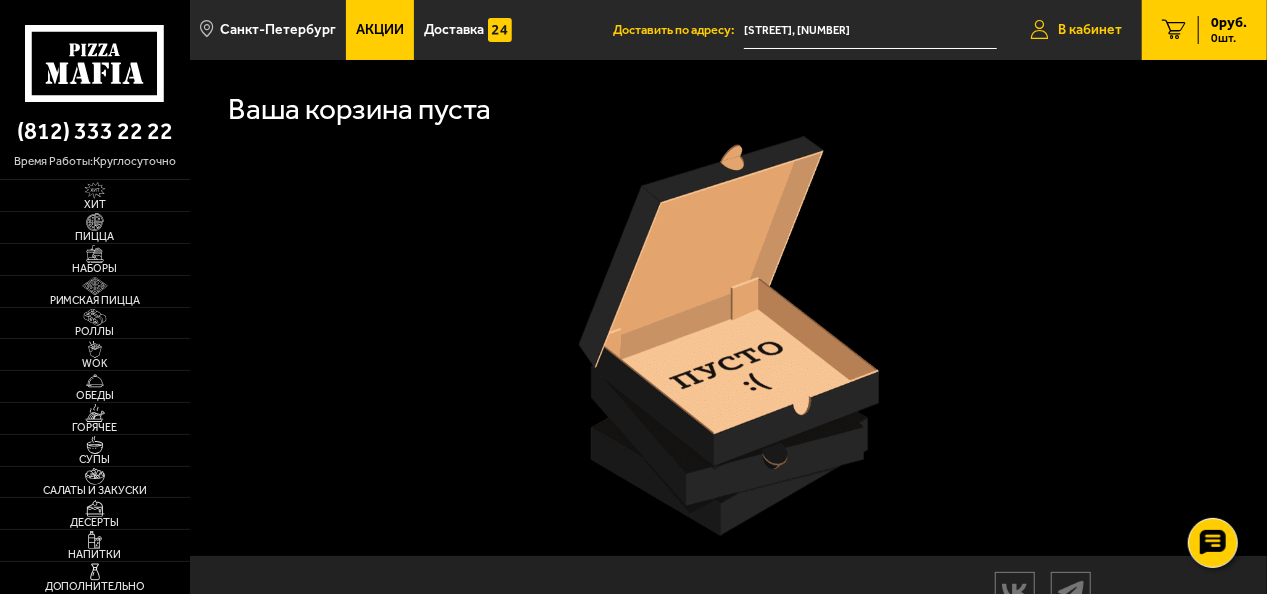 click on "В кабинет" at bounding box center [1090, 30] 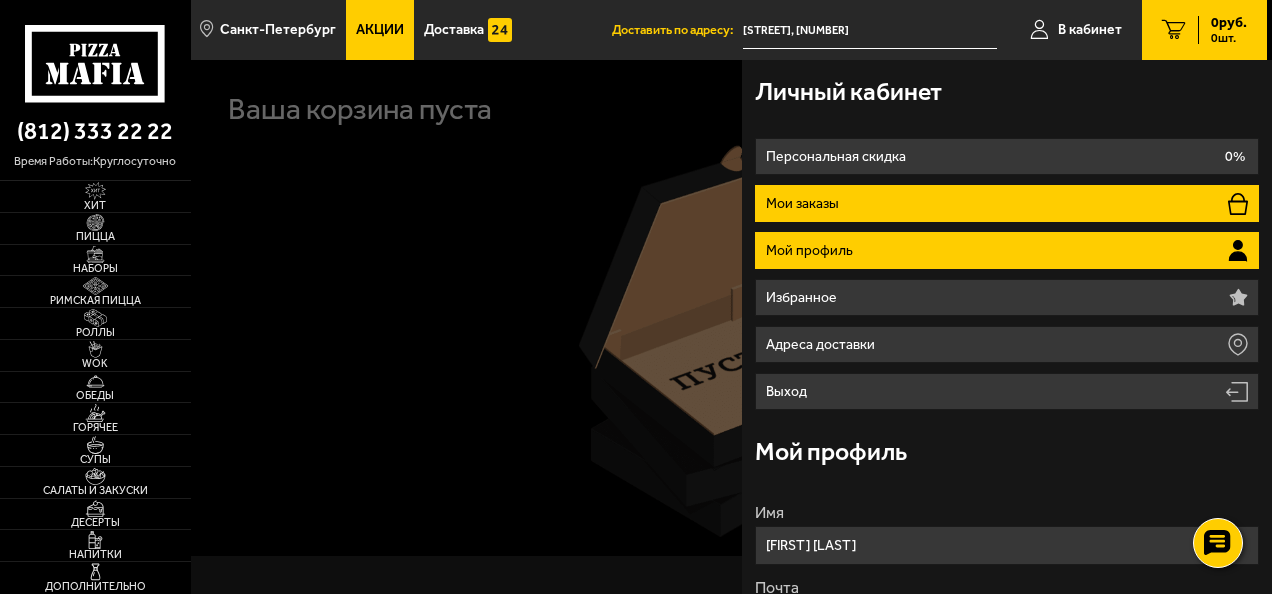 click on "Мои заказы" at bounding box center [1007, 203] 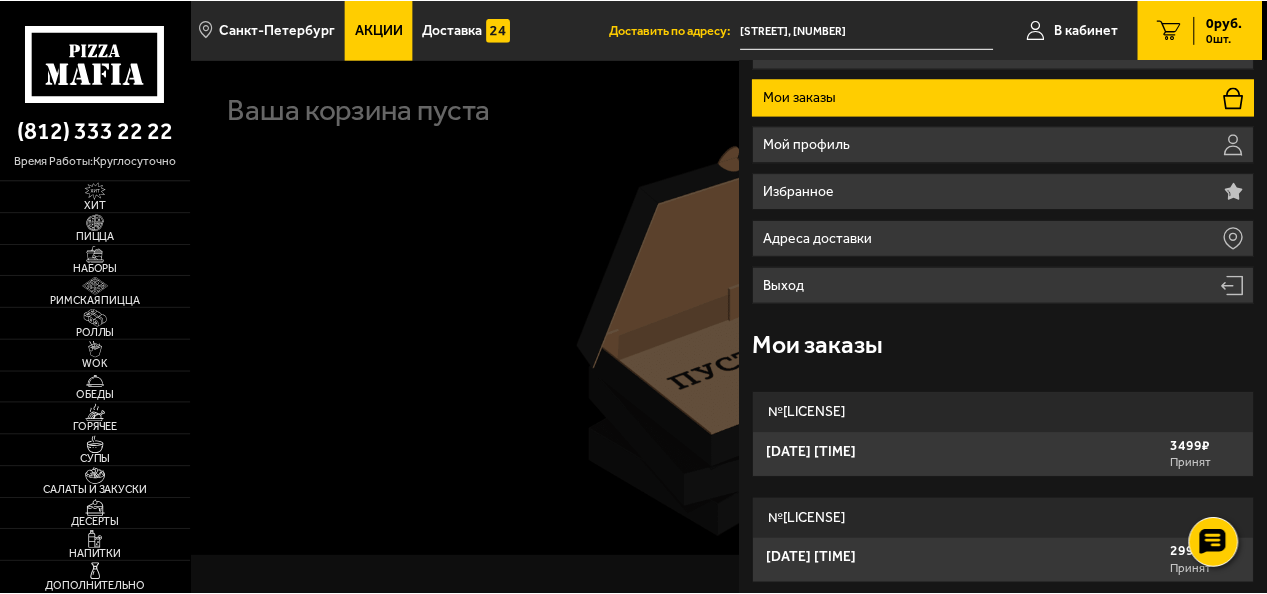 scroll, scrollTop: 114, scrollLeft: 0, axis: vertical 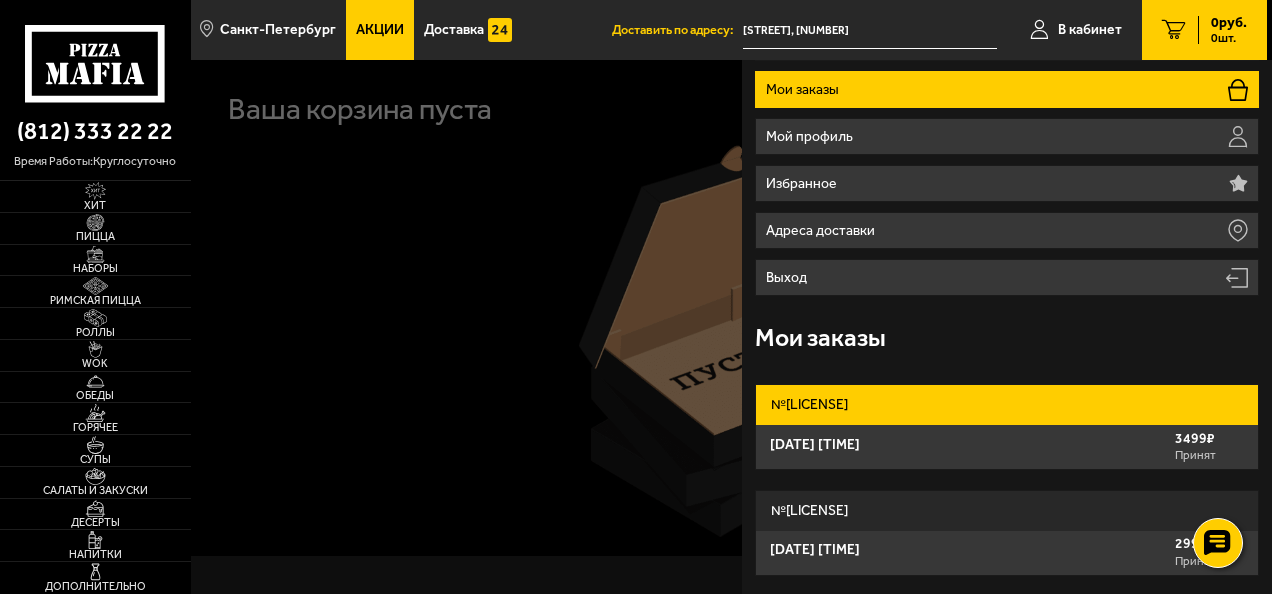 click on "[LICENSE]" at bounding box center [1007, 405] 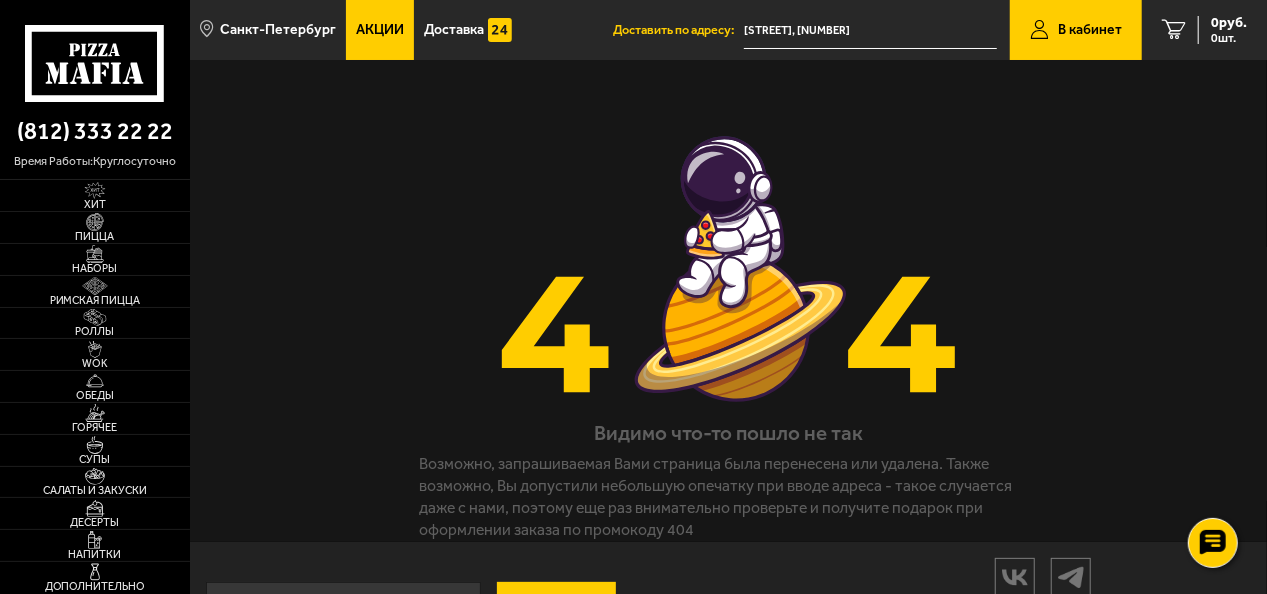 scroll, scrollTop: 0, scrollLeft: 0, axis: both 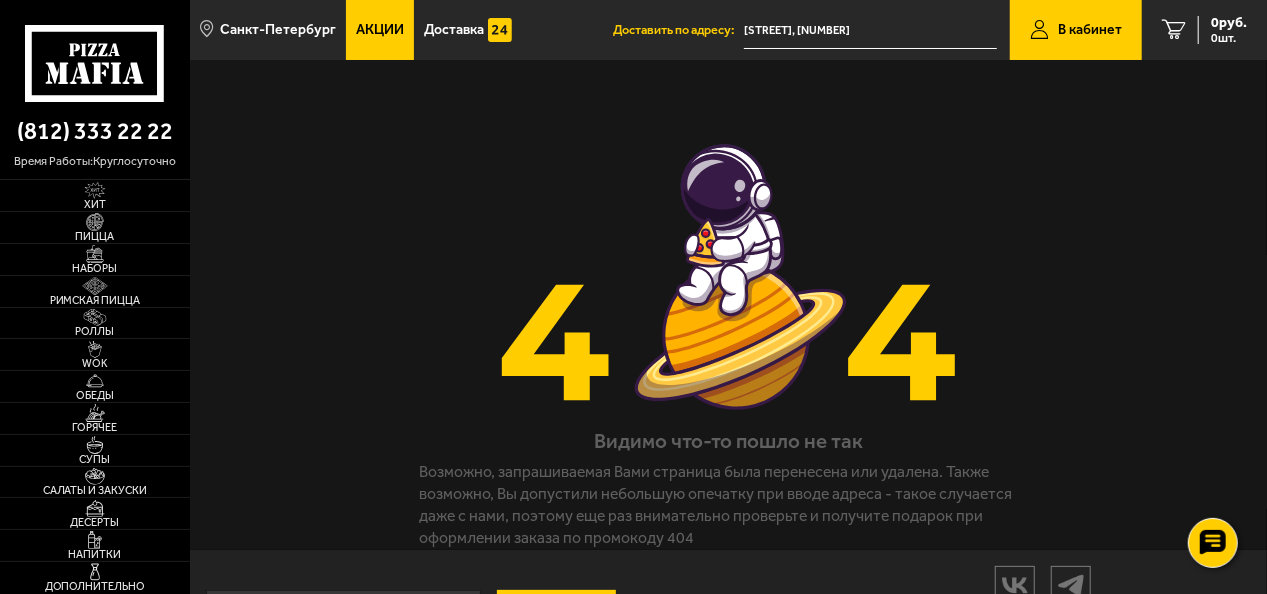 click on "В кабинет" at bounding box center (1090, 30) 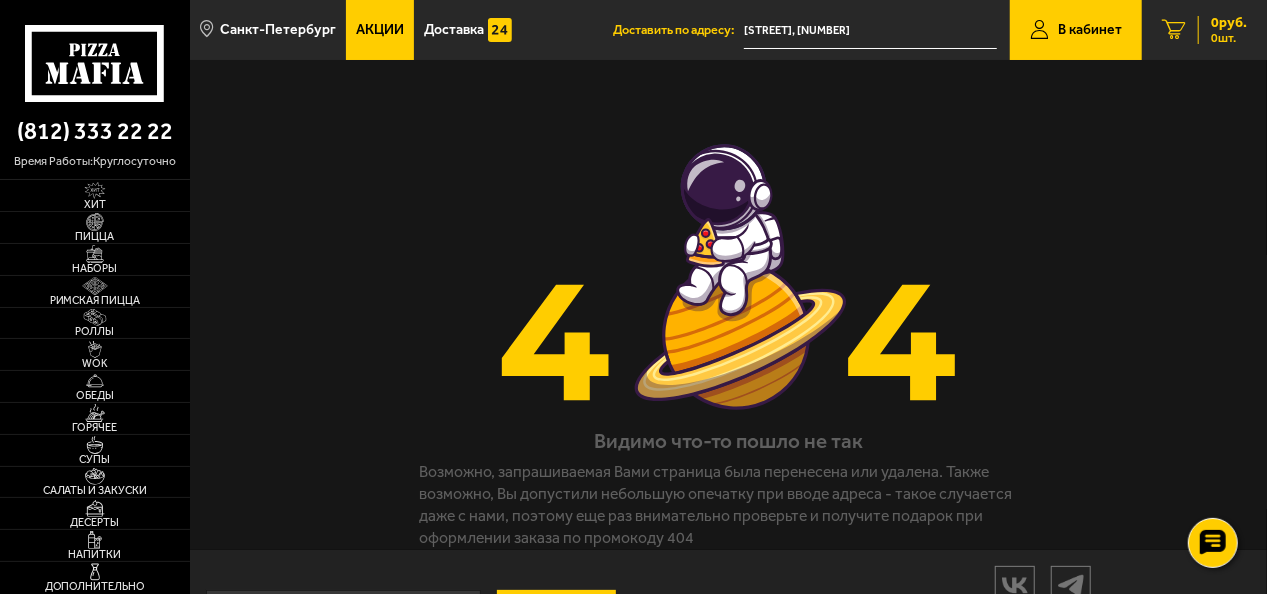 click on "0  руб. 0  шт." at bounding box center [1222, 30] 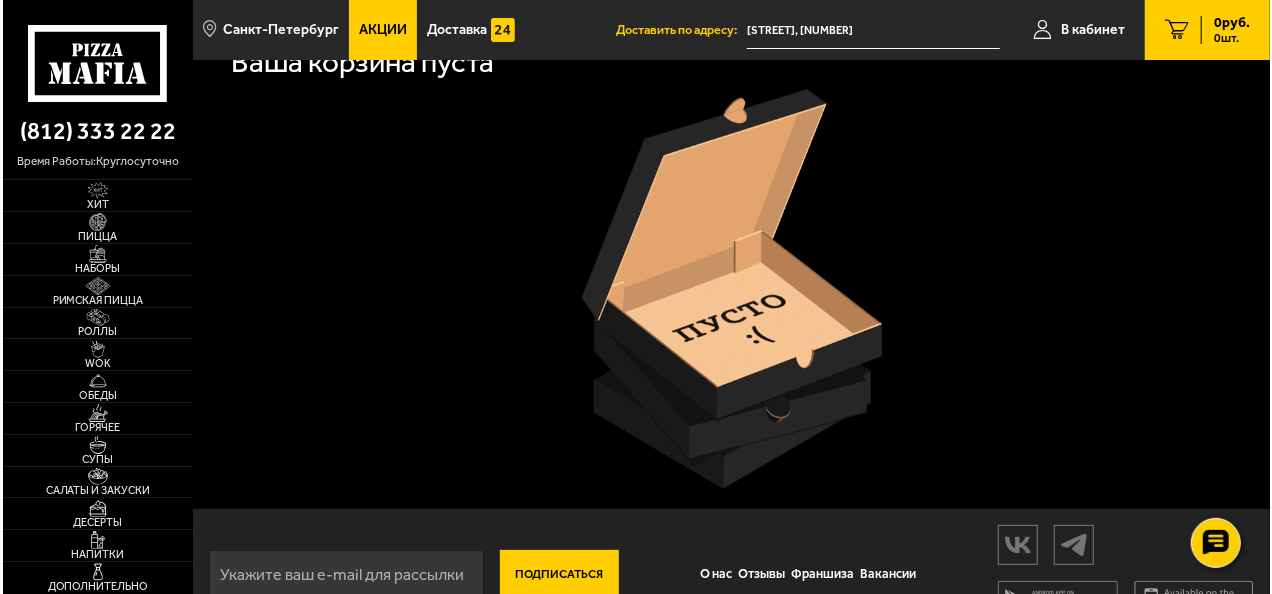 scroll, scrollTop: 109, scrollLeft: 0, axis: vertical 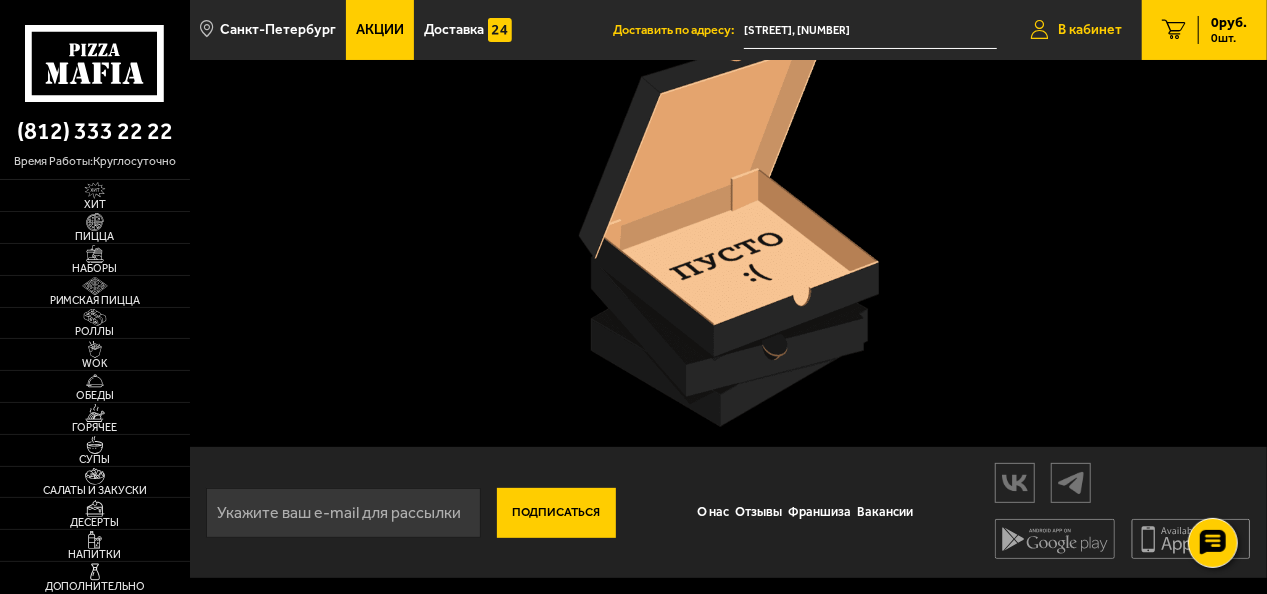 click on "В кабинет" at bounding box center (1090, 30) 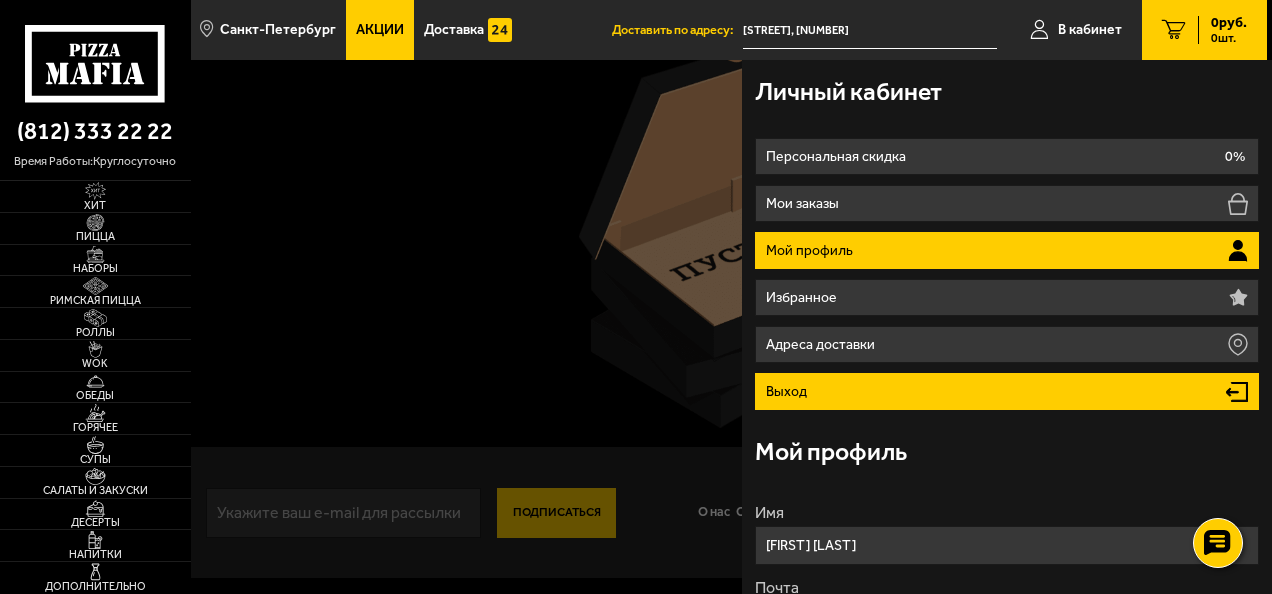 scroll, scrollTop: 380, scrollLeft: 0, axis: vertical 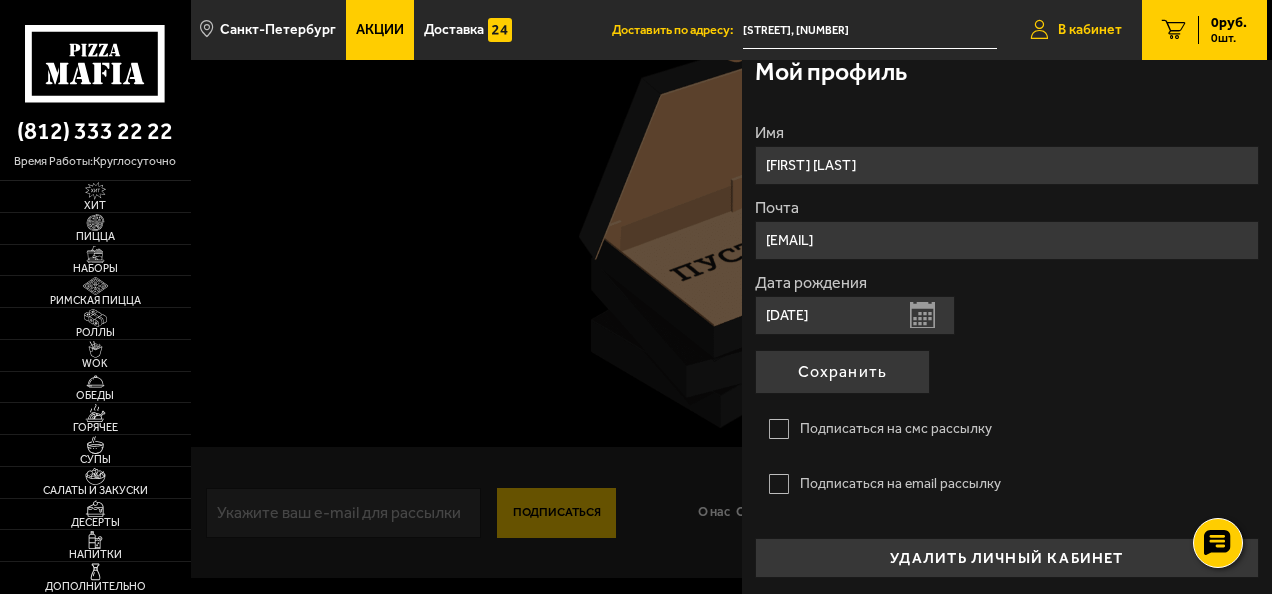 click on "В кабинет" at bounding box center (1076, 30) 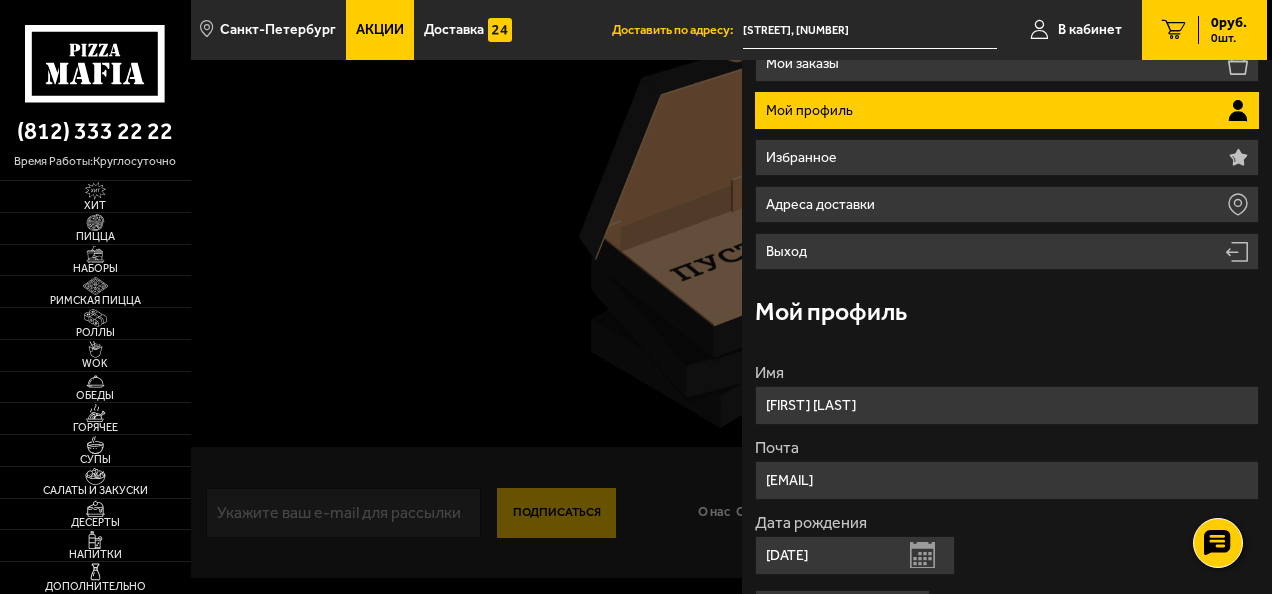 scroll, scrollTop: 0, scrollLeft: 0, axis: both 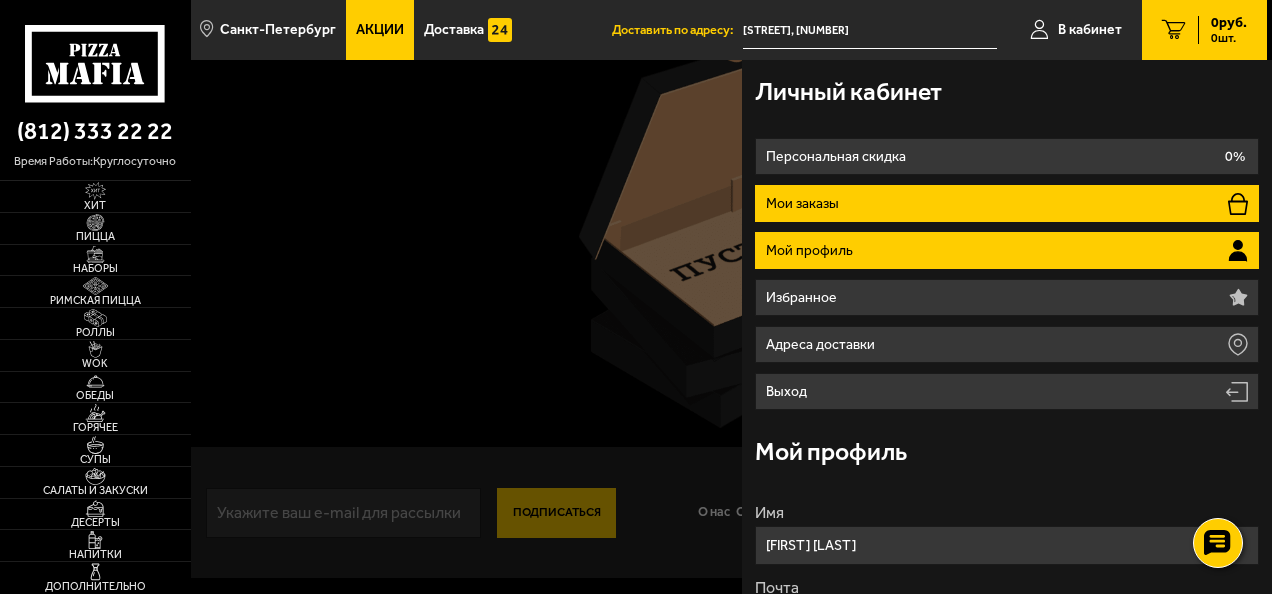 click on "Мои заказы" at bounding box center [1007, 203] 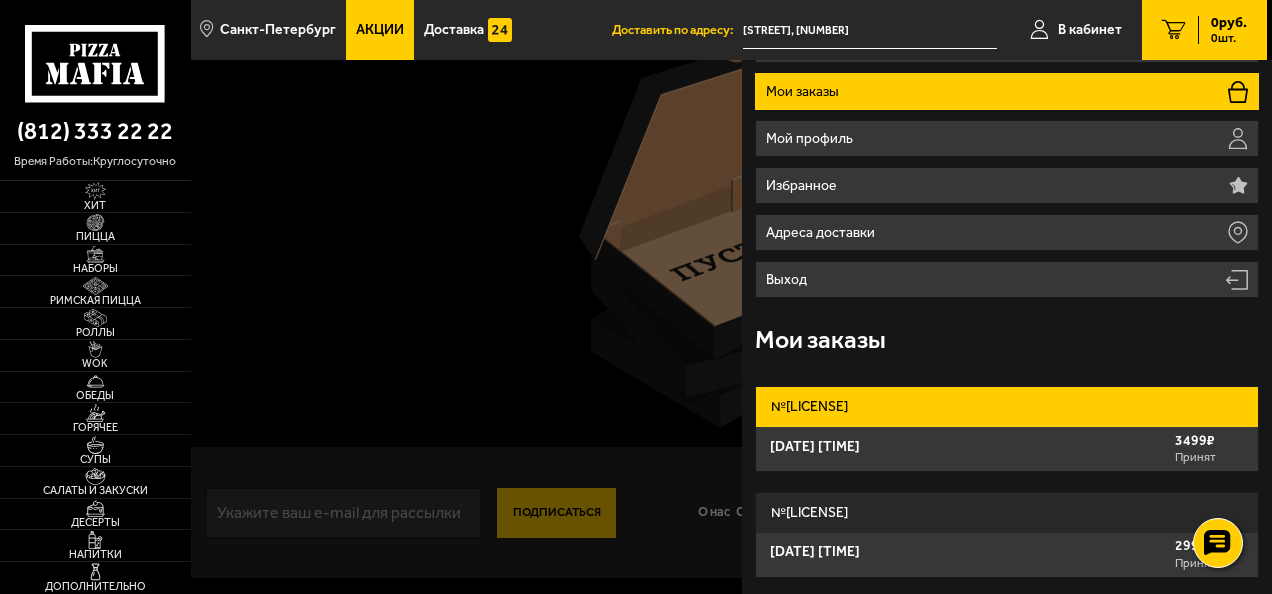 scroll, scrollTop: 114, scrollLeft: 0, axis: vertical 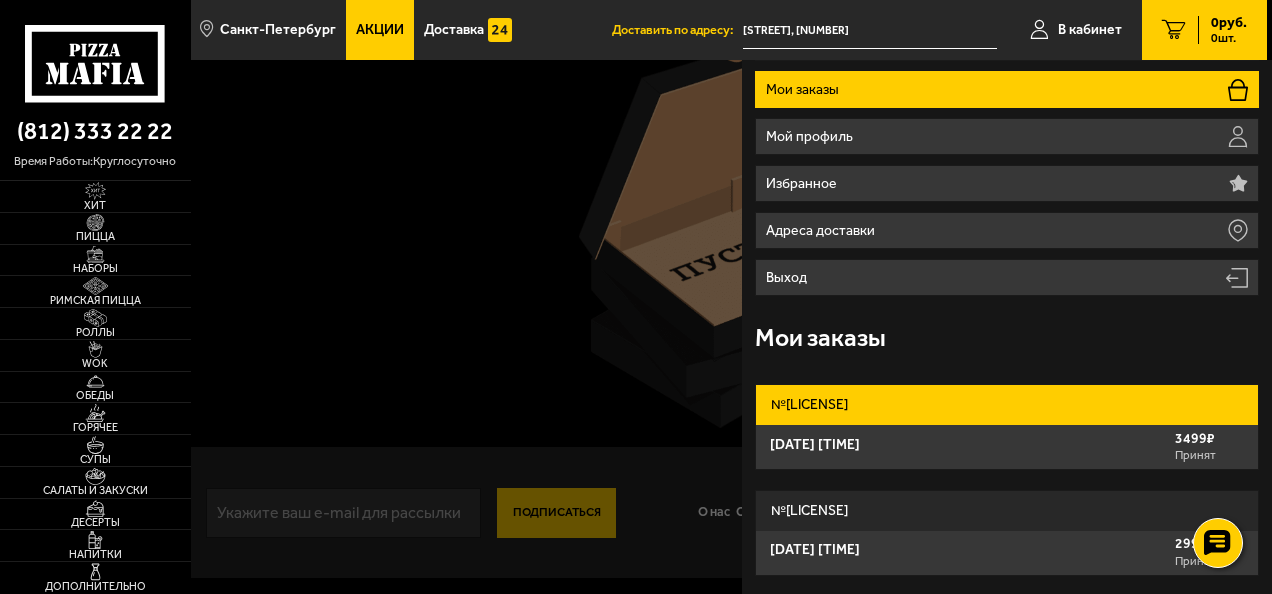 click on "[LICENSE]" at bounding box center [1007, 405] 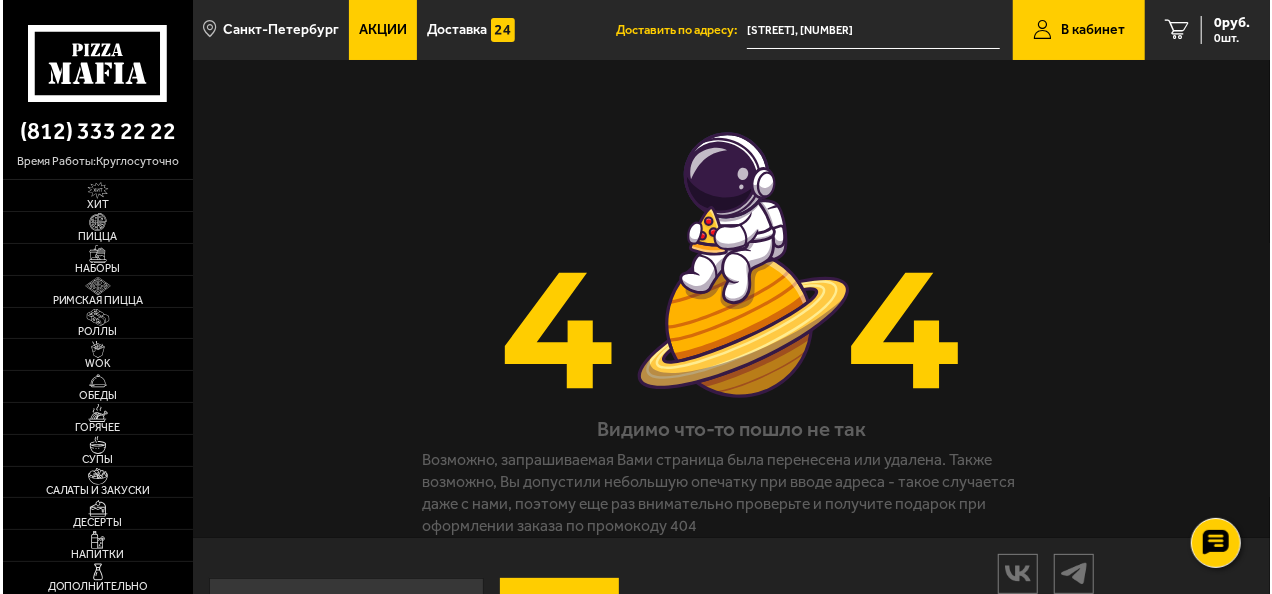 scroll, scrollTop: 0, scrollLeft: 0, axis: both 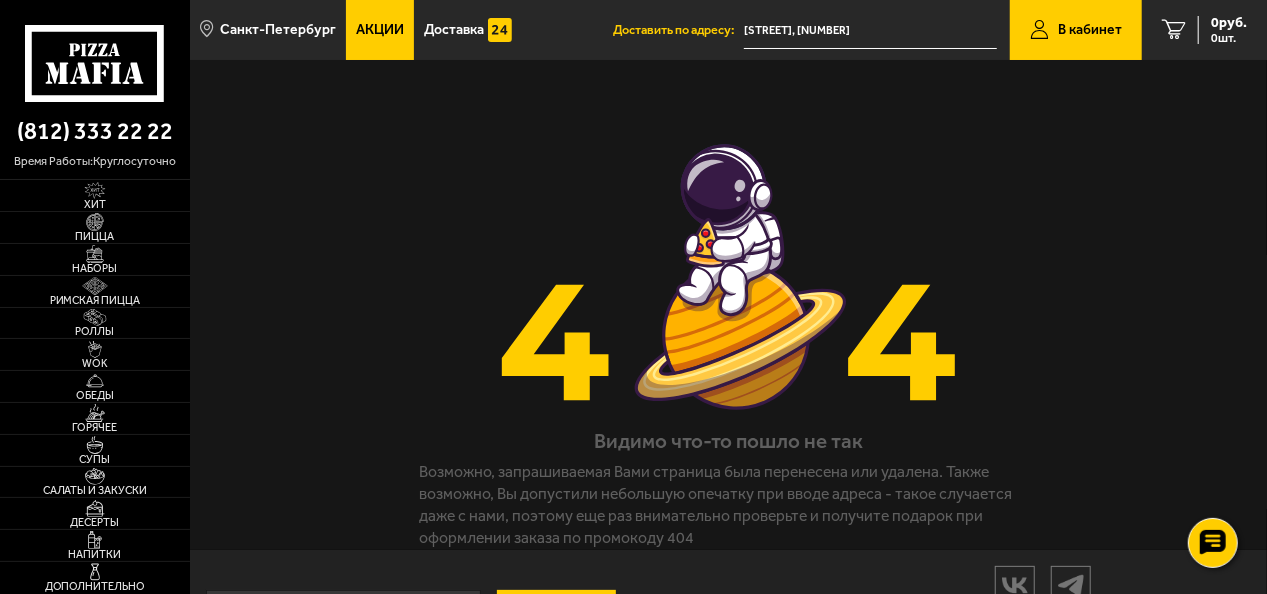 click on "В кабинет" at bounding box center (1090, 30) 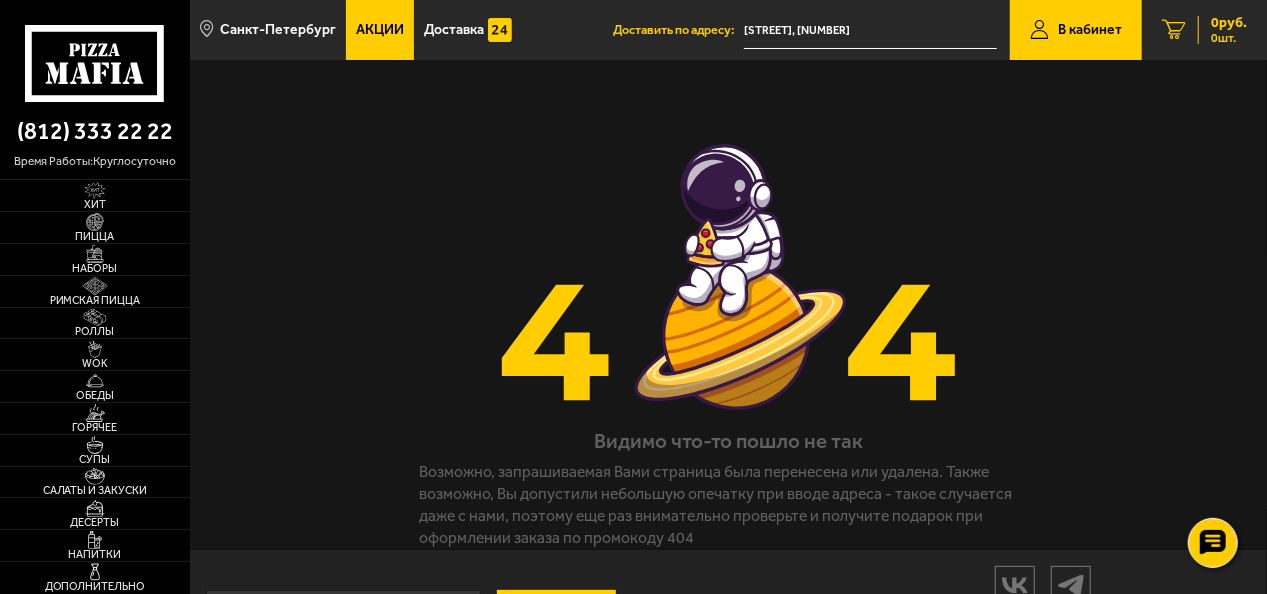 click at bounding box center [1174, 30] 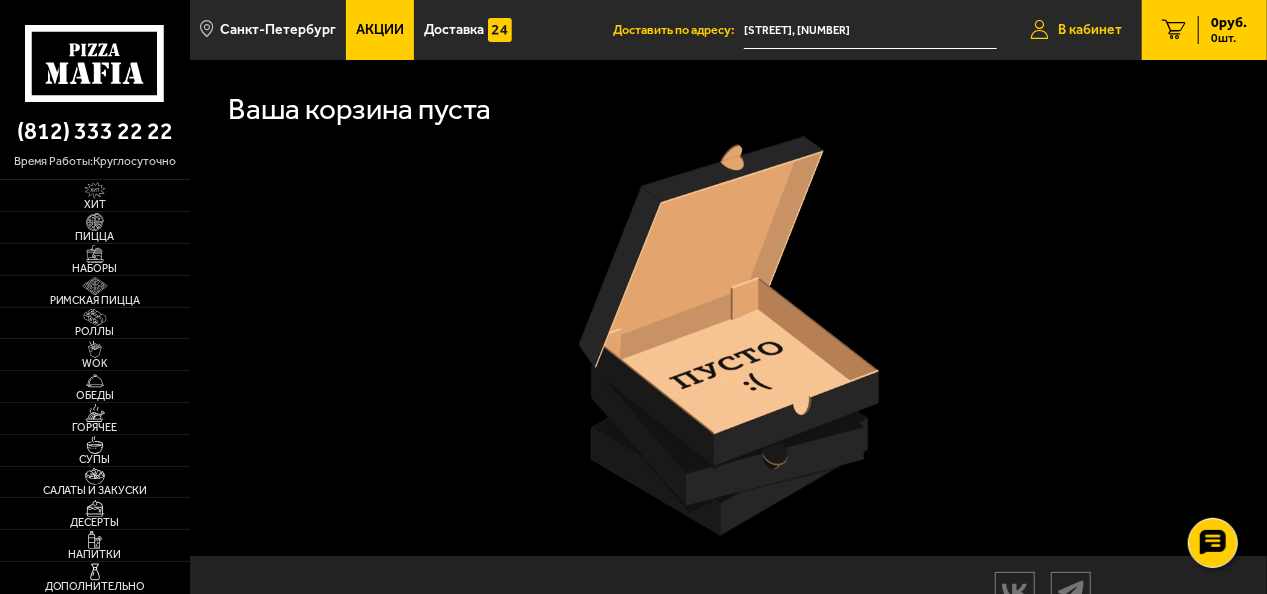 click on "В кабинет" at bounding box center (1090, 30) 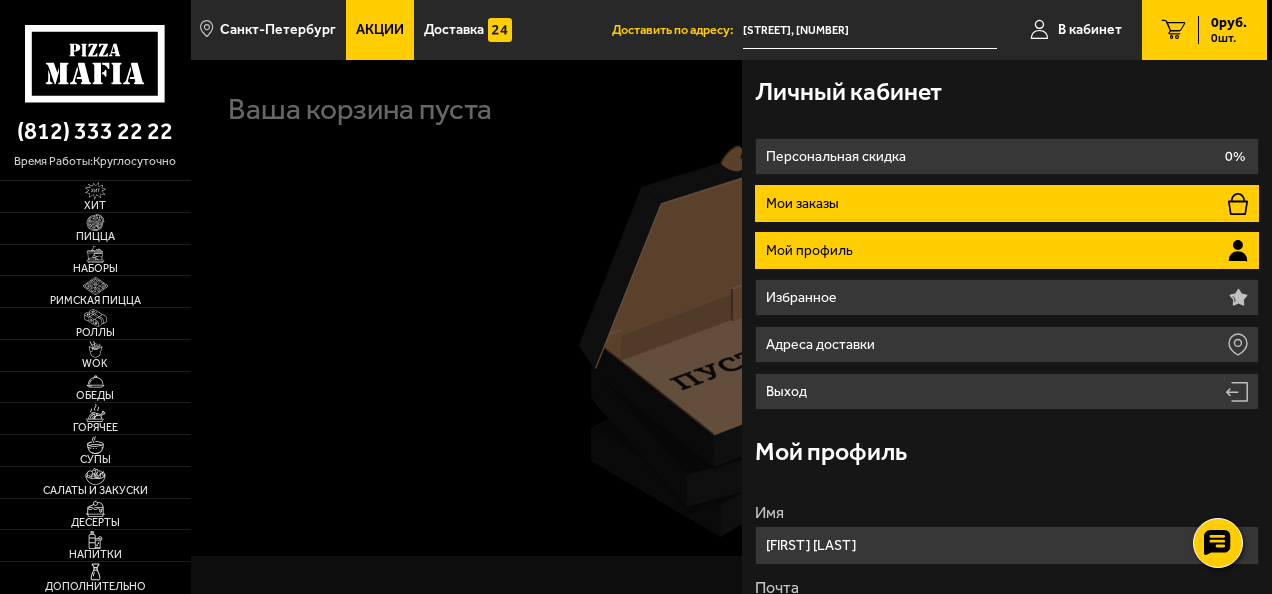 click on "Мои заказы" at bounding box center (1007, 203) 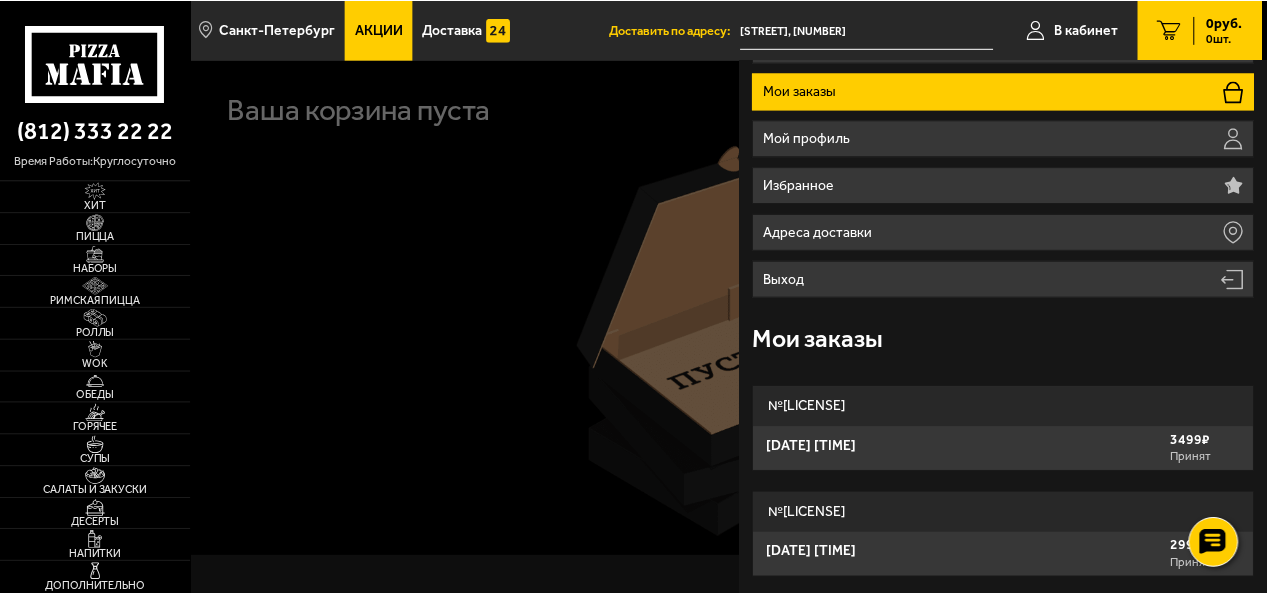 scroll, scrollTop: 114, scrollLeft: 0, axis: vertical 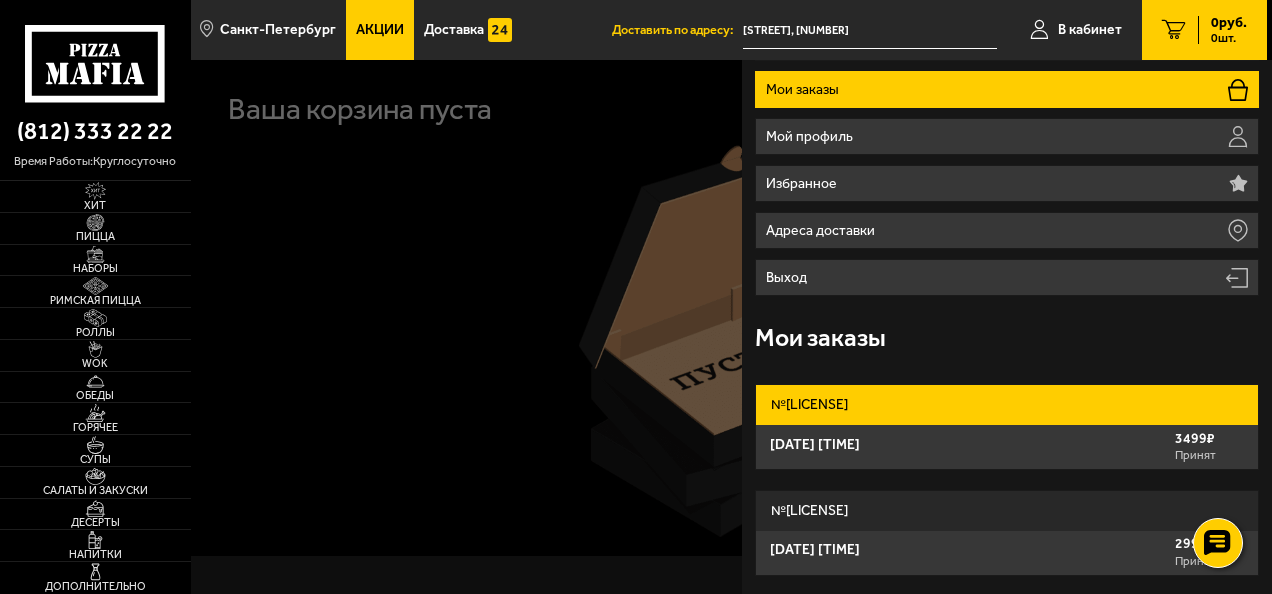 click on "[LICENSE]" at bounding box center [1007, 405] 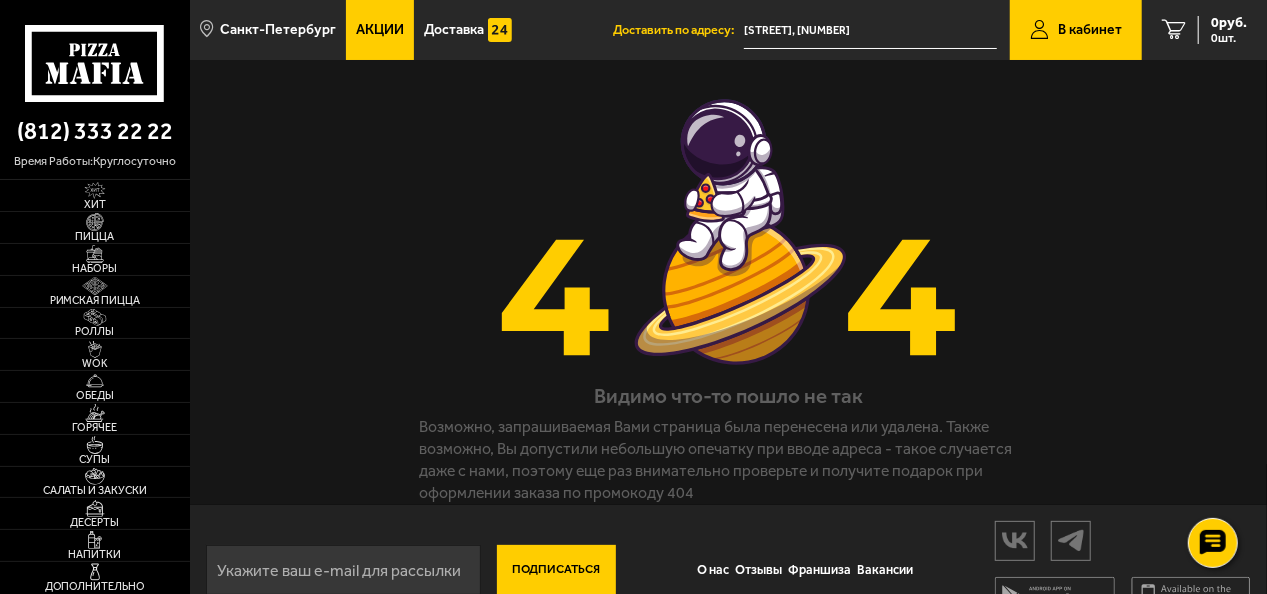 scroll, scrollTop: 0, scrollLeft: 0, axis: both 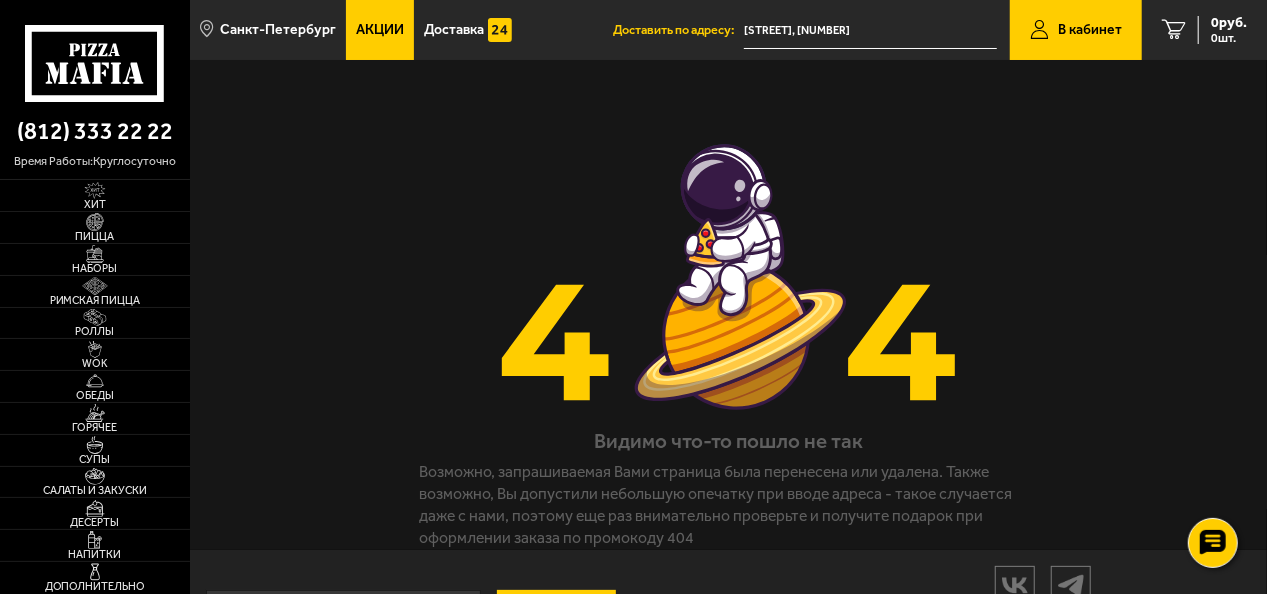 click on "В кабинет" at bounding box center (1090, 30) 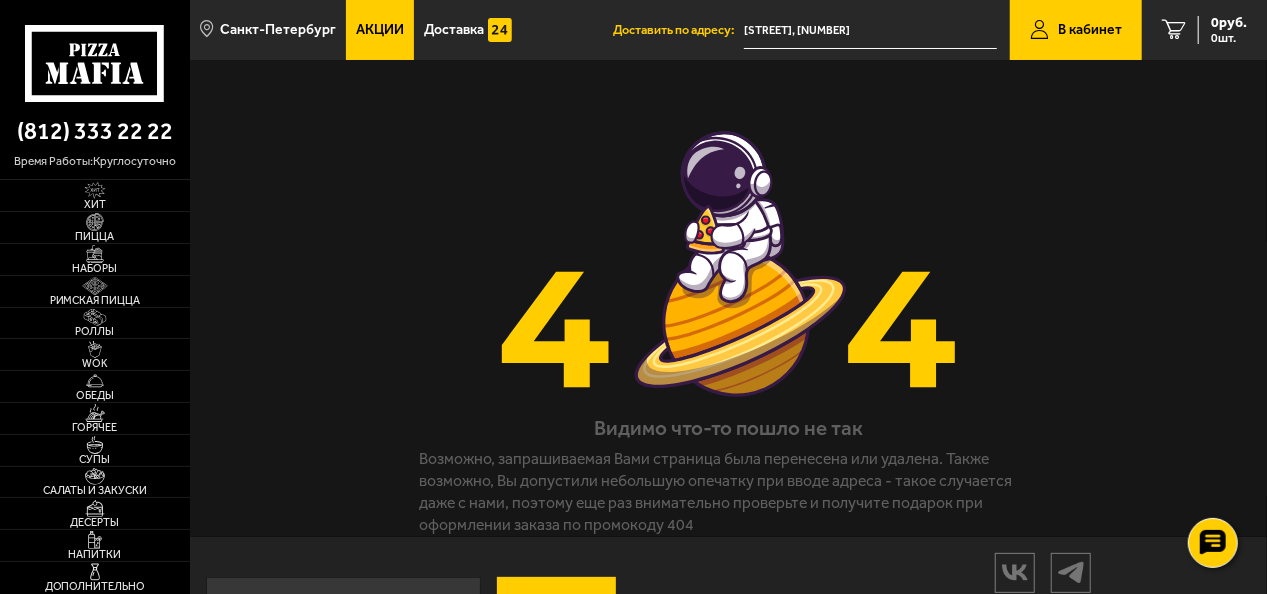 scroll, scrollTop: 103, scrollLeft: 0, axis: vertical 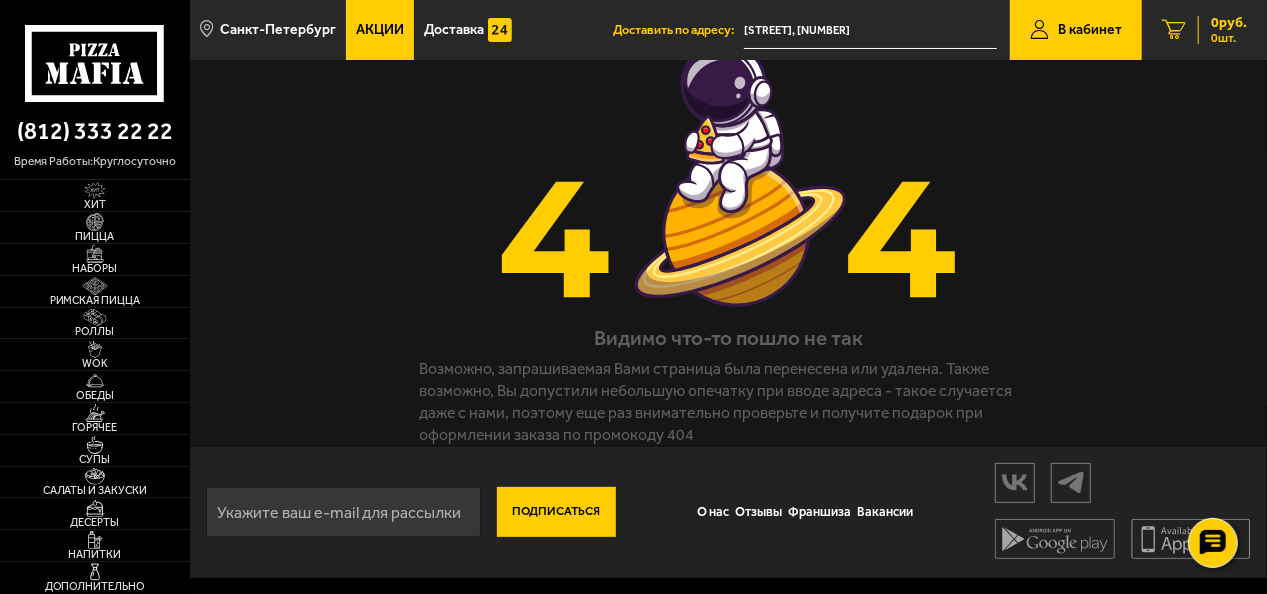 click on "0  руб. 0  шт." at bounding box center (1222, 30) 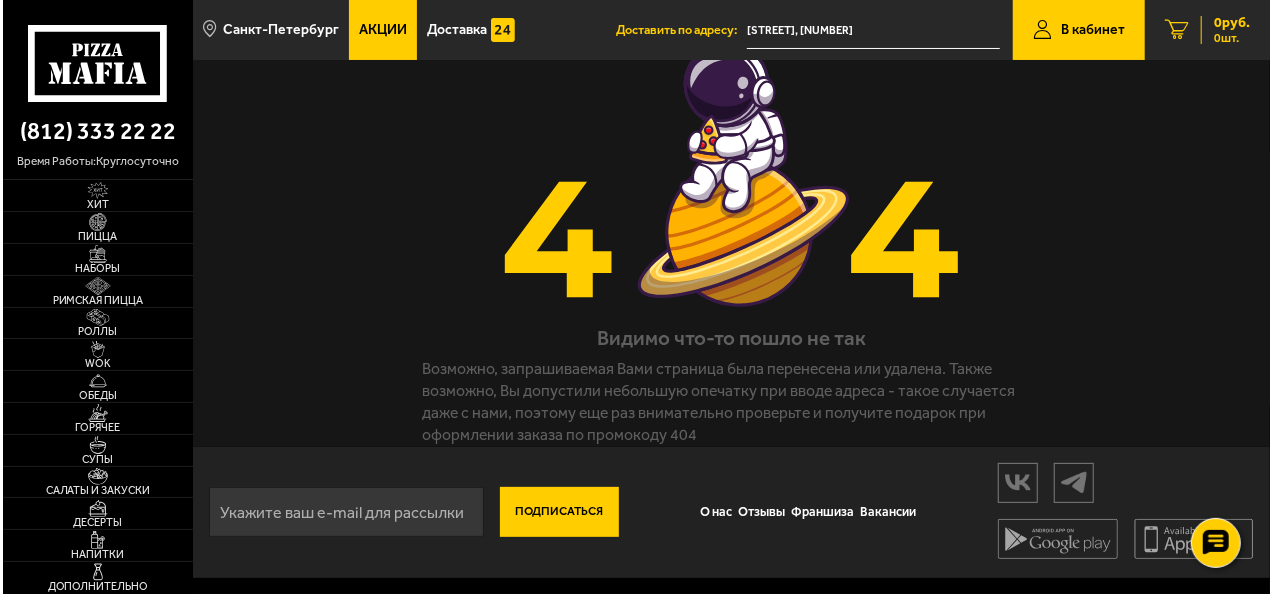 scroll, scrollTop: 0, scrollLeft: 0, axis: both 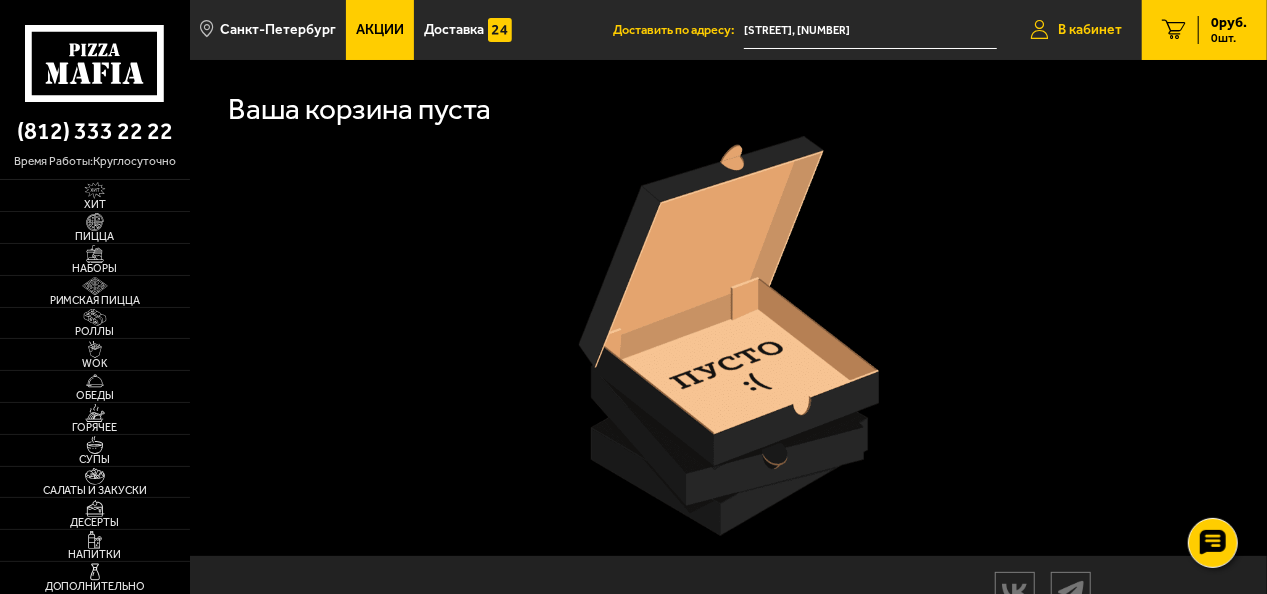 click on "В кабинет" at bounding box center (1090, 30) 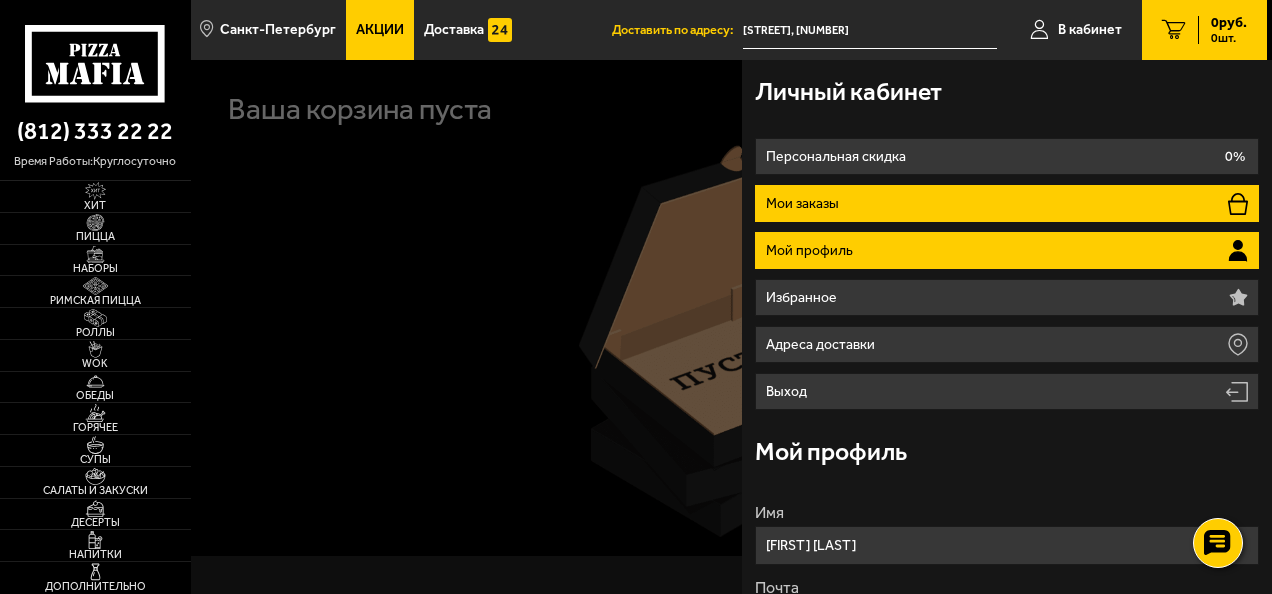 click on "Мои заказы" at bounding box center [1007, 203] 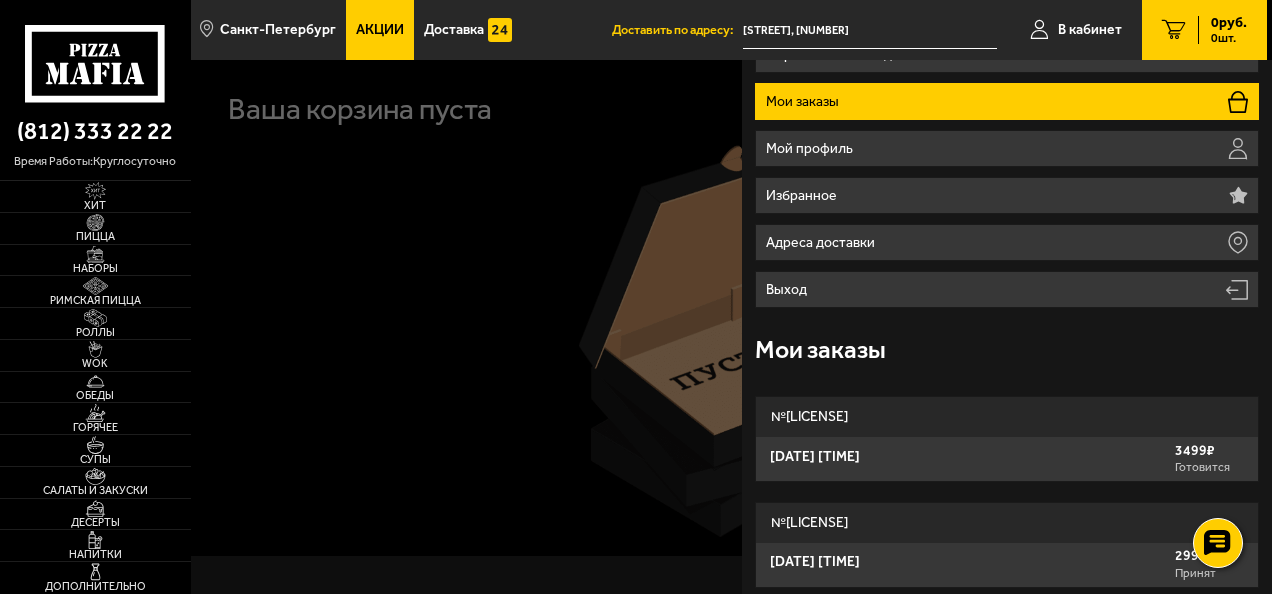 scroll, scrollTop: 114, scrollLeft: 0, axis: vertical 